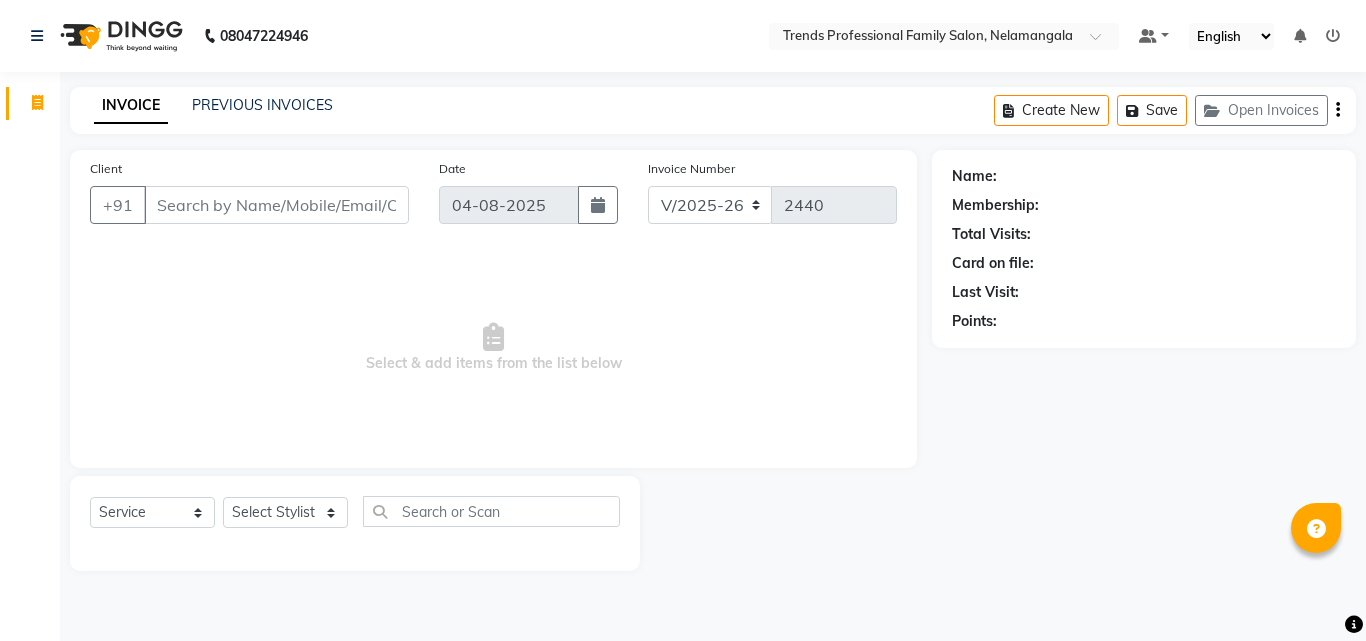 select on "7345" 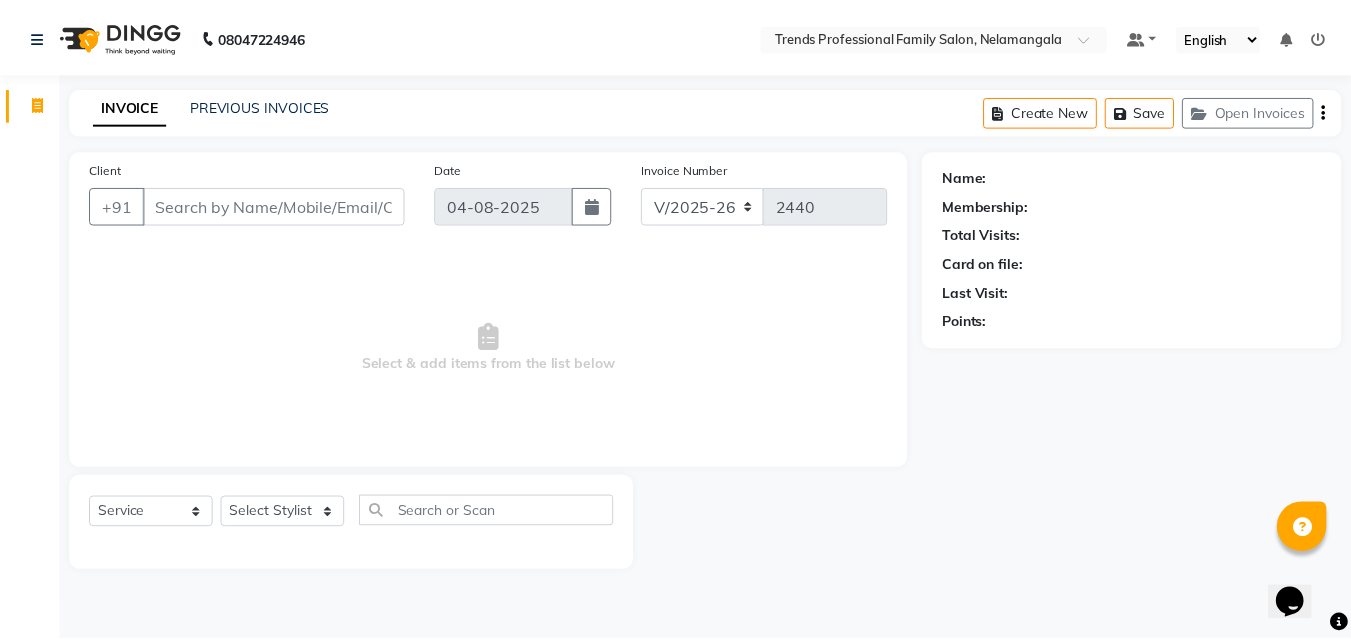 scroll, scrollTop: 0, scrollLeft: 0, axis: both 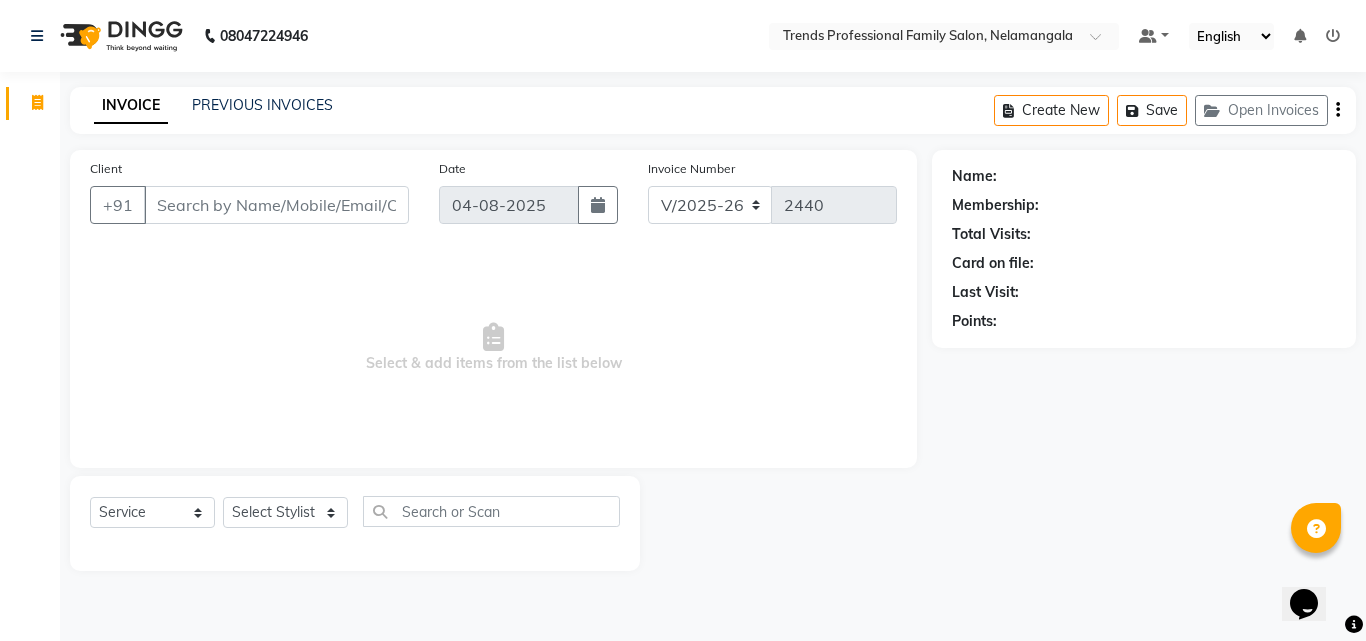 select on "84239" 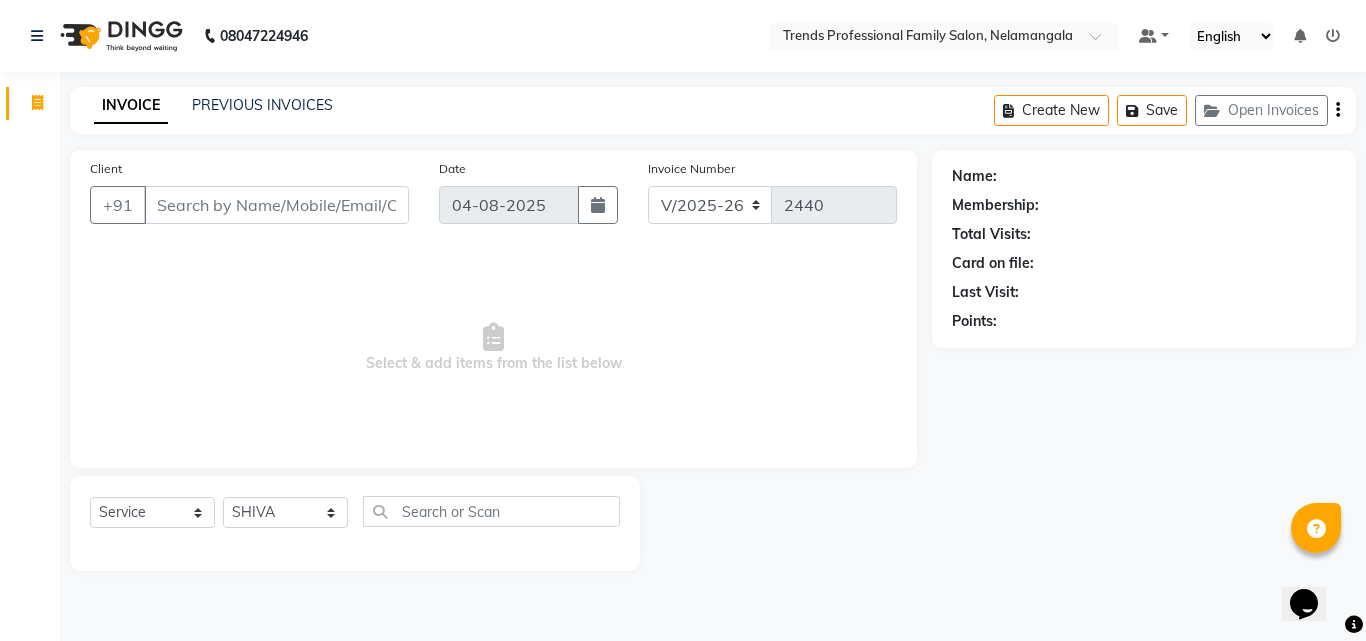 click on "Select Stylist ANITHA AVANTHIKA Hithaishi IMRAN KHAN KANCHAN MUSKHAN RUSTHAM SEEMA SHIVA SOURAV Sumika Trends" 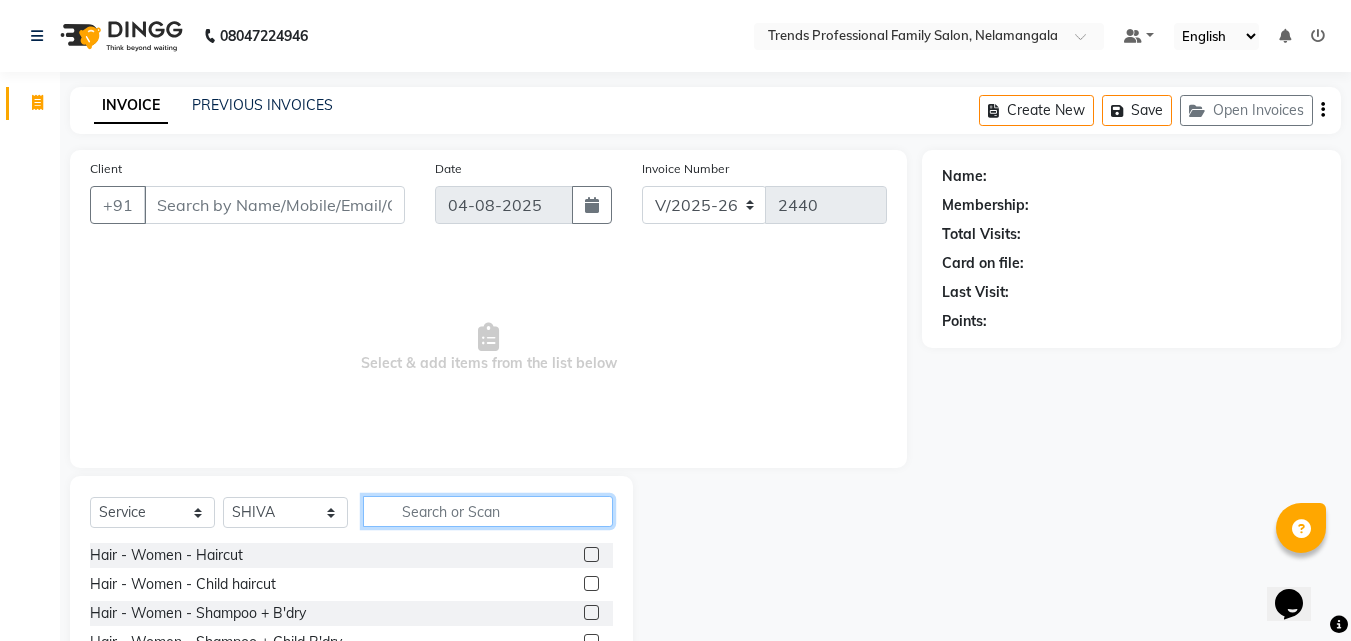 click 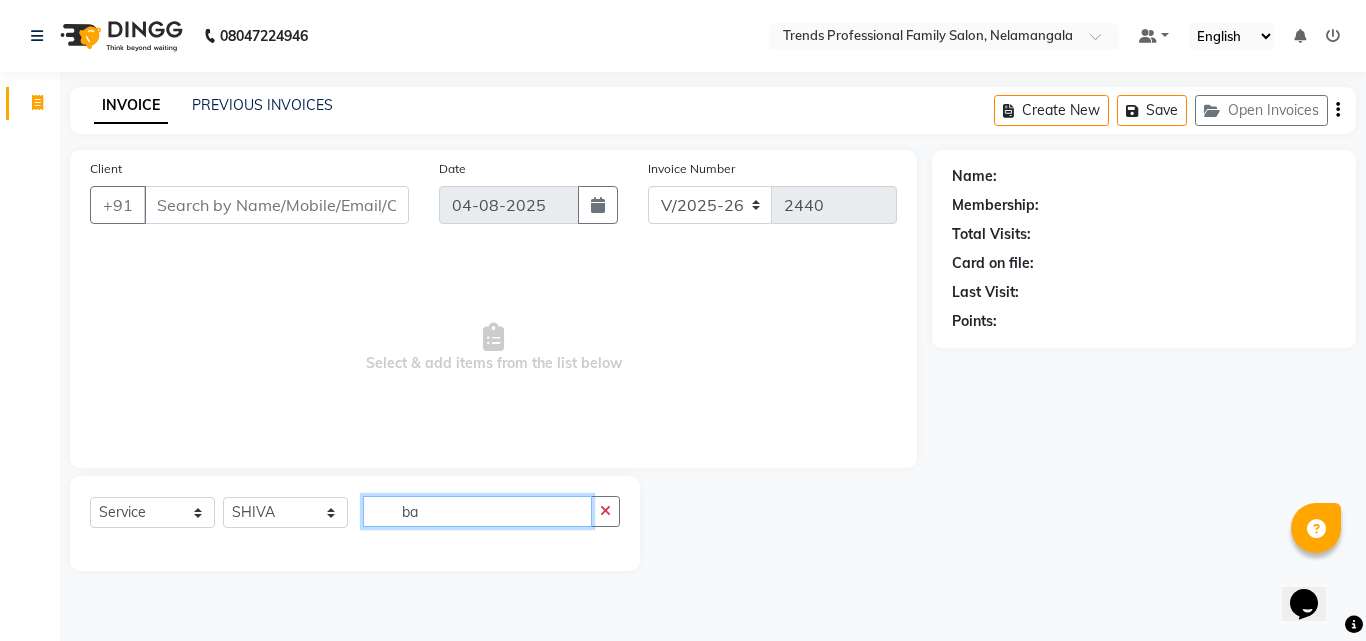 type on "b" 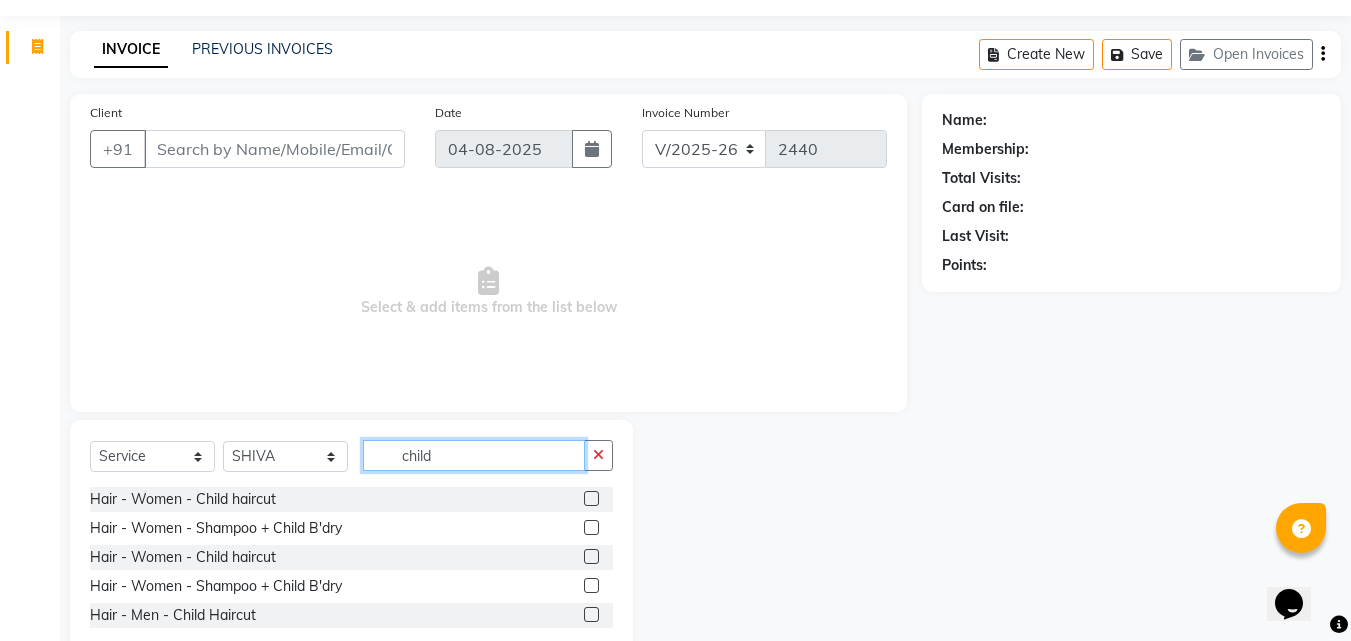 scroll, scrollTop: 105, scrollLeft: 0, axis: vertical 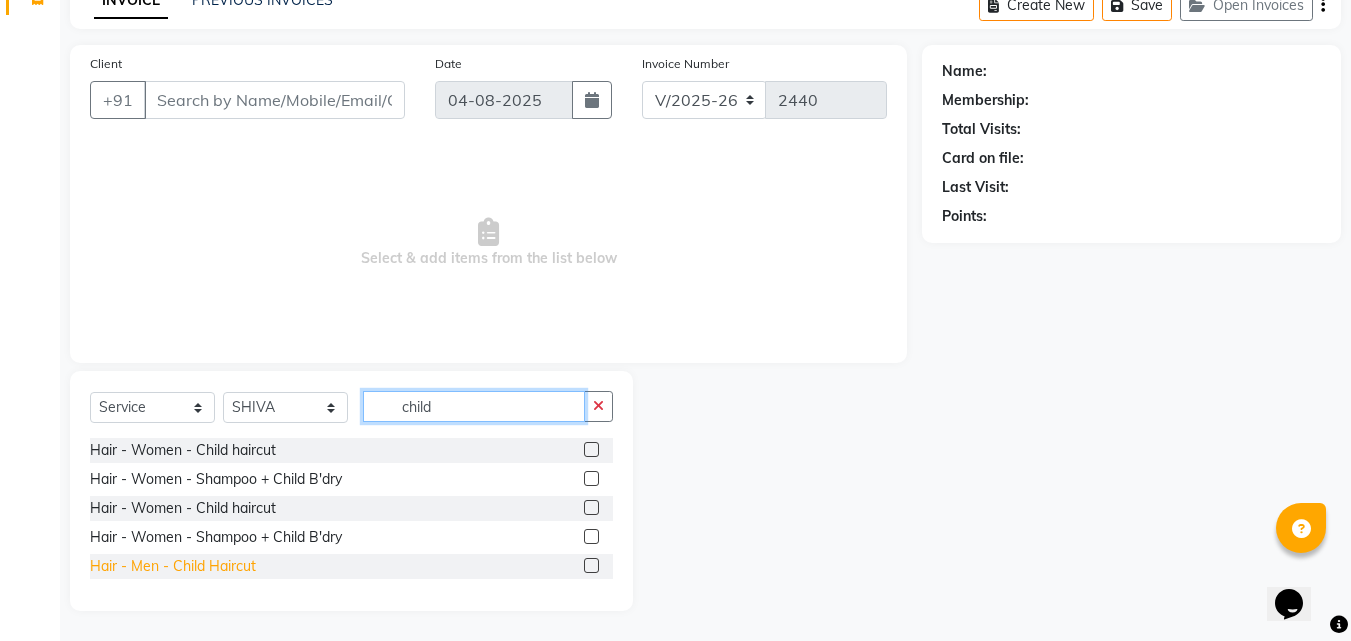 type on "child" 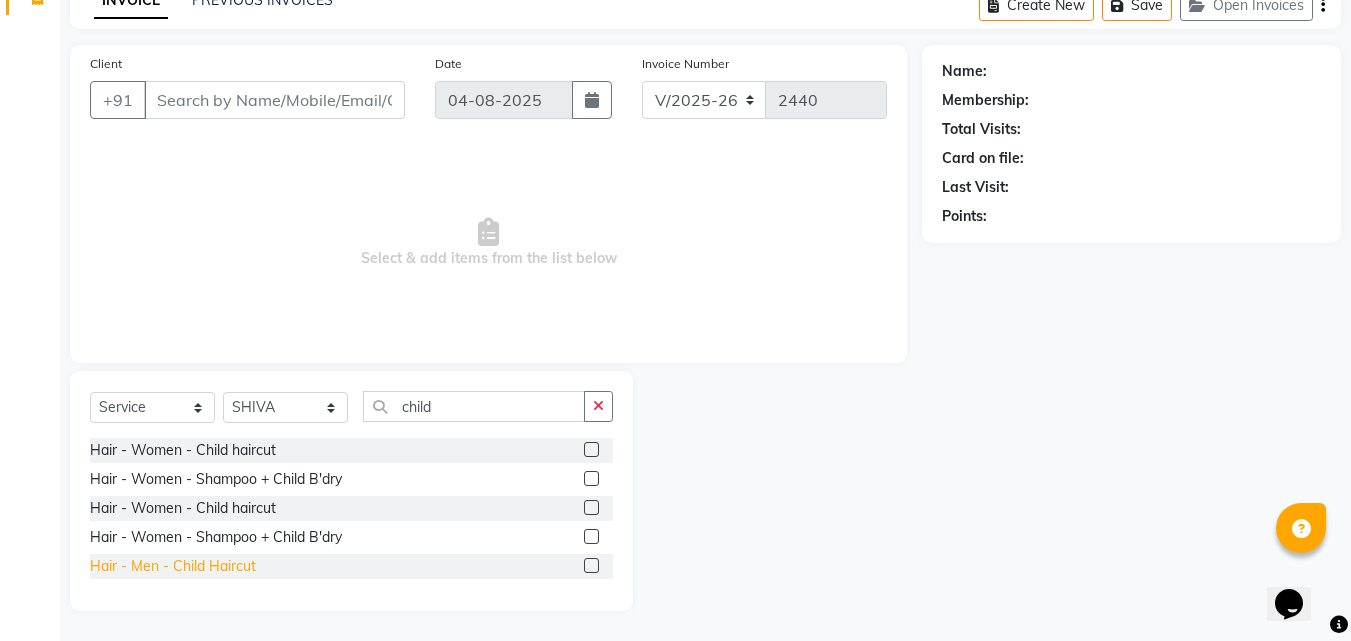 click on "Hair - Men - Child Haircut" 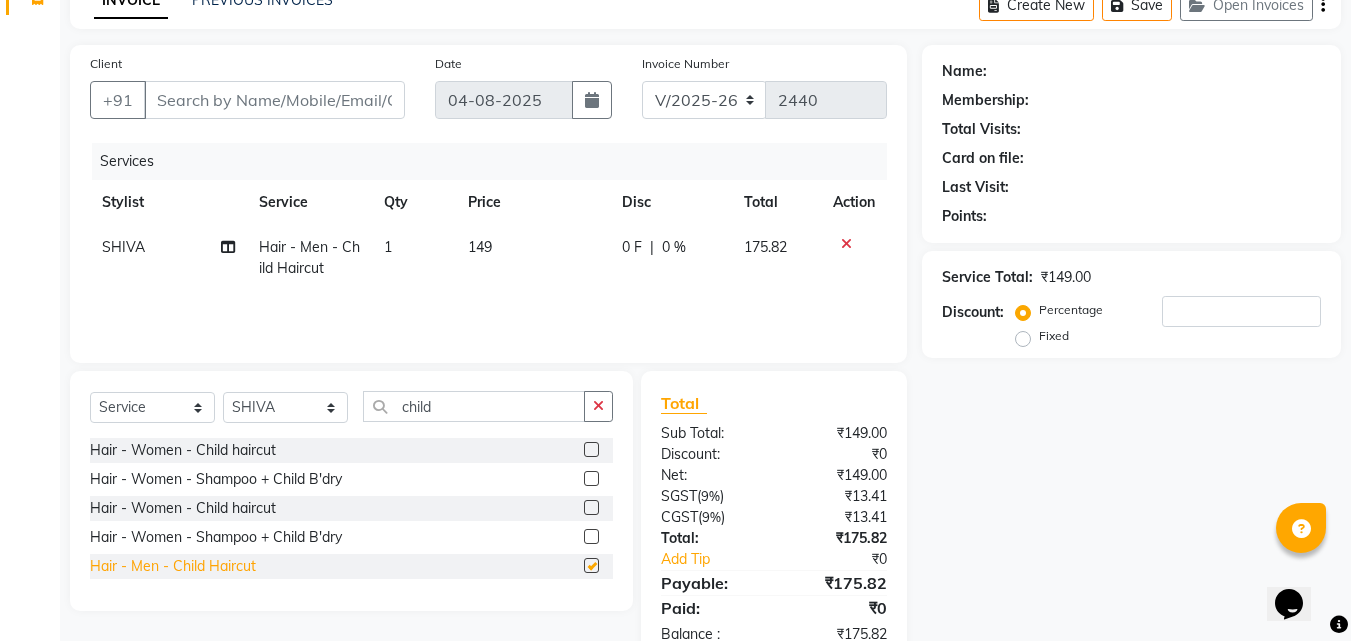 checkbox on "false" 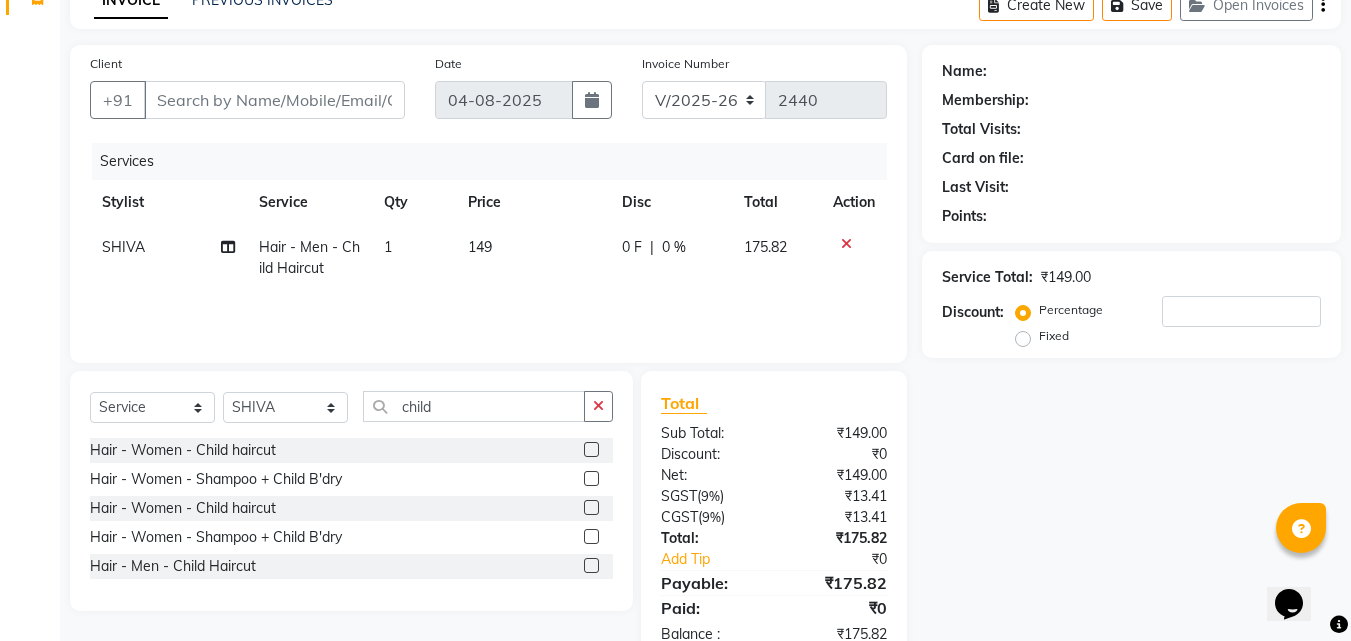 drag, startPoint x: 599, startPoint y: 413, endPoint x: 282, endPoint y: 264, distance: 350.27133 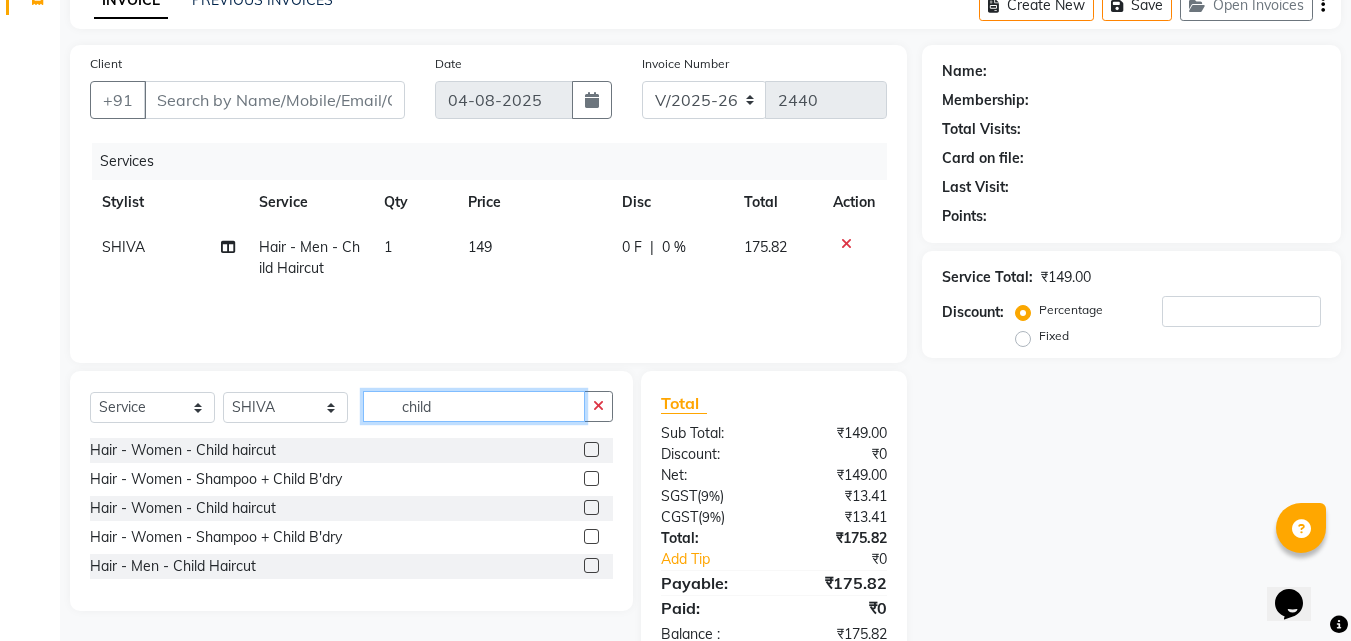 type 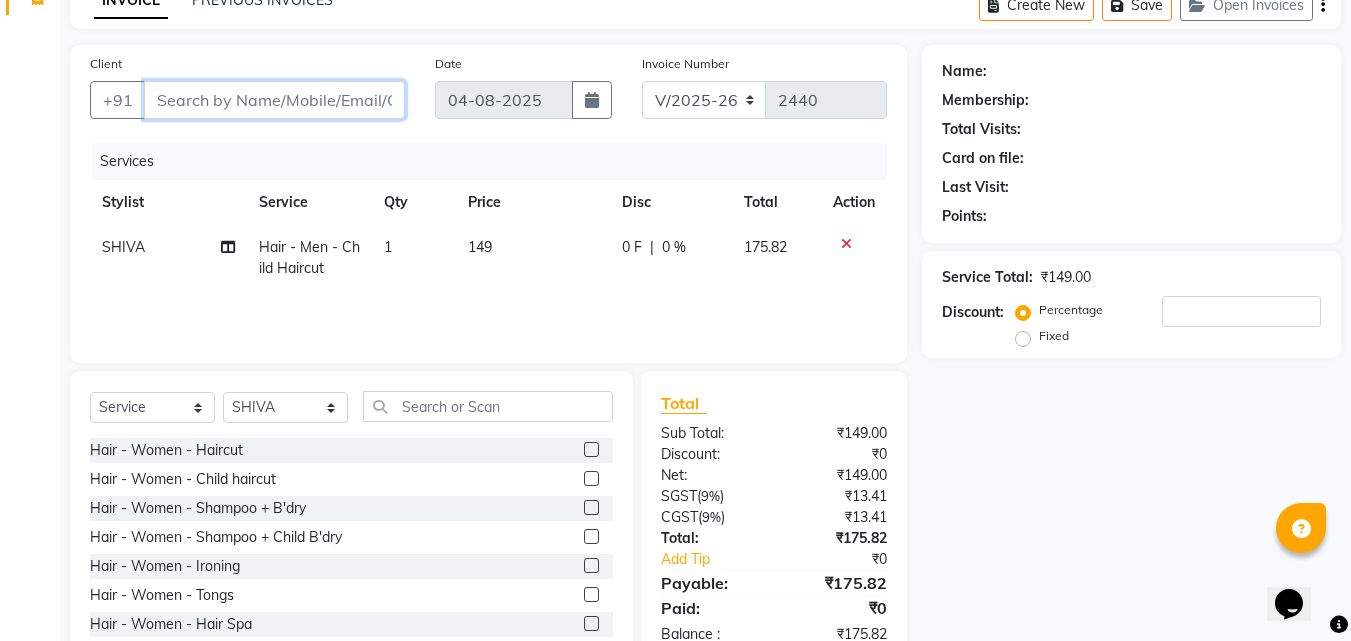 click on "Client" at bounding box center (274, 100) 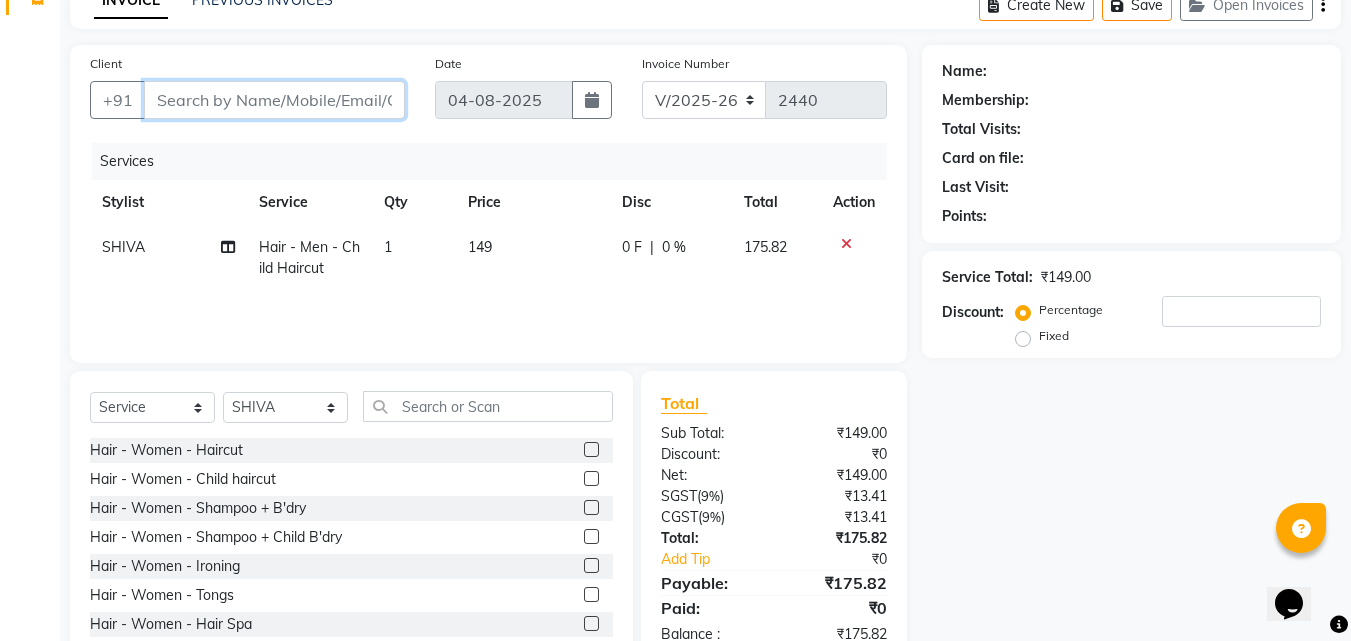 type on "u" 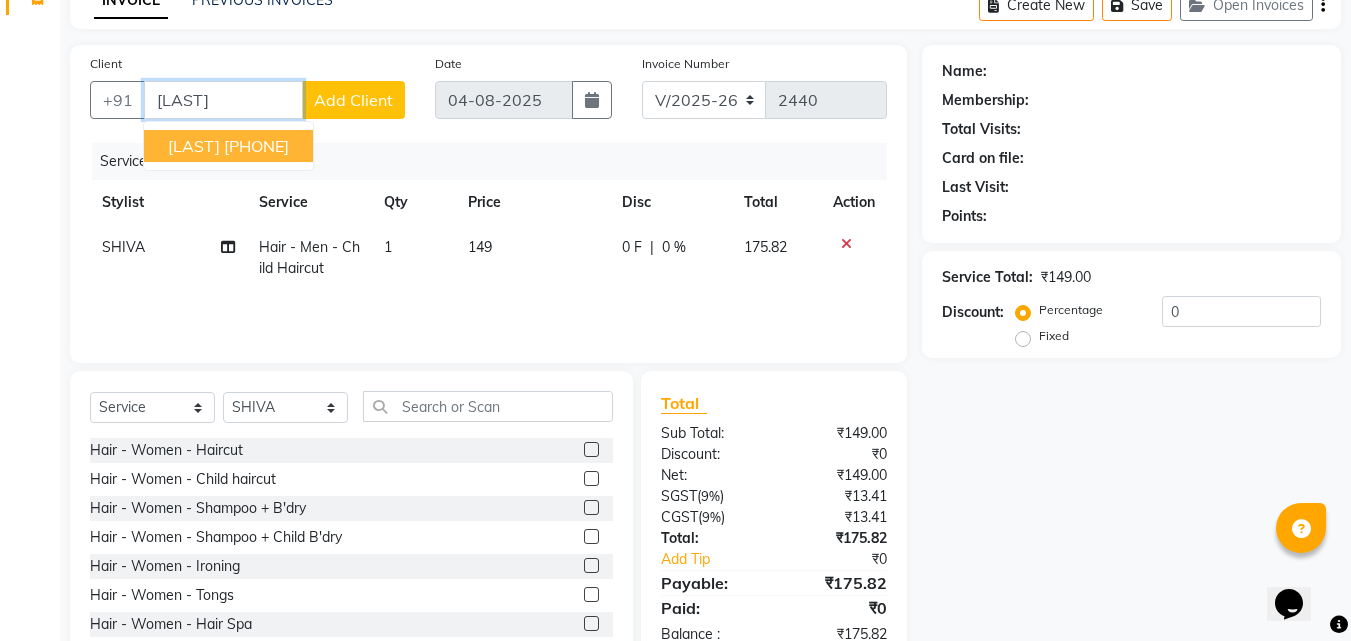 click on "7723878041" at bounding box center [256, 146] 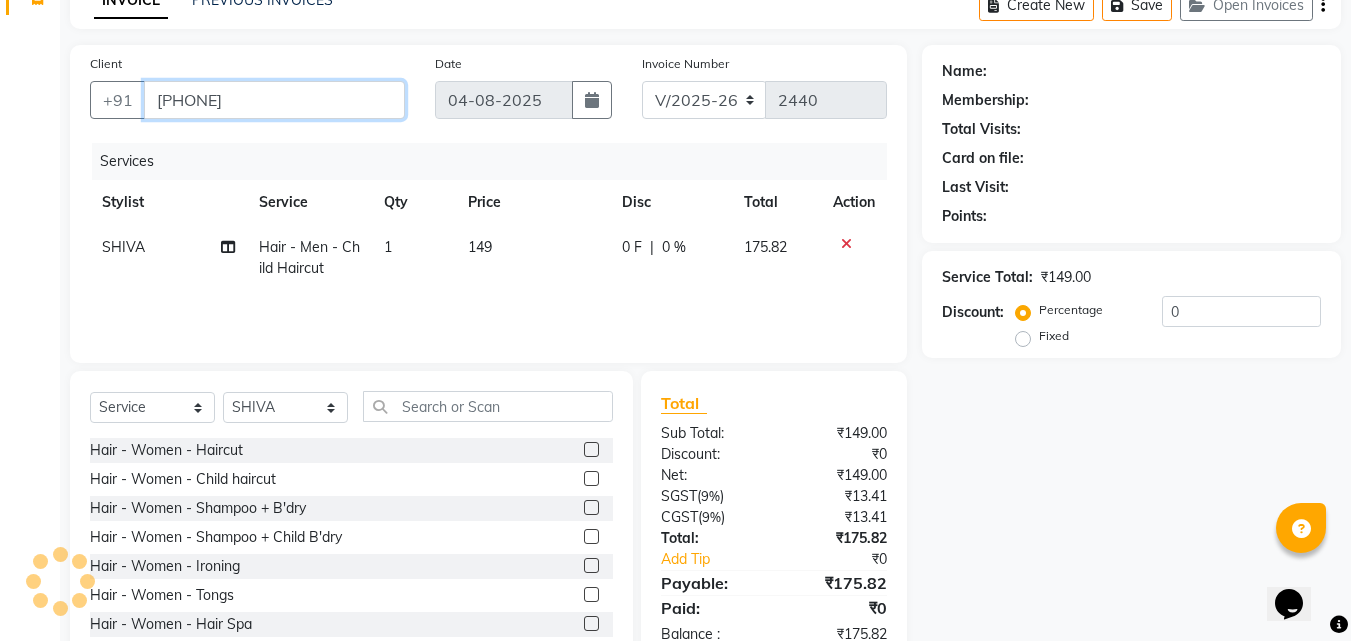 type on "7723878041" 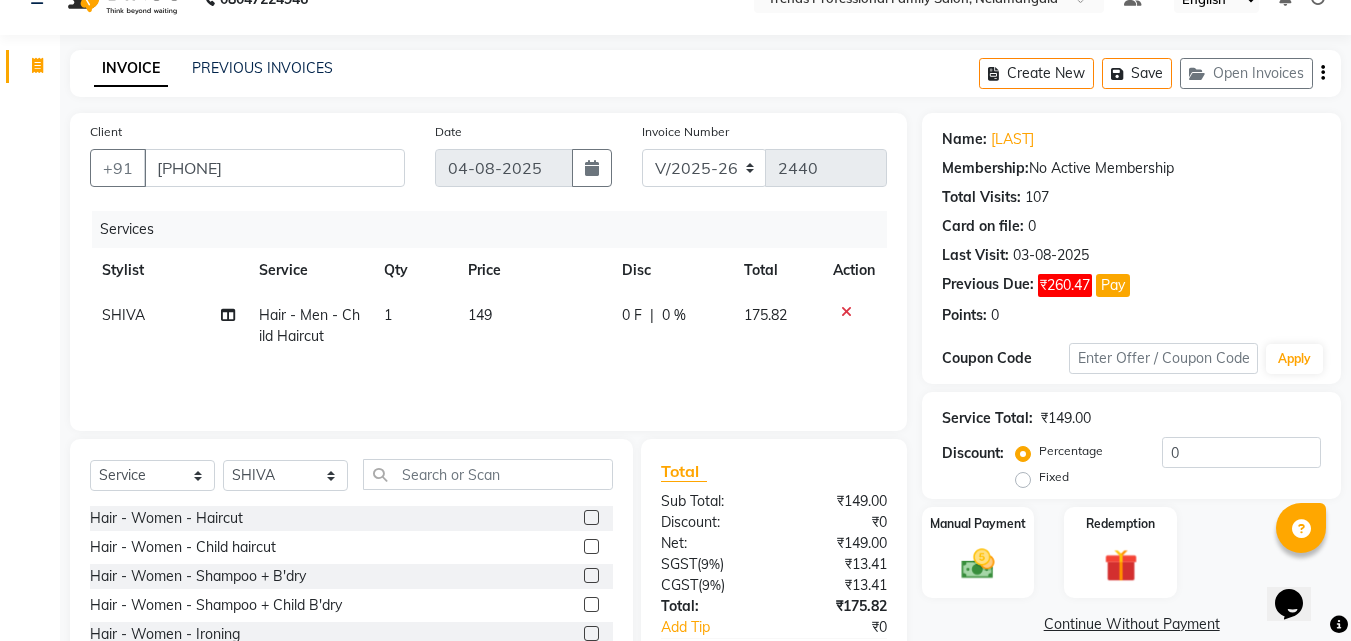 scroll, scrollTop: 0, scrollLeft: 0, axis: both 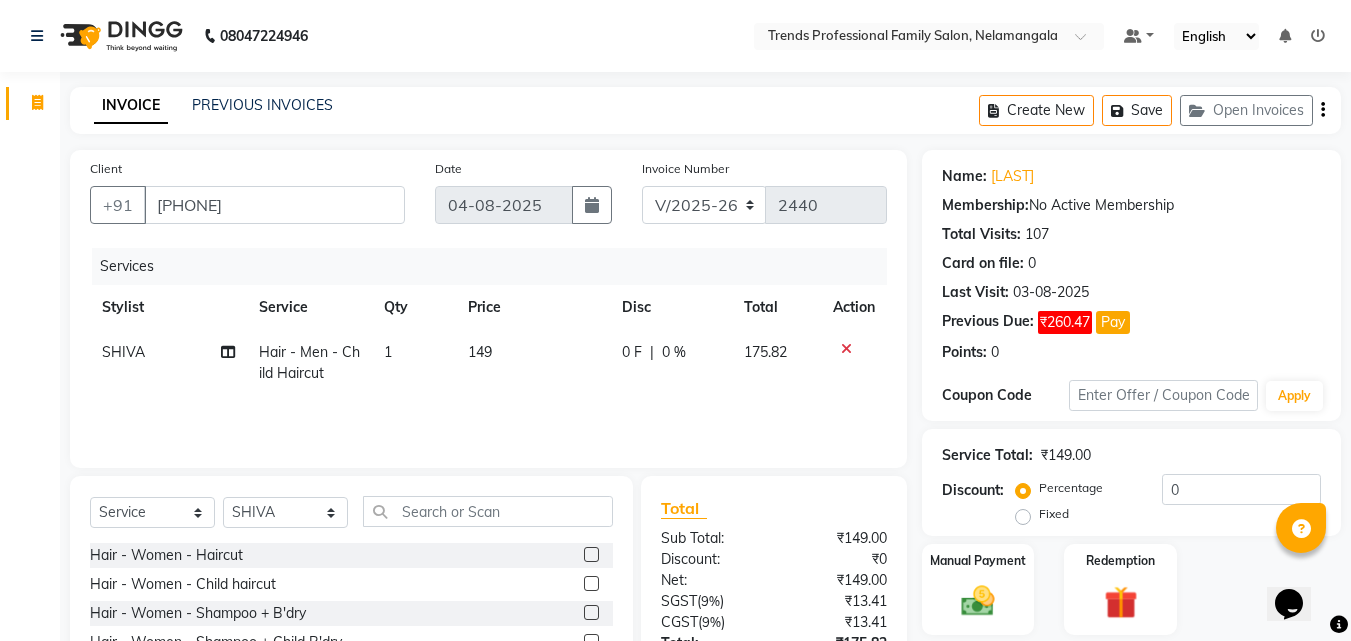 click 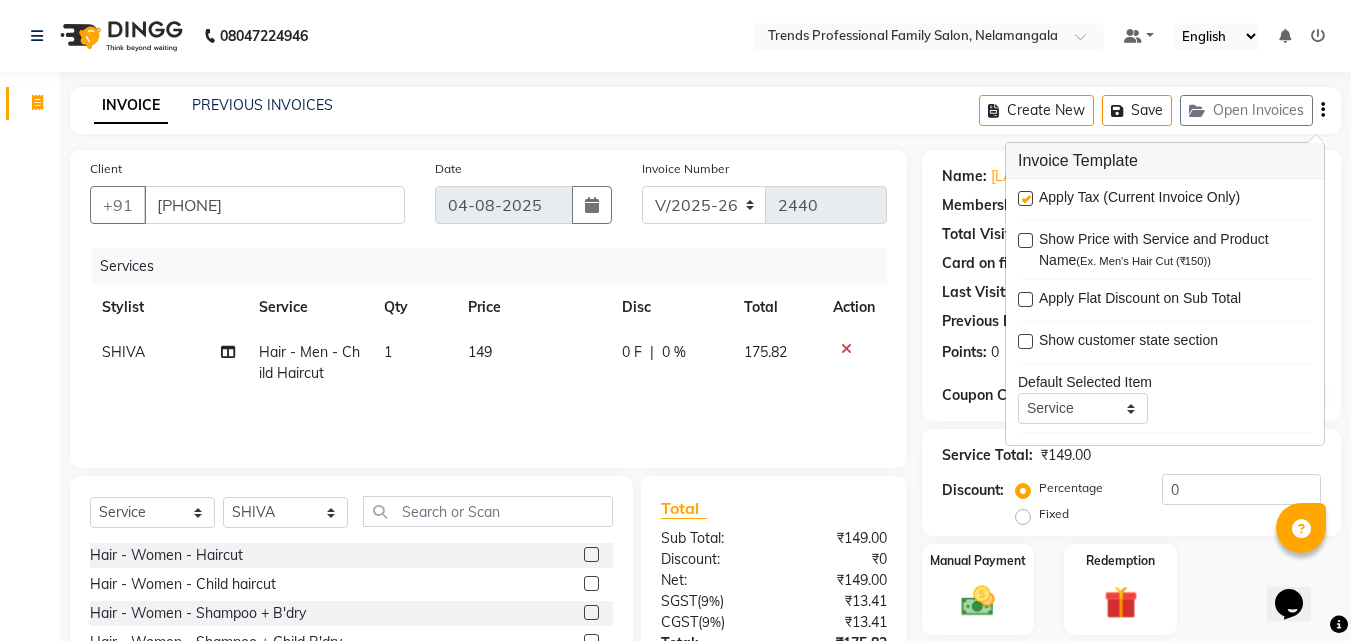 click at bounding box center (1025, 198) 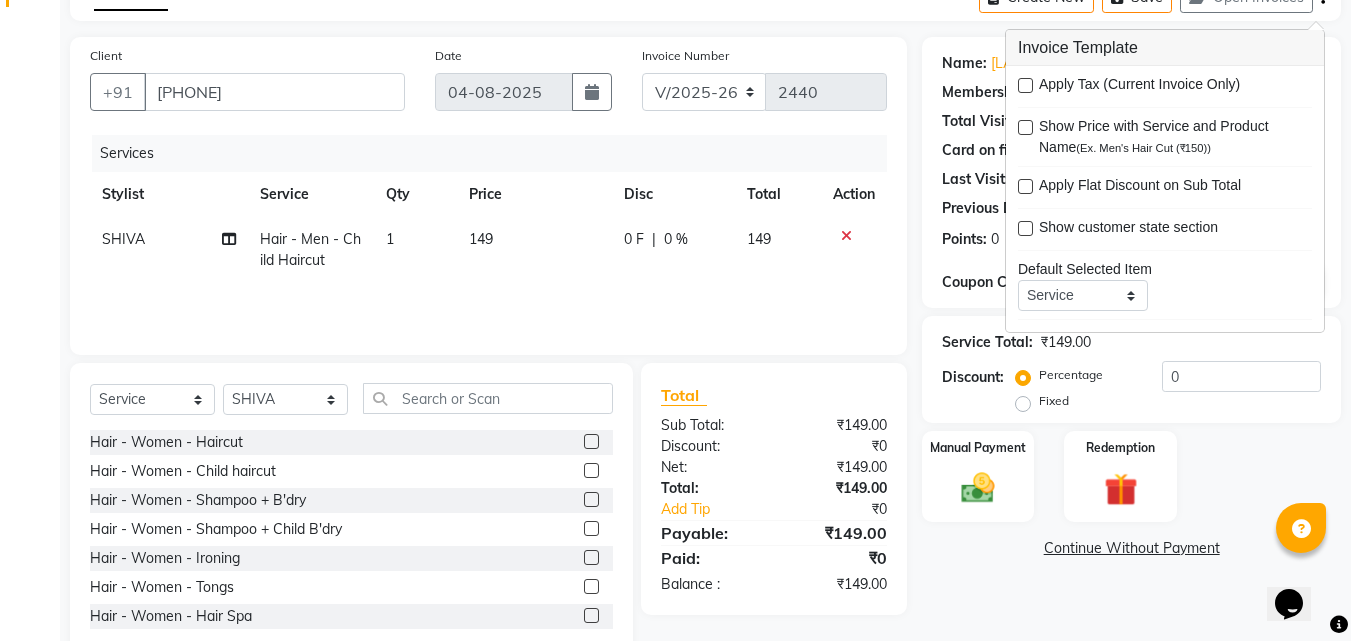 scroll, scrollTop: 160, scrollLeft: 0, axis: vertical 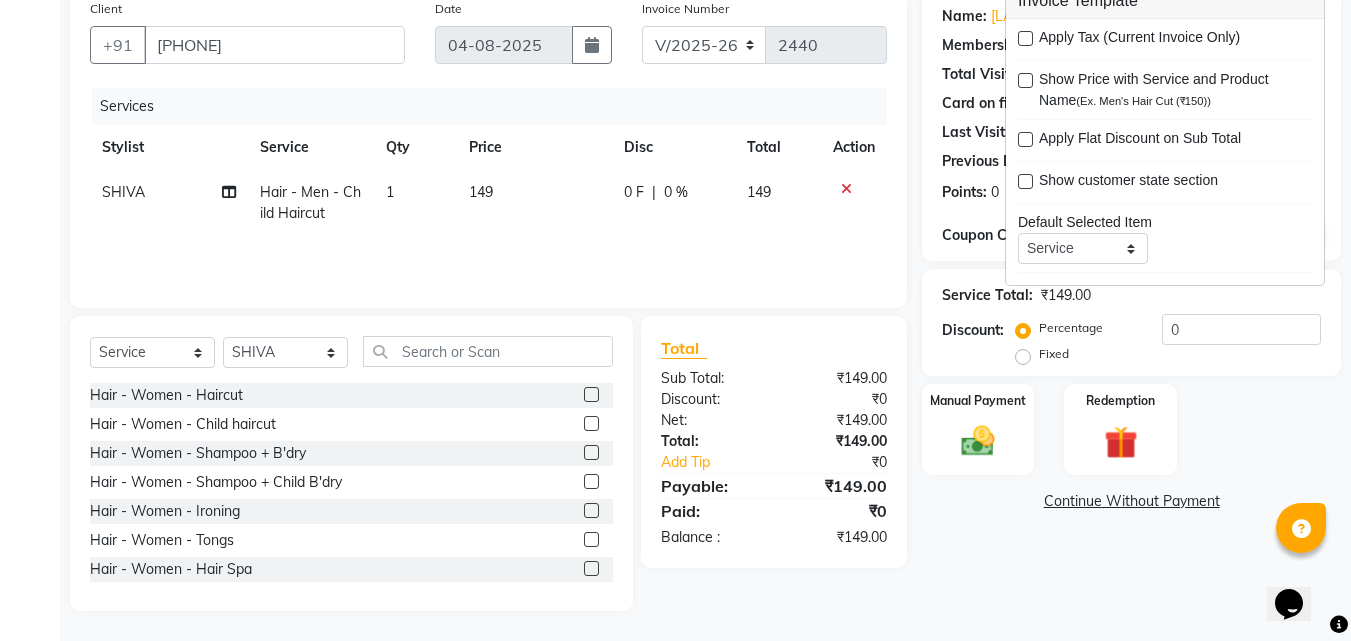 click on "Name: Ustham  Membership:  No Active Membership  Total Visits:  107 Card on file:  0 Last Visit:   03-08-2025 Previous Due:  ₹260.47 Pay Points:   0  Coupon Code Apply Service Total:  ₹149.00  Discount:  Percentage   Fixed  0 Manual Payment Redemption  Continue Without Payment" 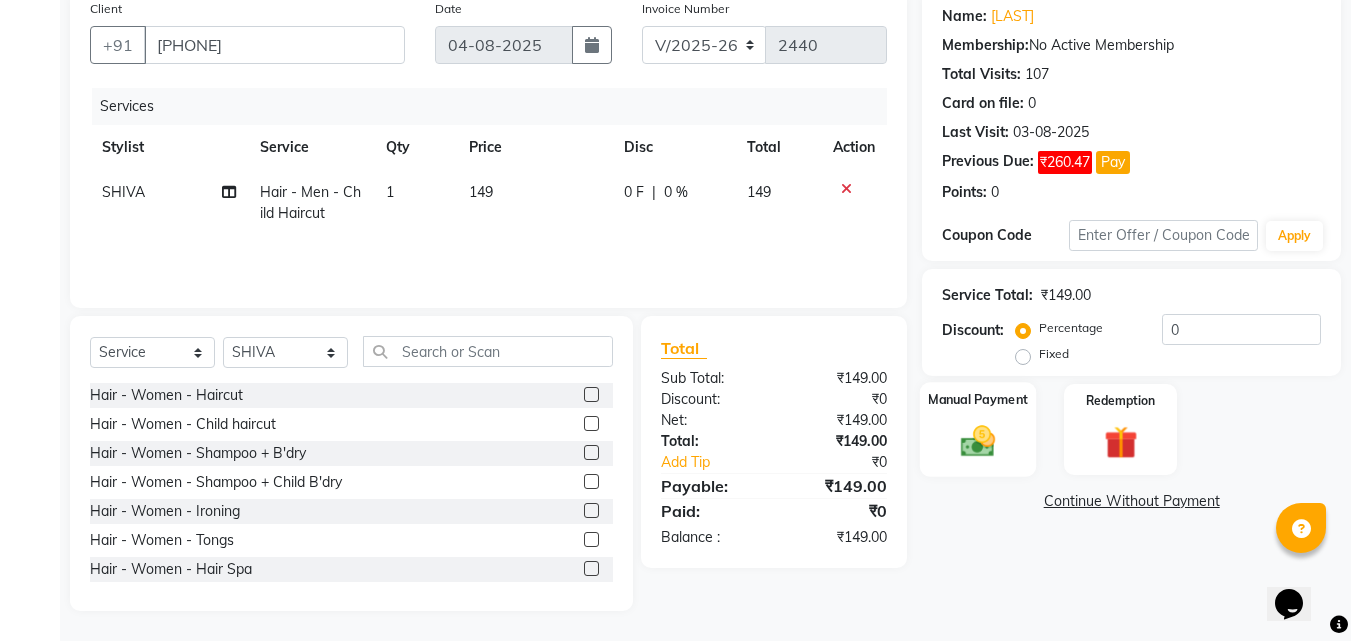 click 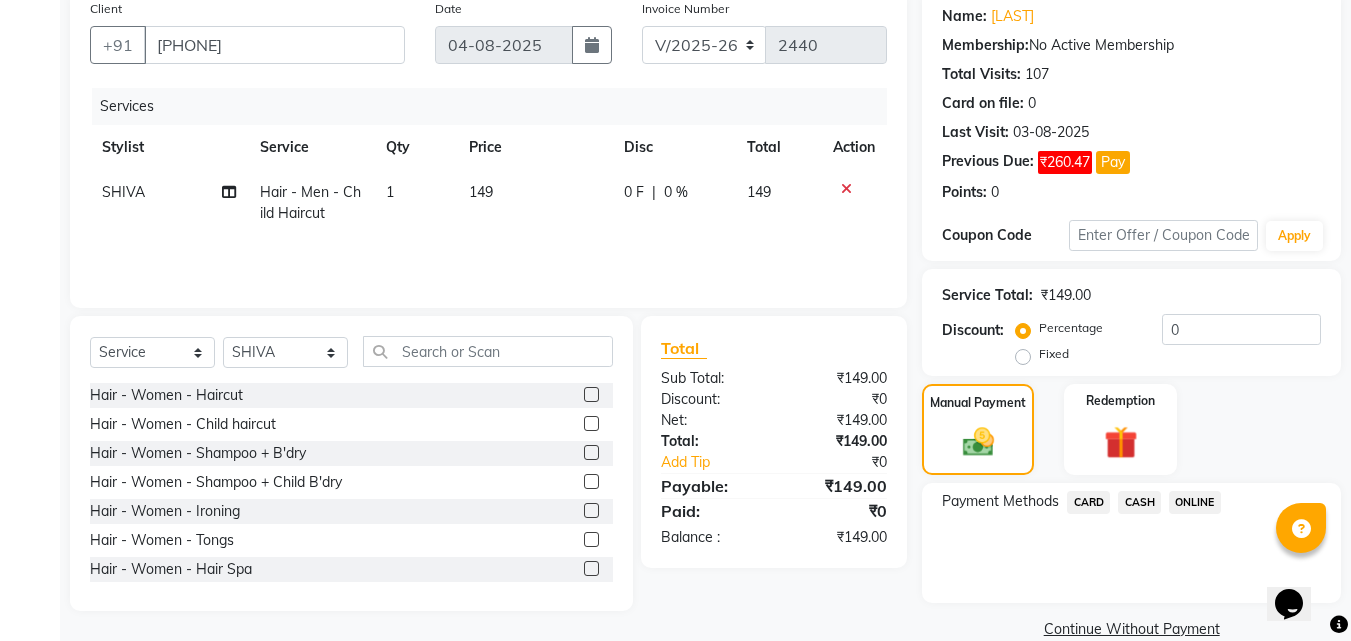 click on "ONLINE" 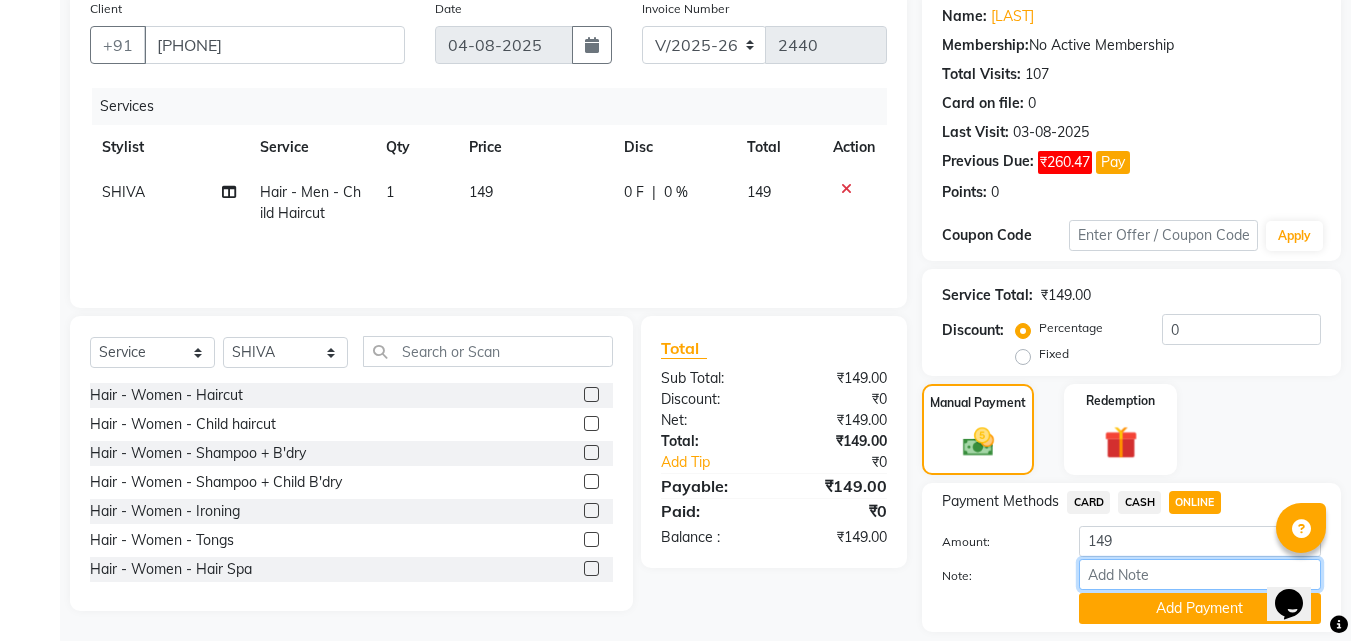 click on "Note:" at bounding box center (1200, 574) 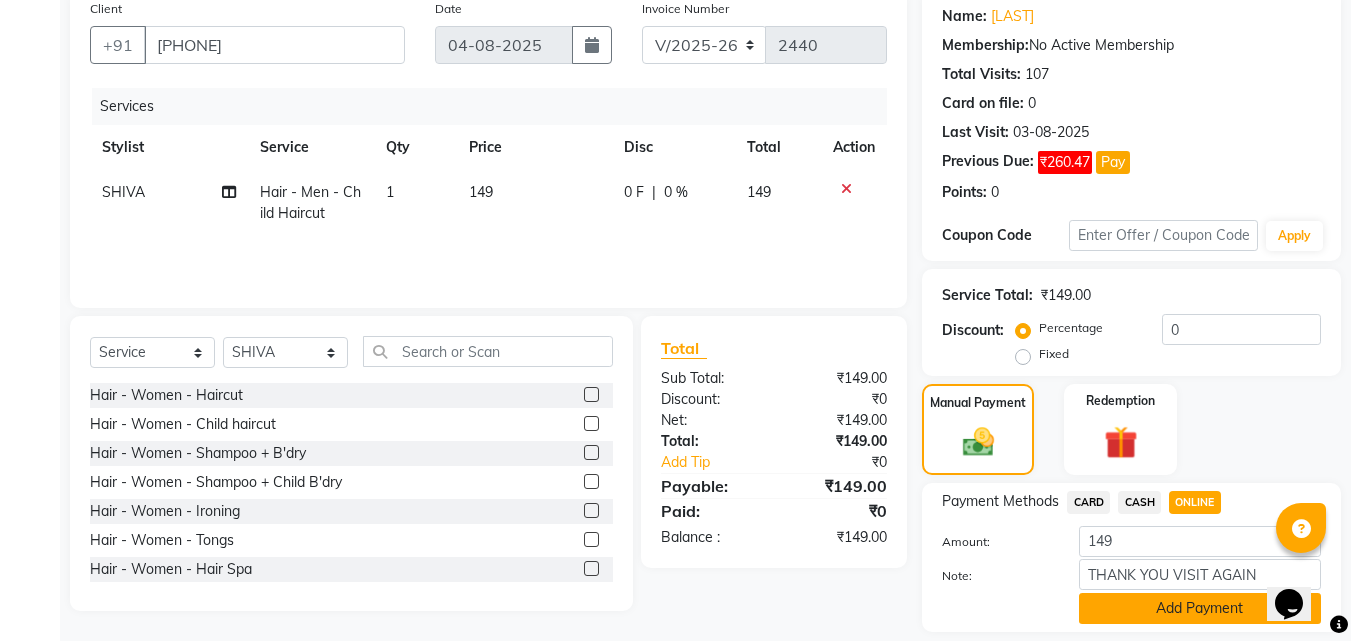 click on "Add Payment" 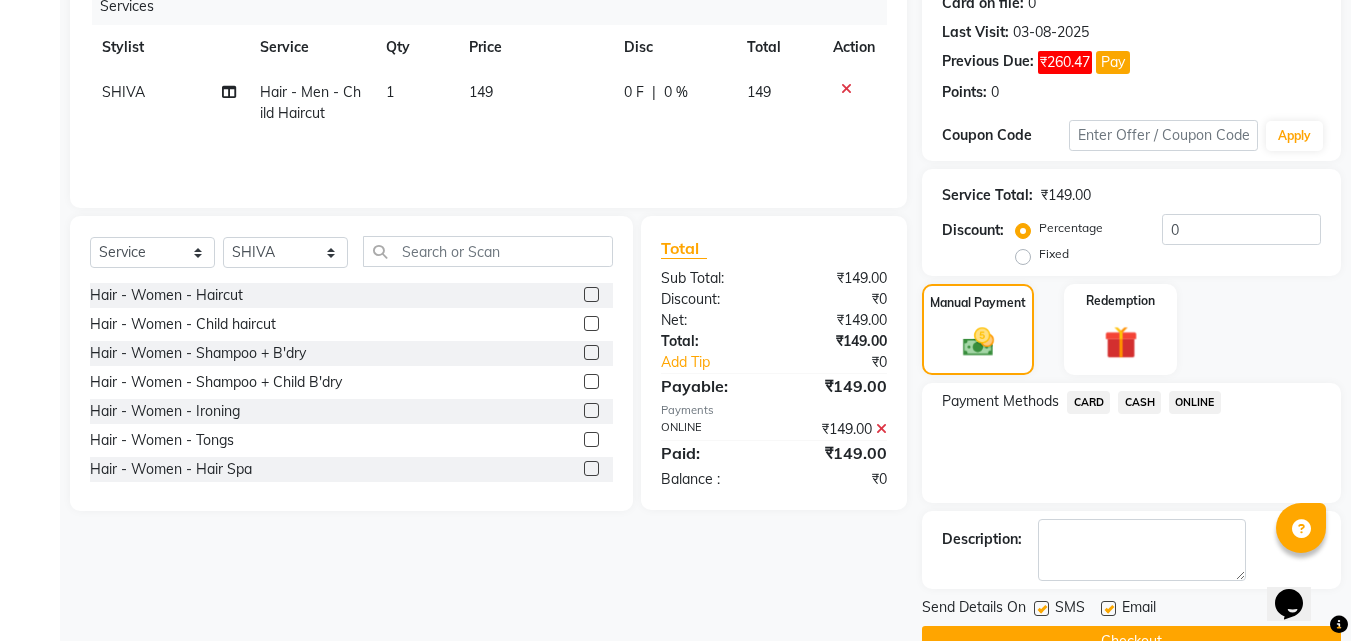 scroll, scrollTop: 306, scrollLeft: 0, axis: vertical 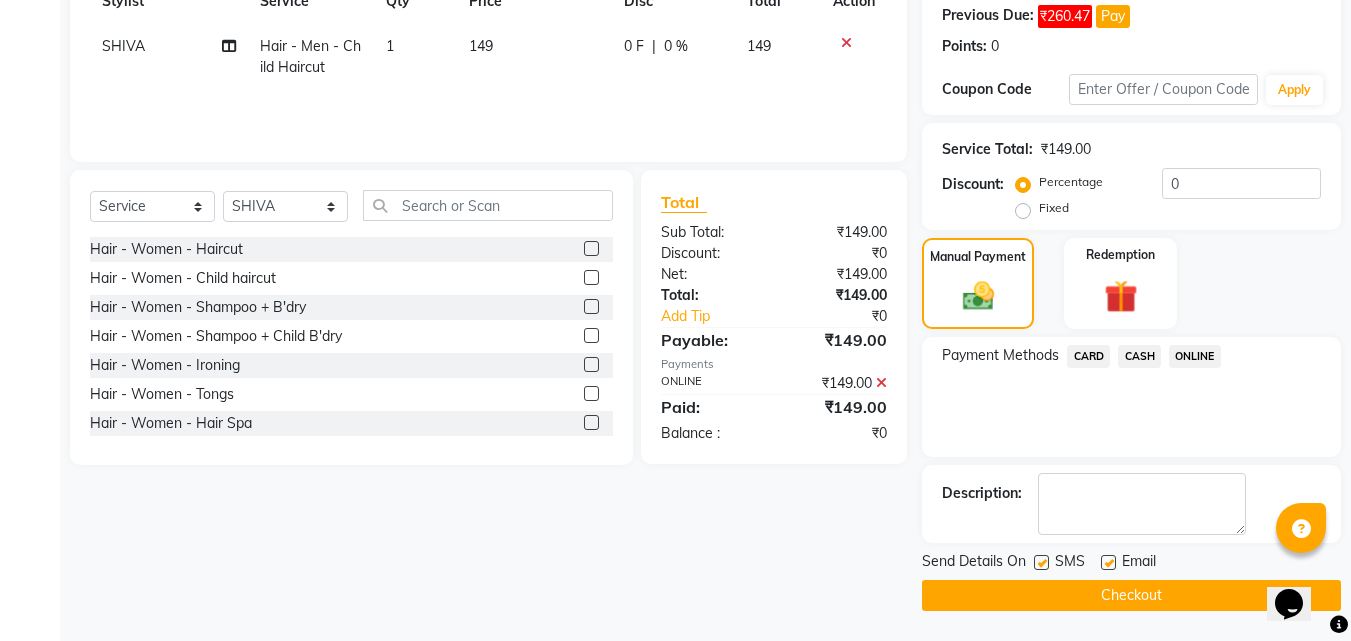 drag, startPoint x: 1048, startPoint y: 563, endPoint x: 1103, endPoint y: 559, distance: 55.145264 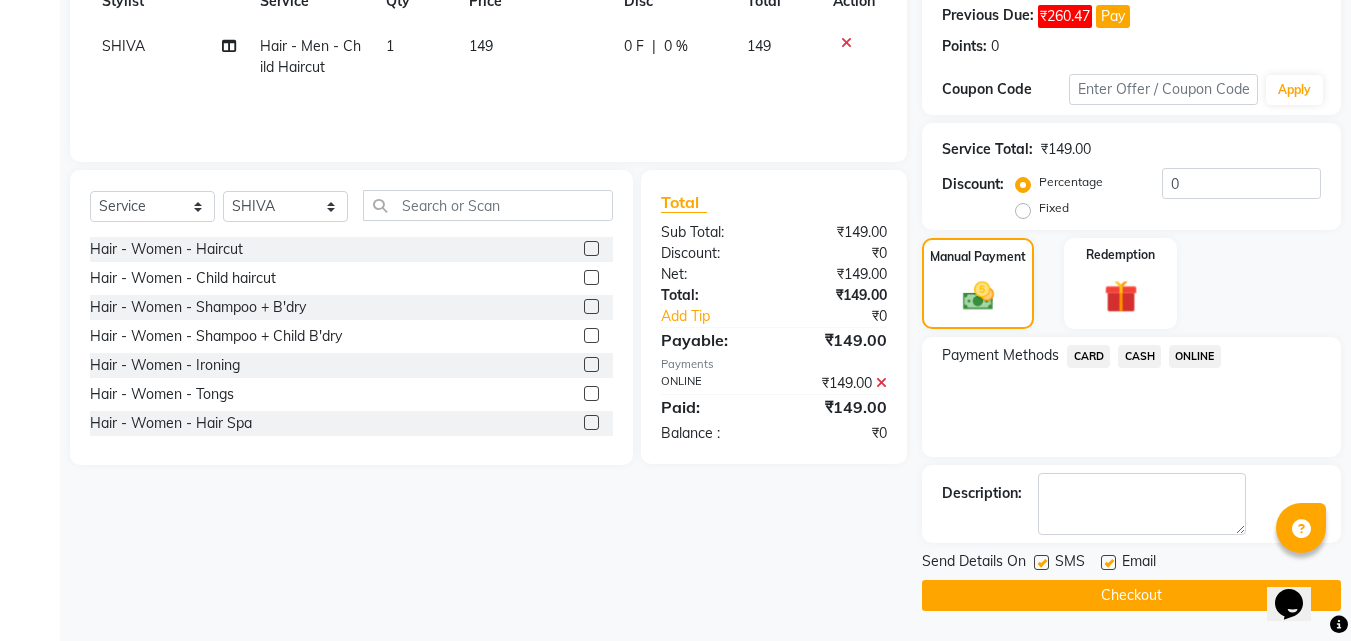 drag, startPoint x: 1105, startPoint y: 558, endPoint x: 1059, endPoint y: 559, distance: 46.010868 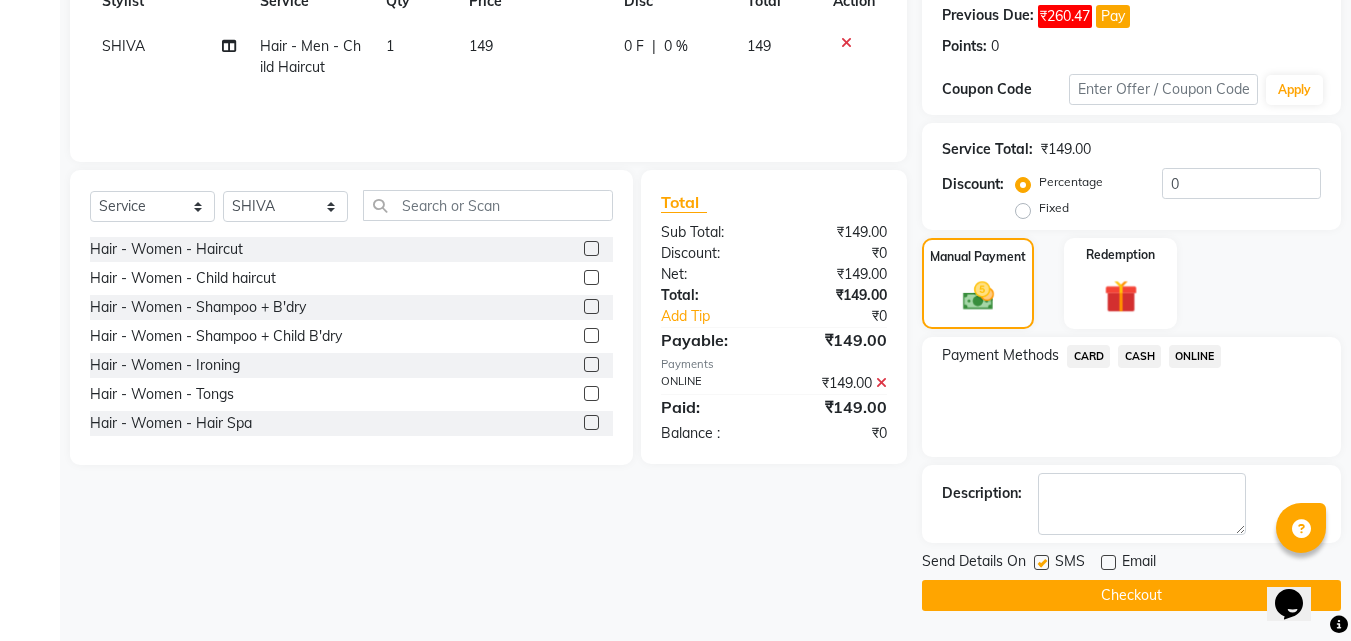 click 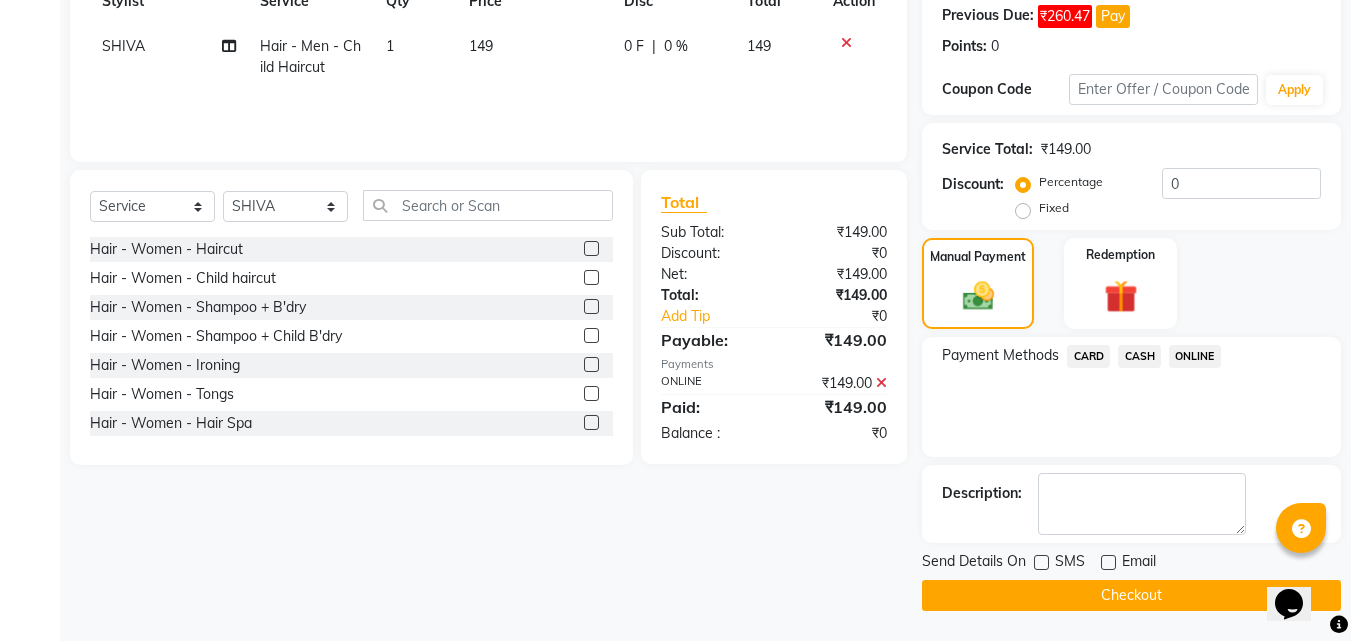 click on "Checkout" 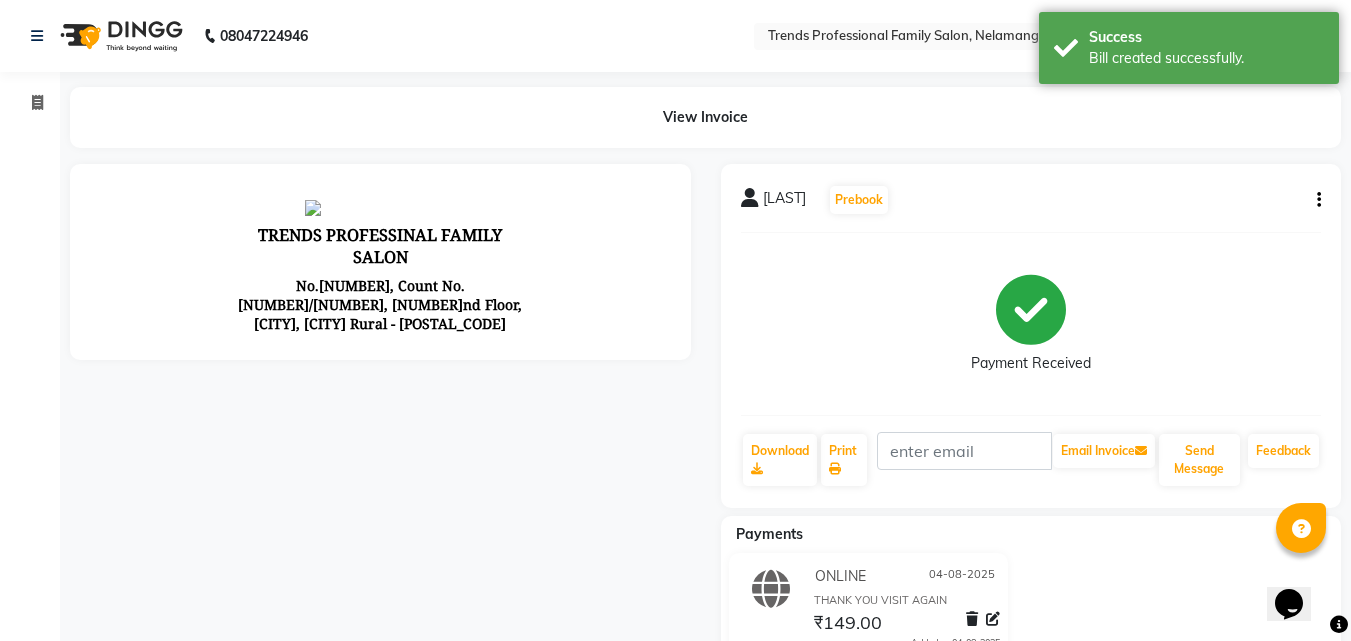 scroll, scrollTop: 0, scrollLeft: 0, axis: both 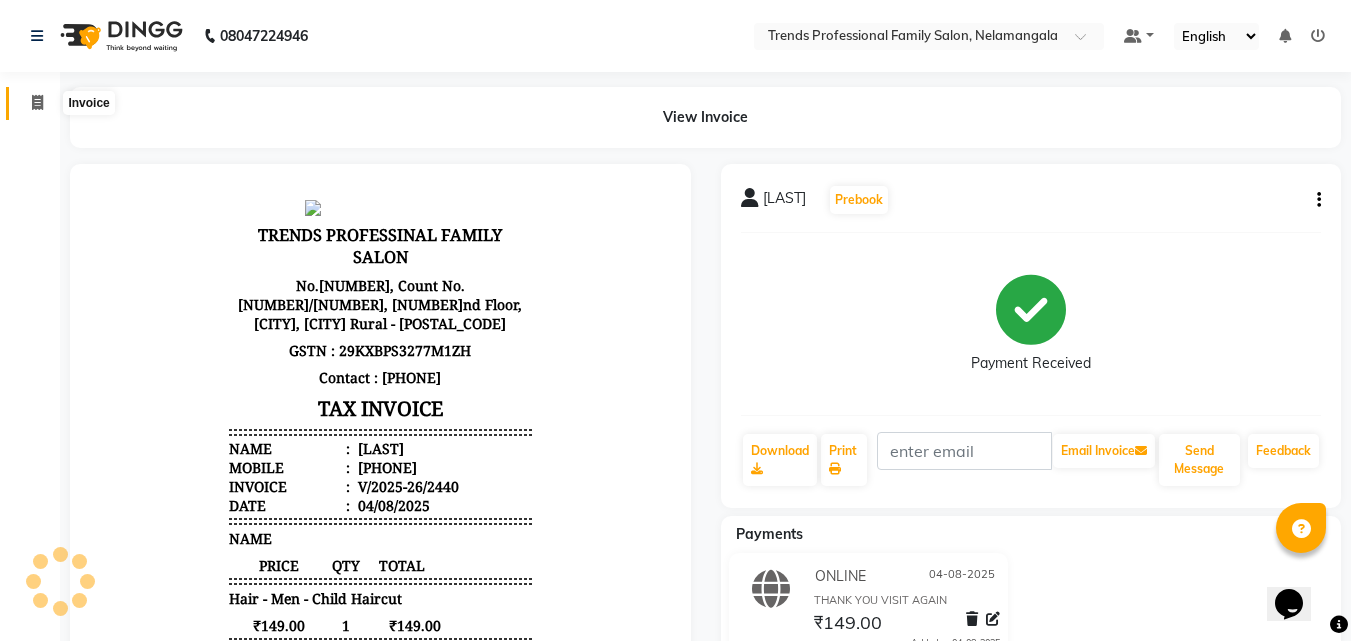 click 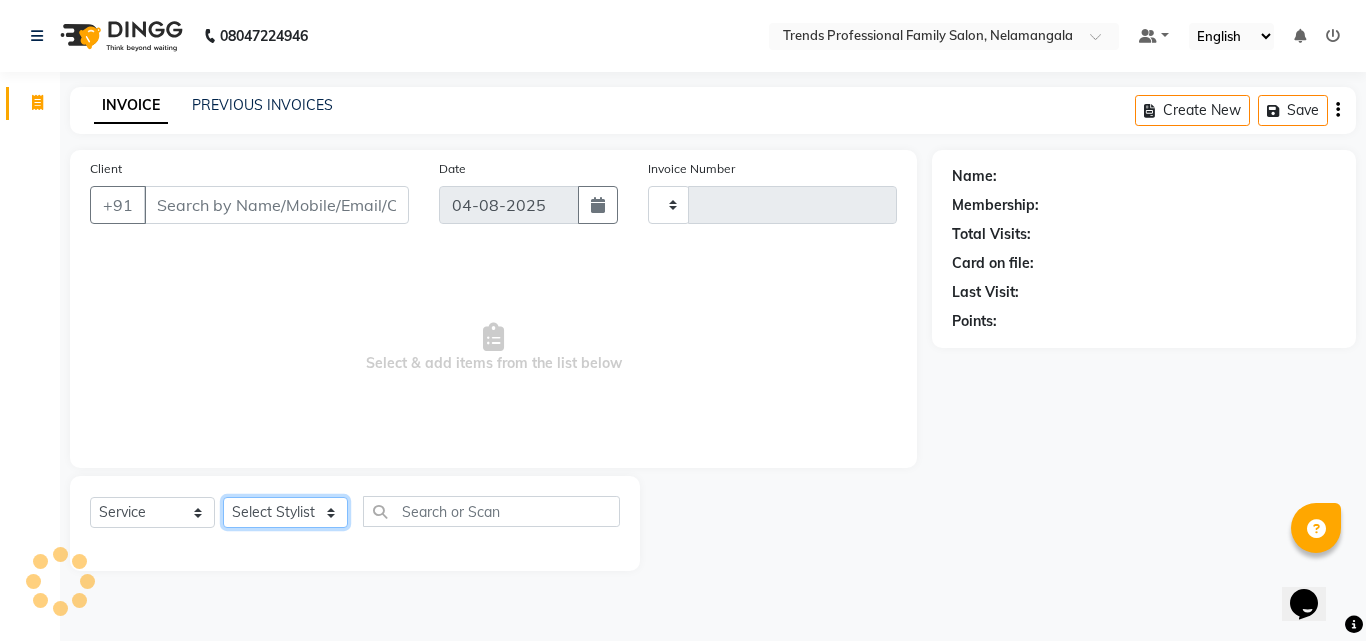 click on "Select Stylist" 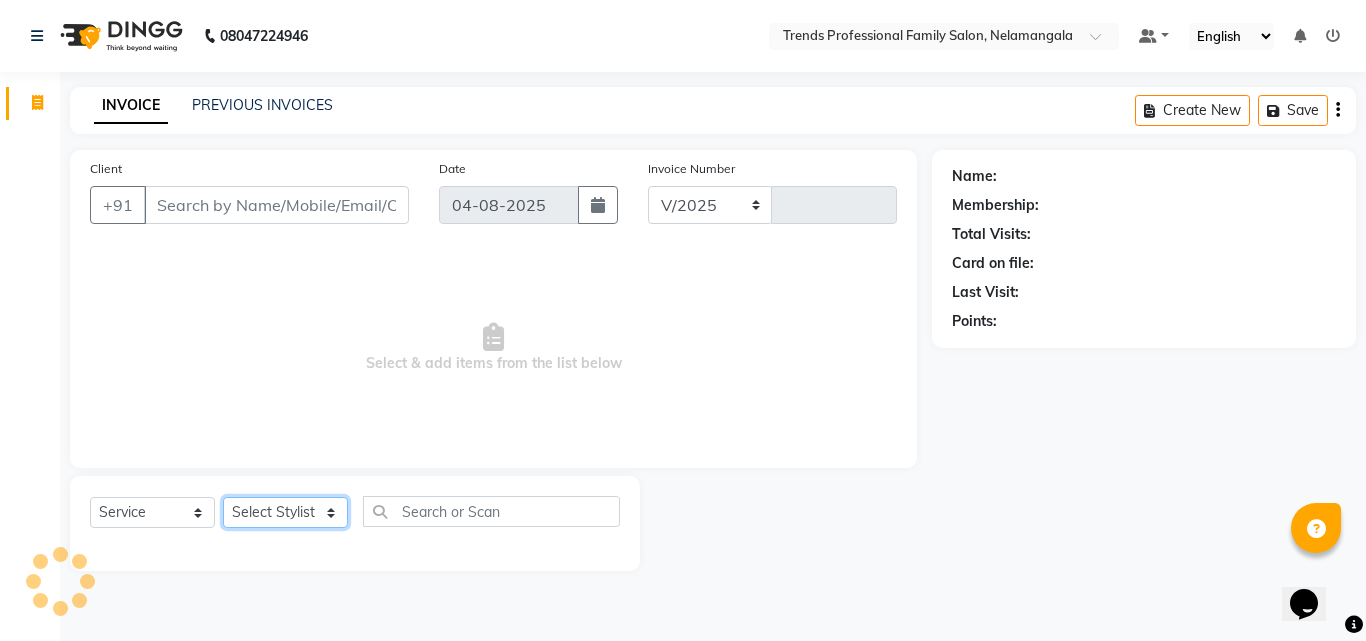 select on "7345" 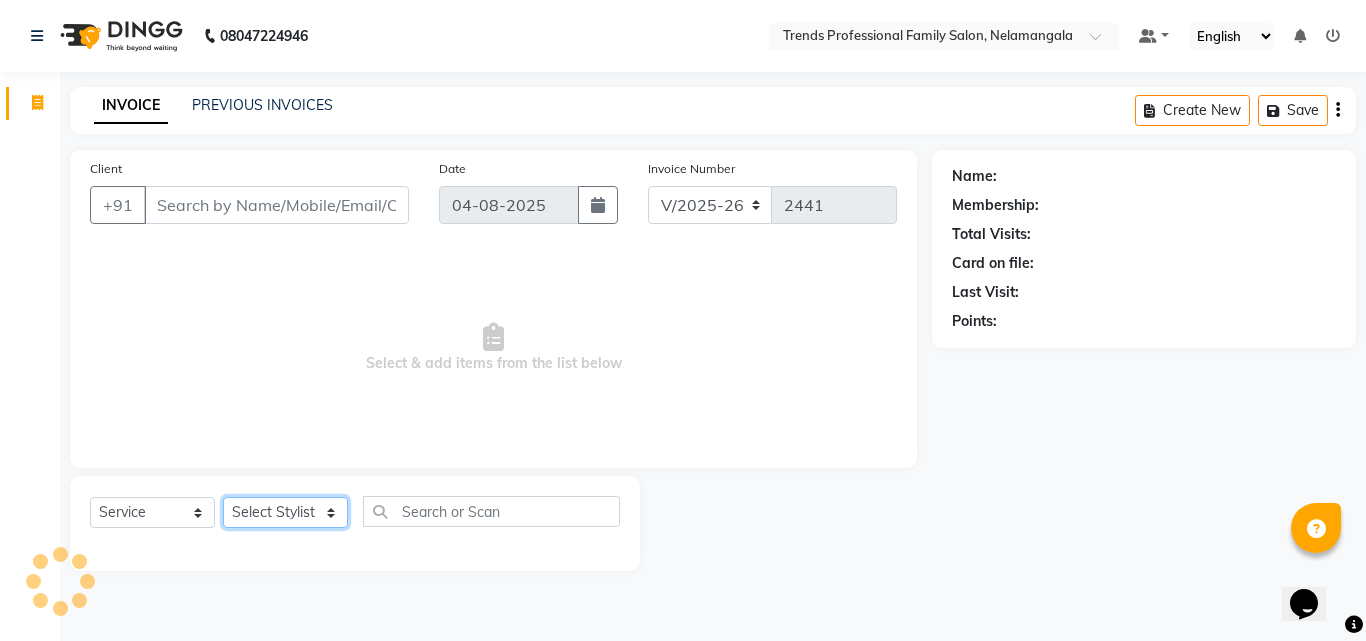 click on "Select Stylist" 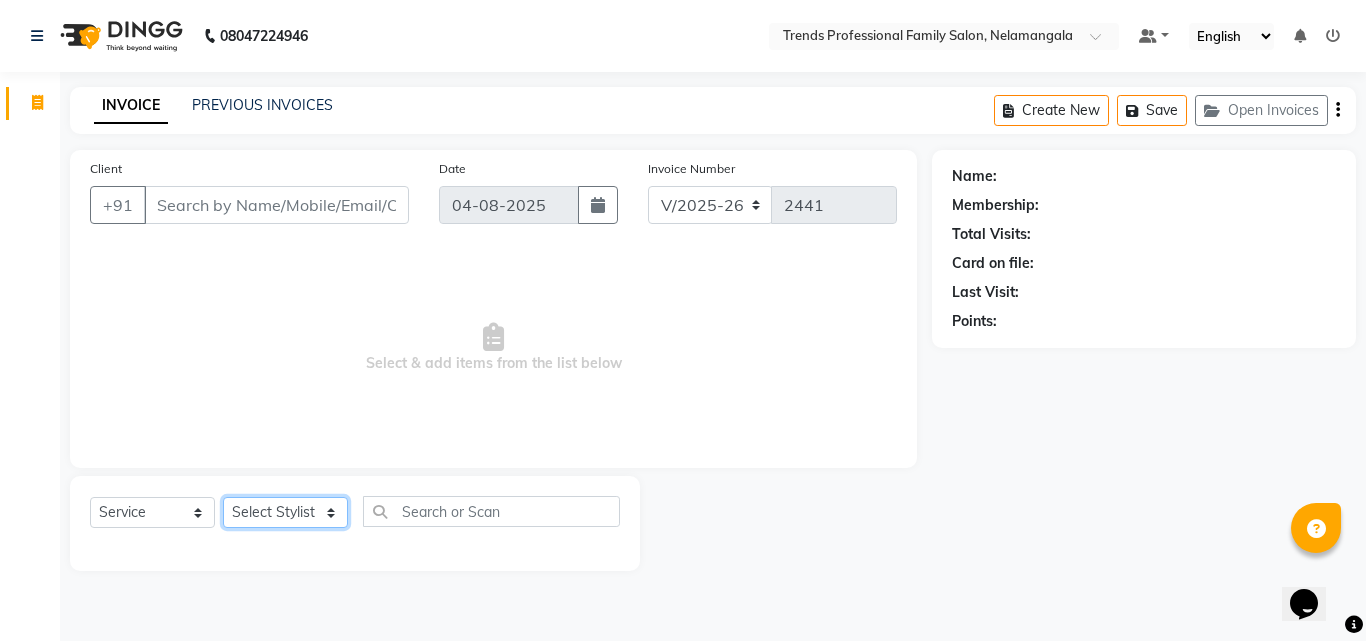 select on "64189" 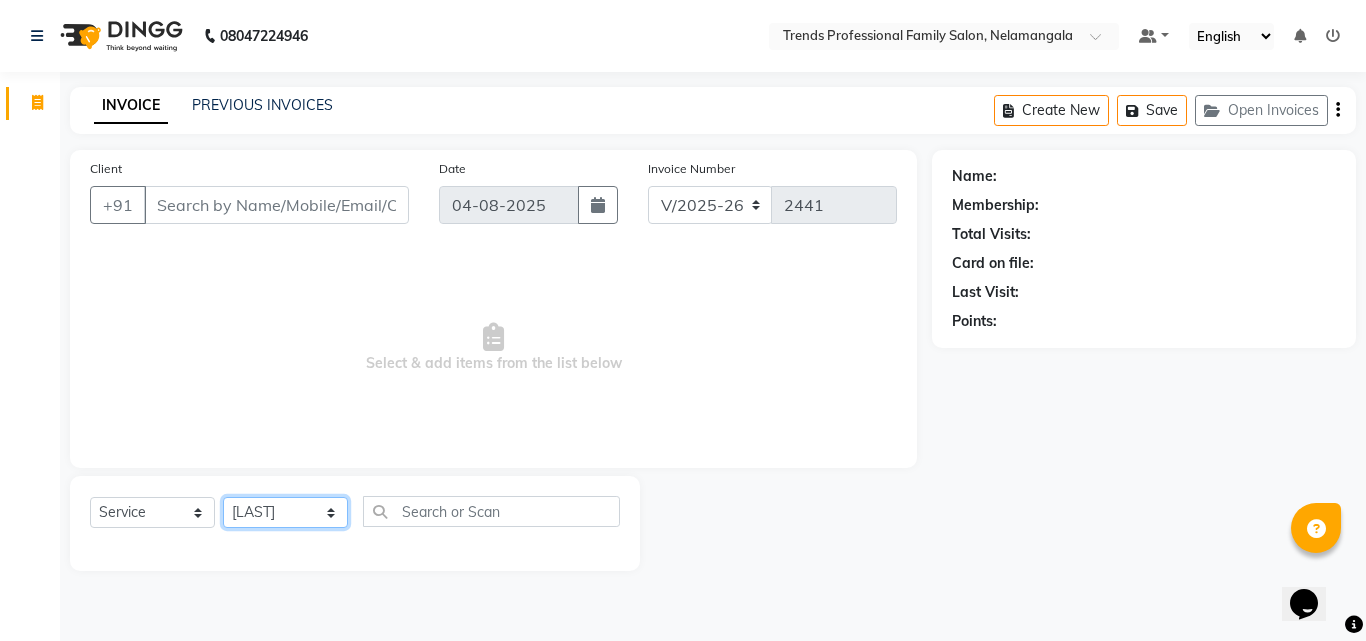 click on "Select Stylist ANITHA AVANTHIKA Hithaishi IMRAN KHAN KANCHAN MUSKHAN RUSTHAM SEEMA SHIVA SOURAV Sumika Trends" 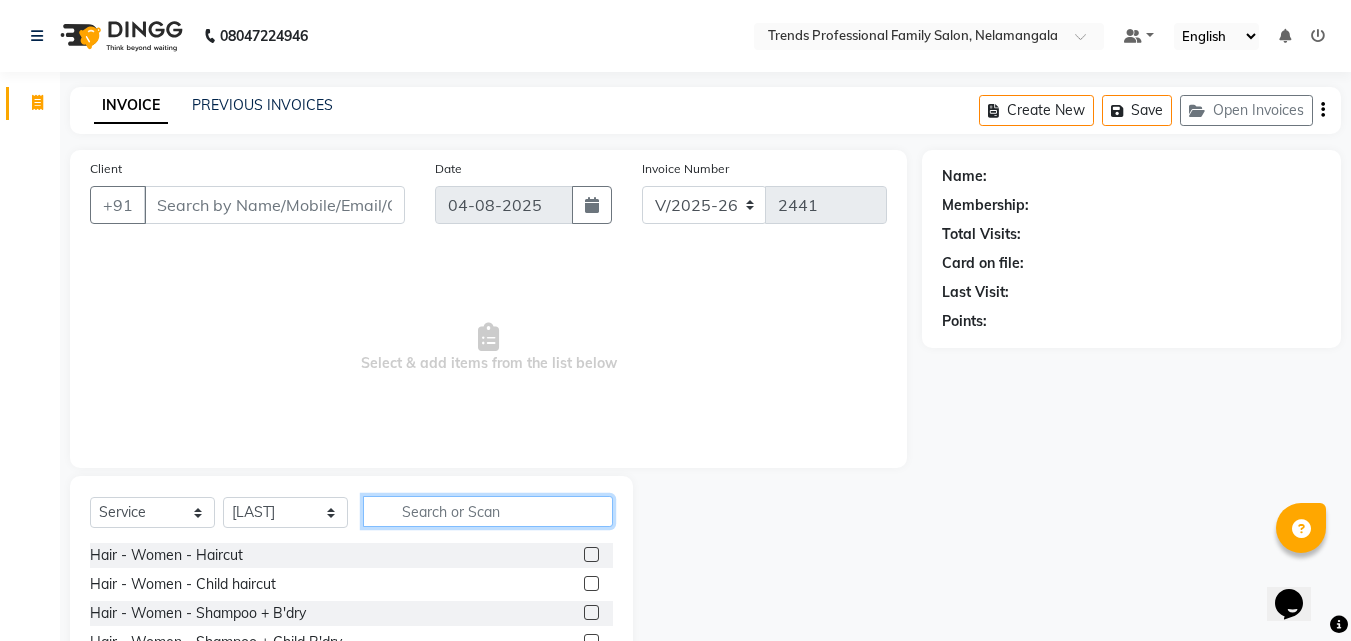 click 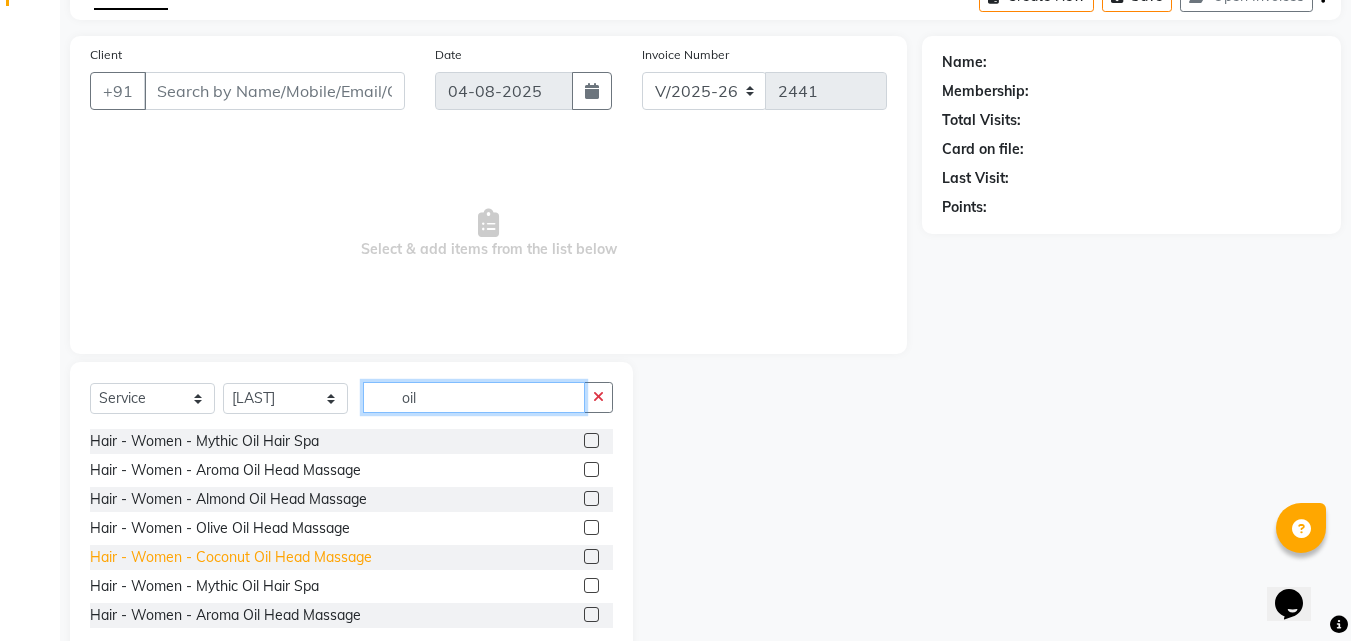 scroll, scrollTop: 160, scrollLeft: 0, axis: vertical 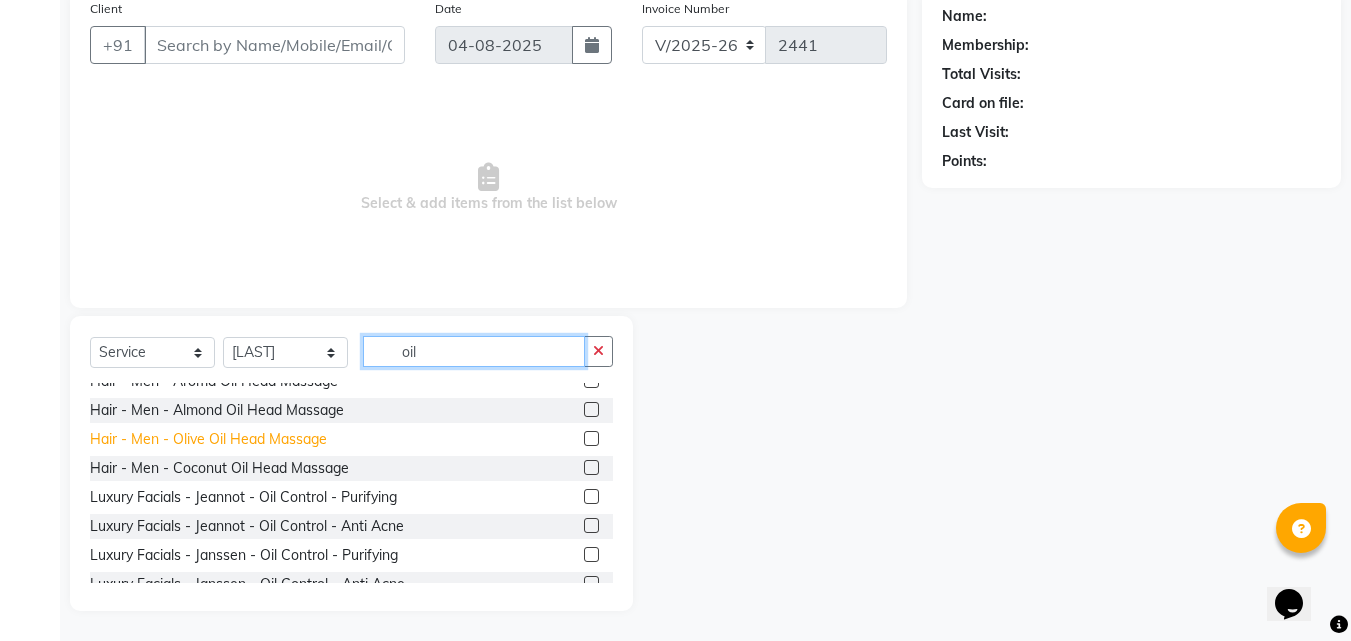 type on "oil" 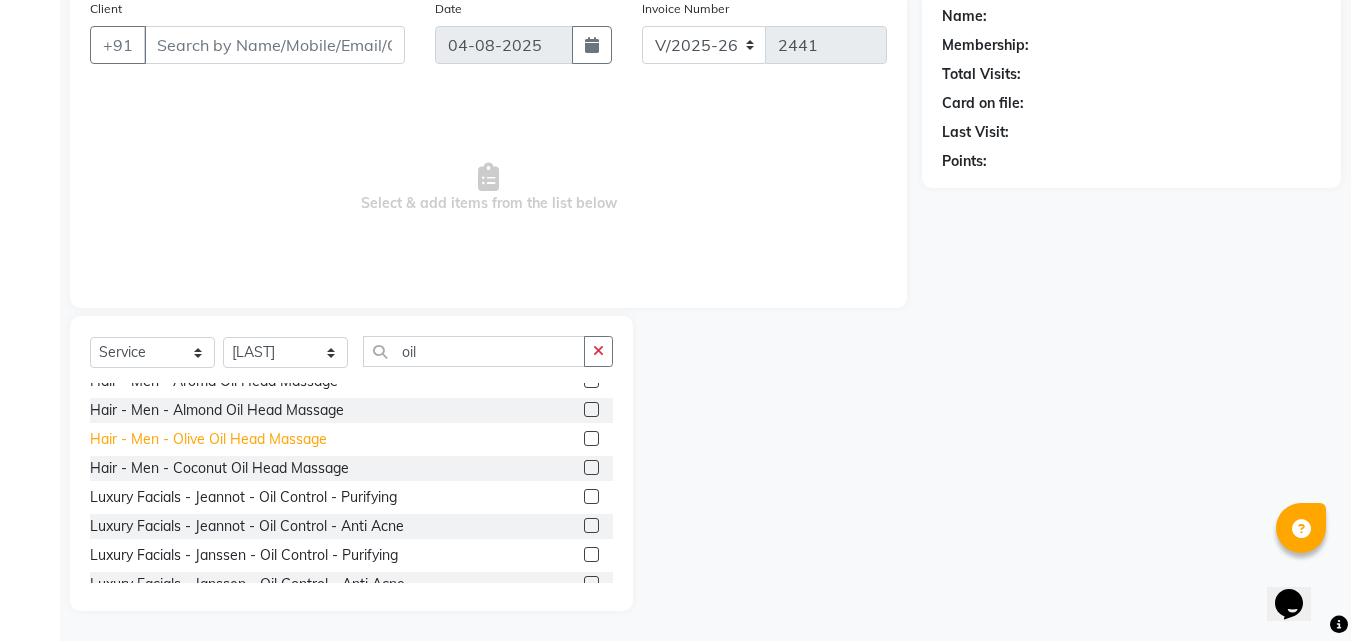 click on "Hair - Men - Olive Oil Head Massage" 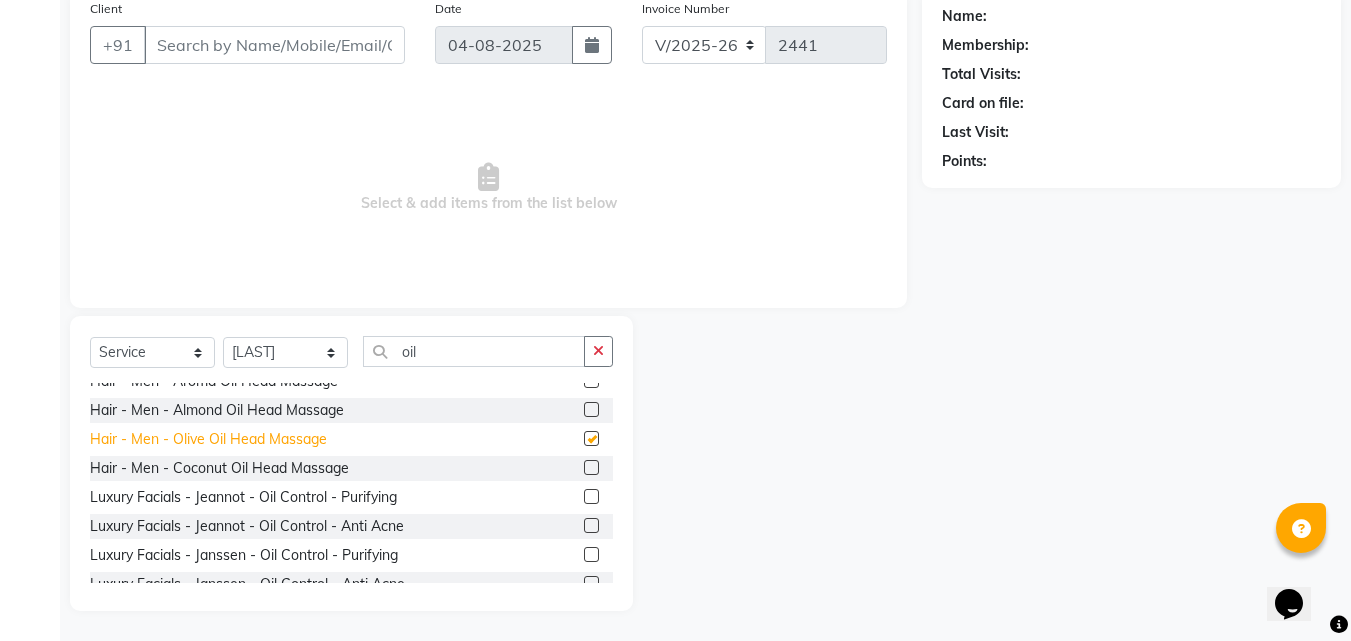 checkbox on "false" 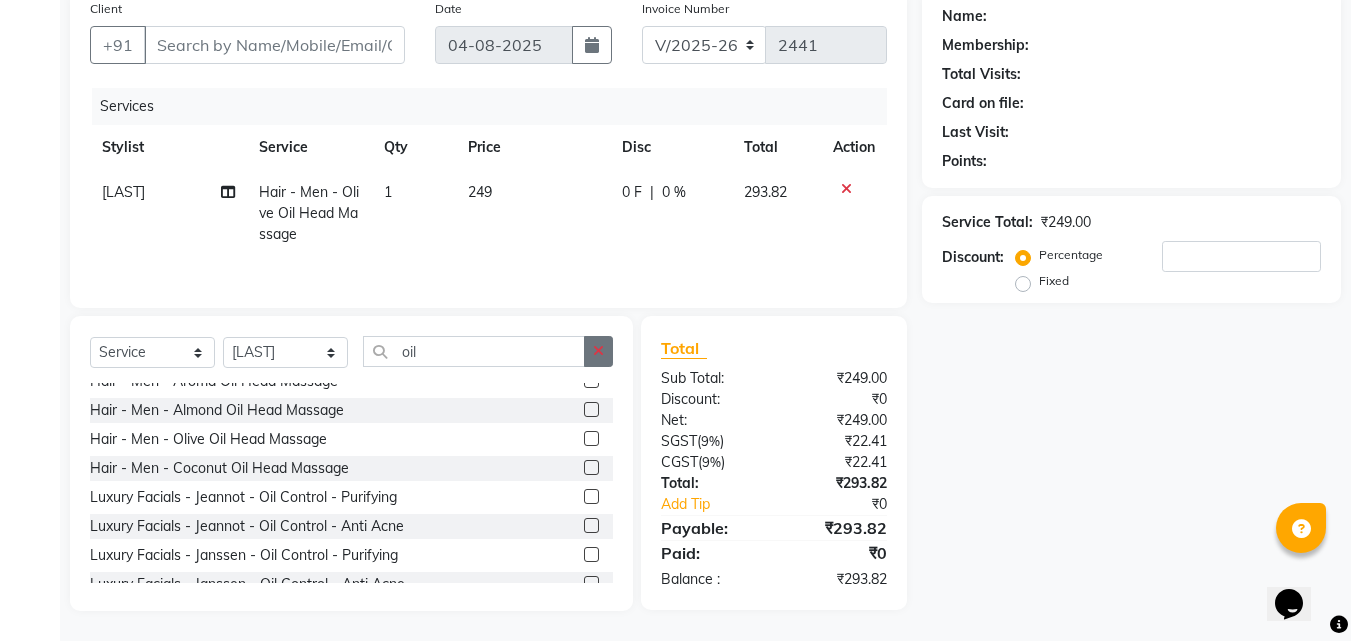click 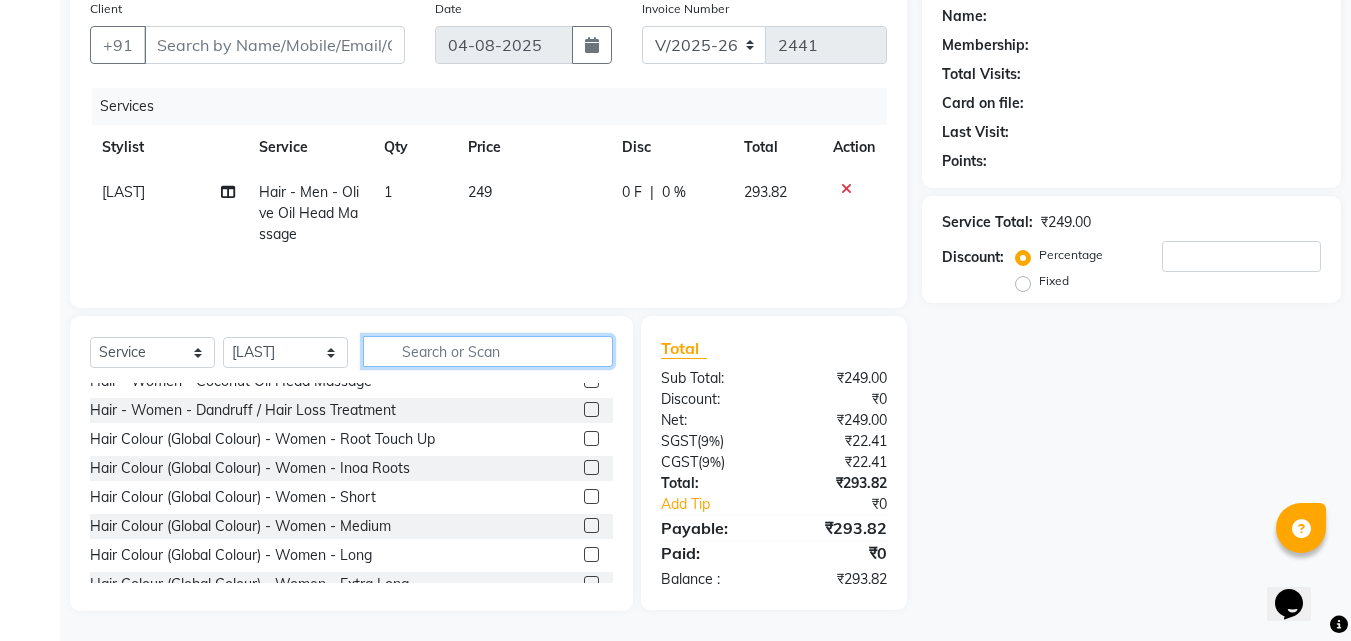 click 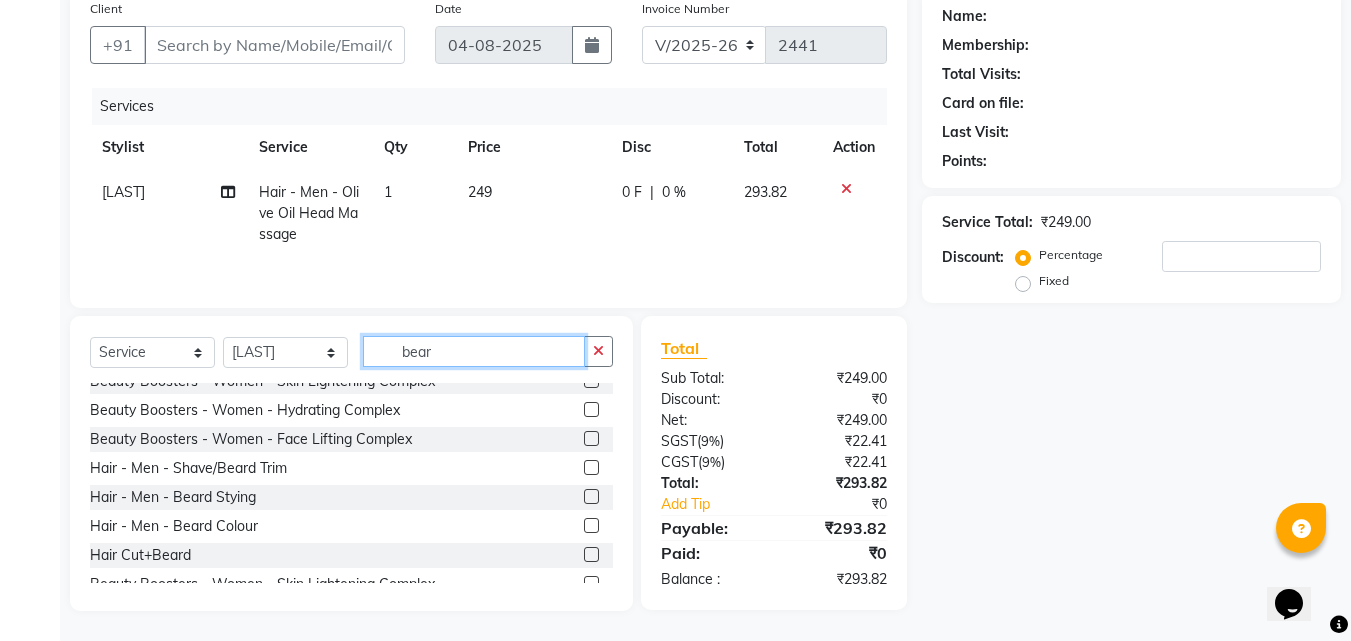scroll, scrollTop: 0, scrollLeft: 0, axis: both 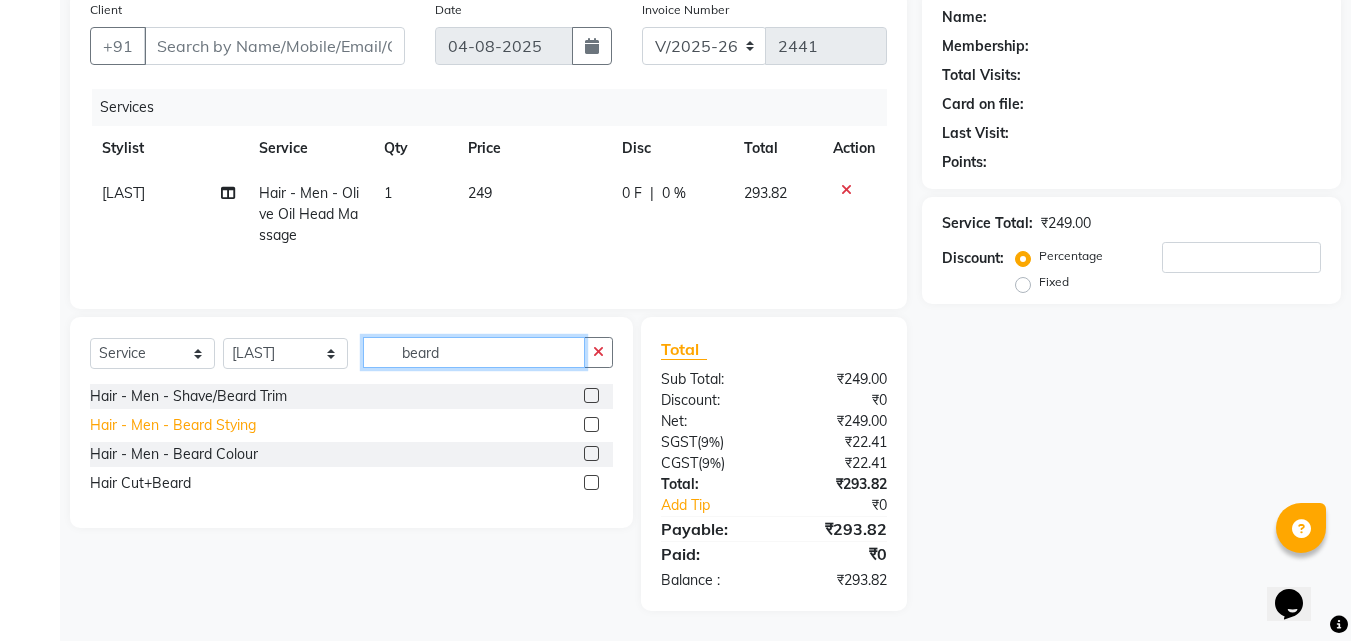 type on "beard" 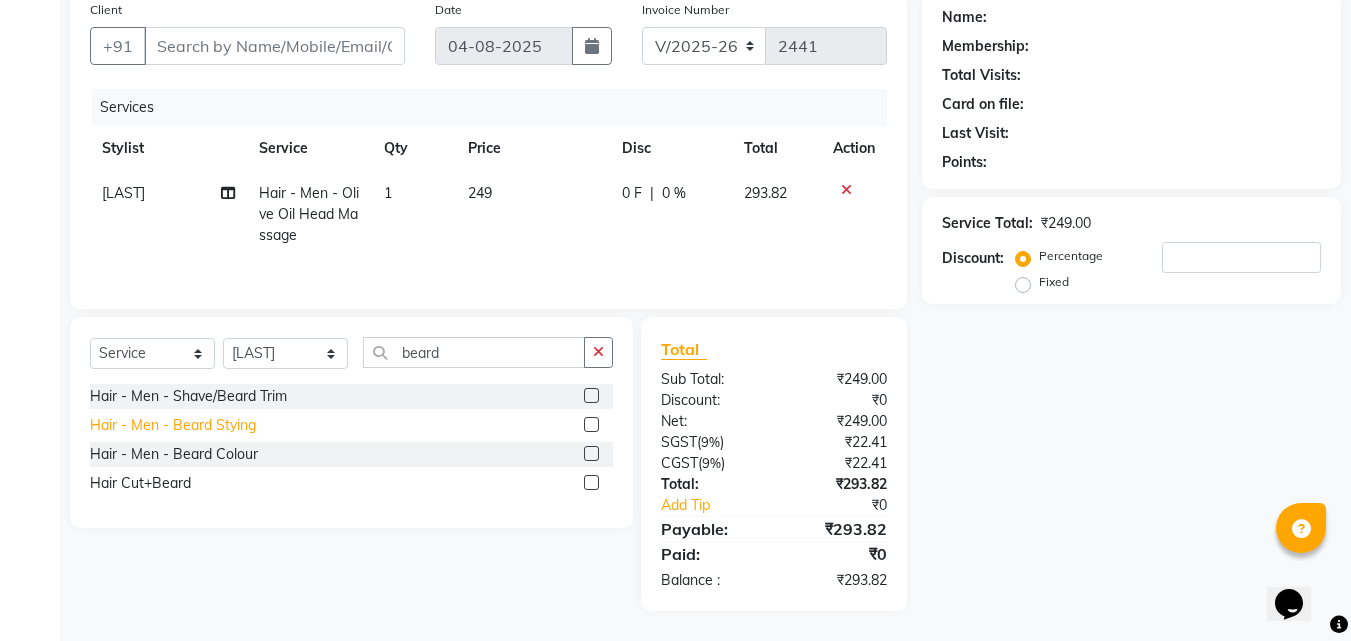 click on "Hair - Men - Beard Stying" 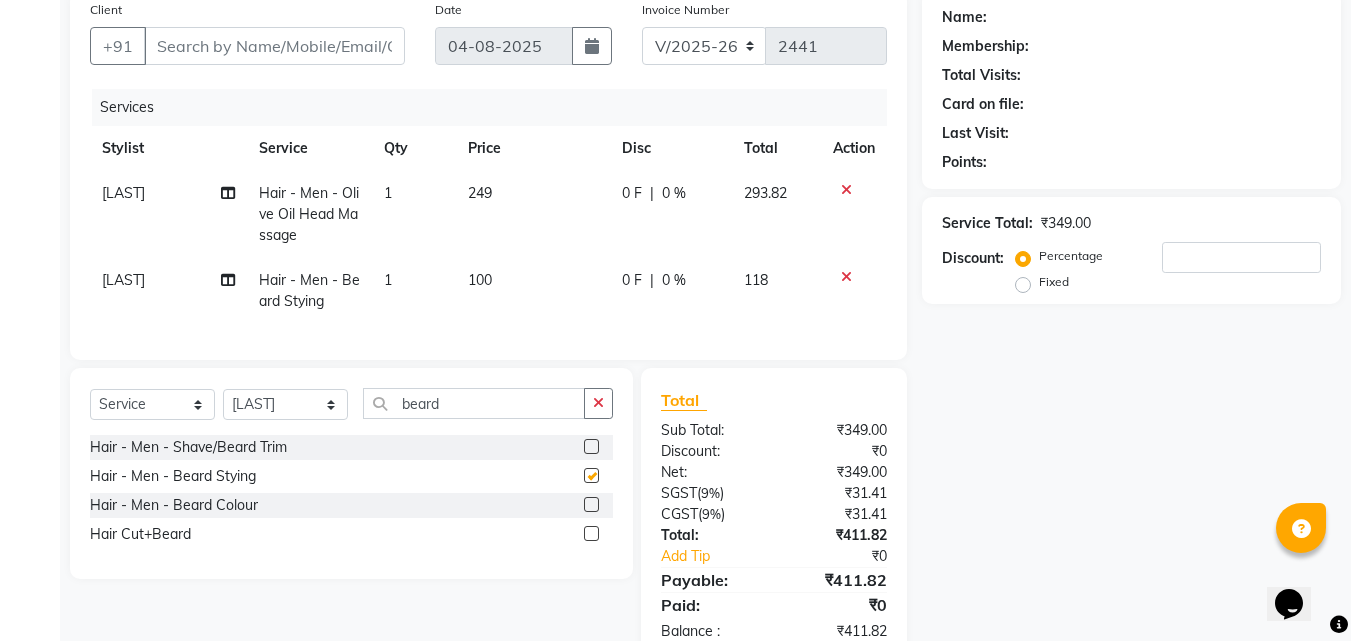 checkbox on "false" 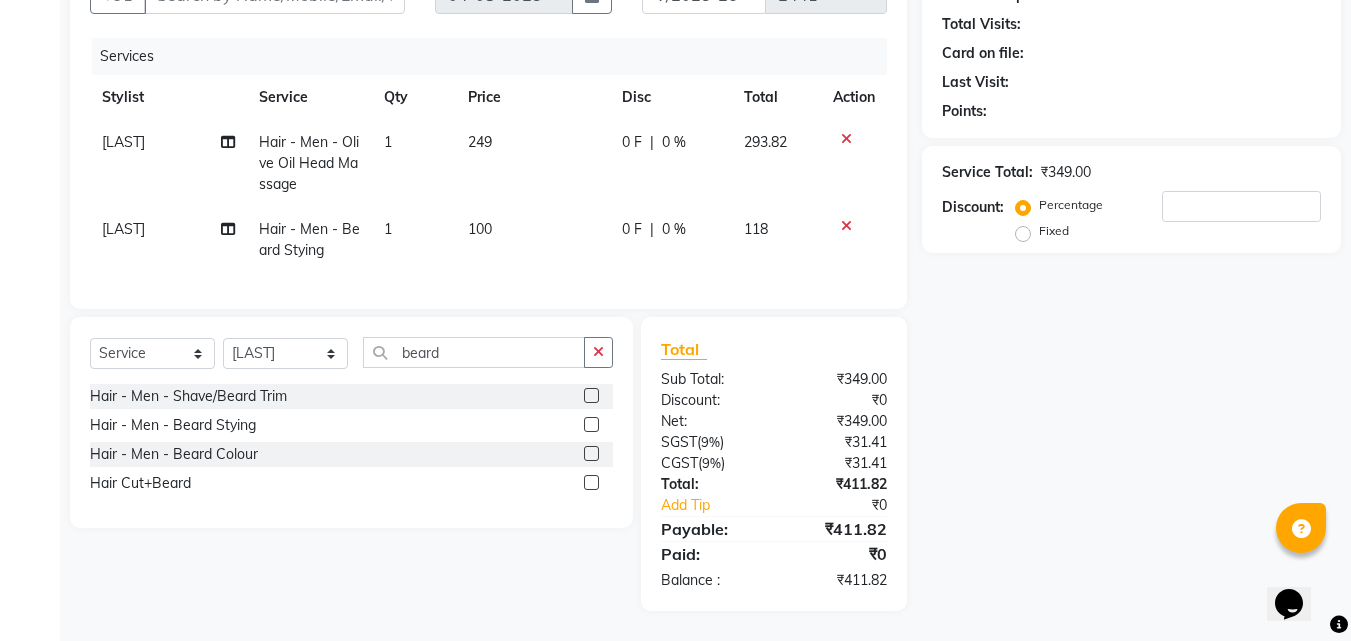scroll, scrollTop: 0, scrollLeft: 0, axis: both 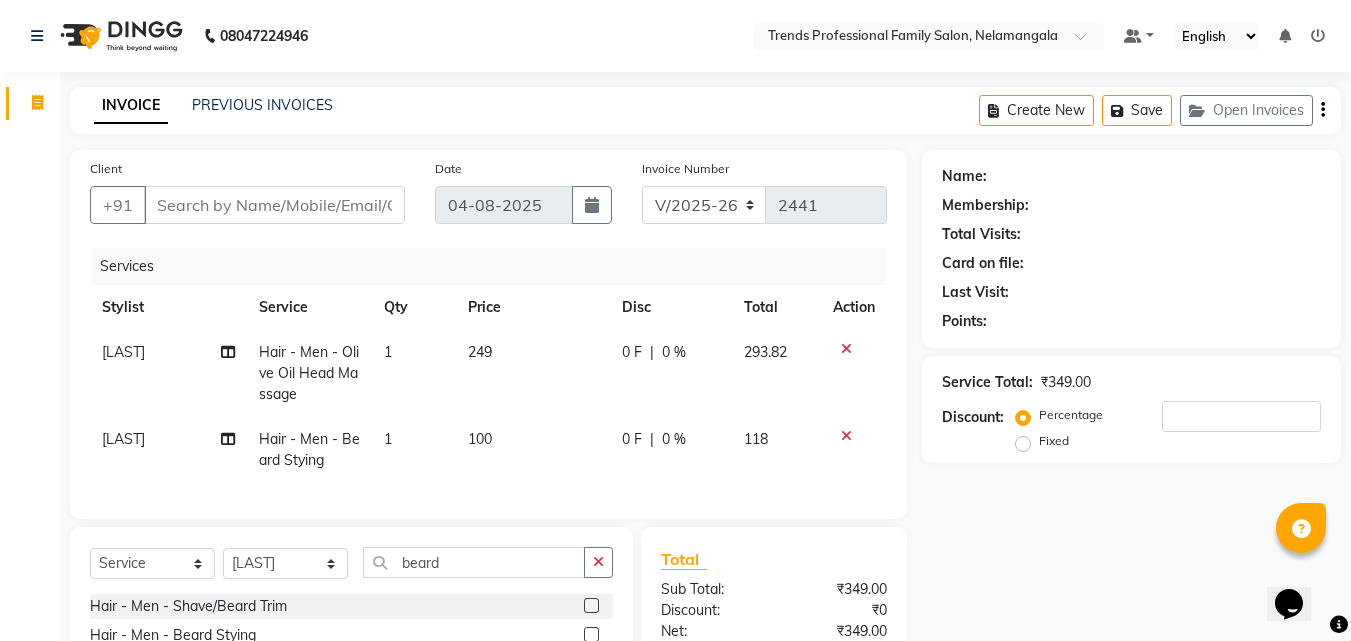 click 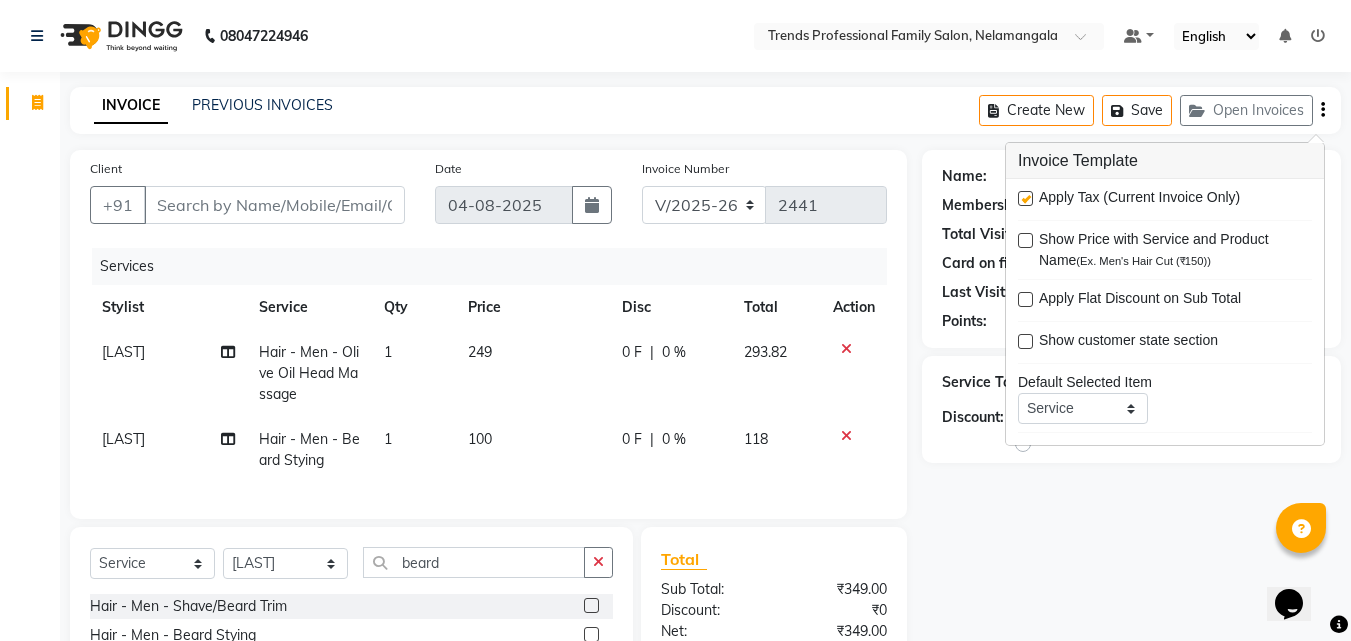 click at bounding box center (1025, 198) 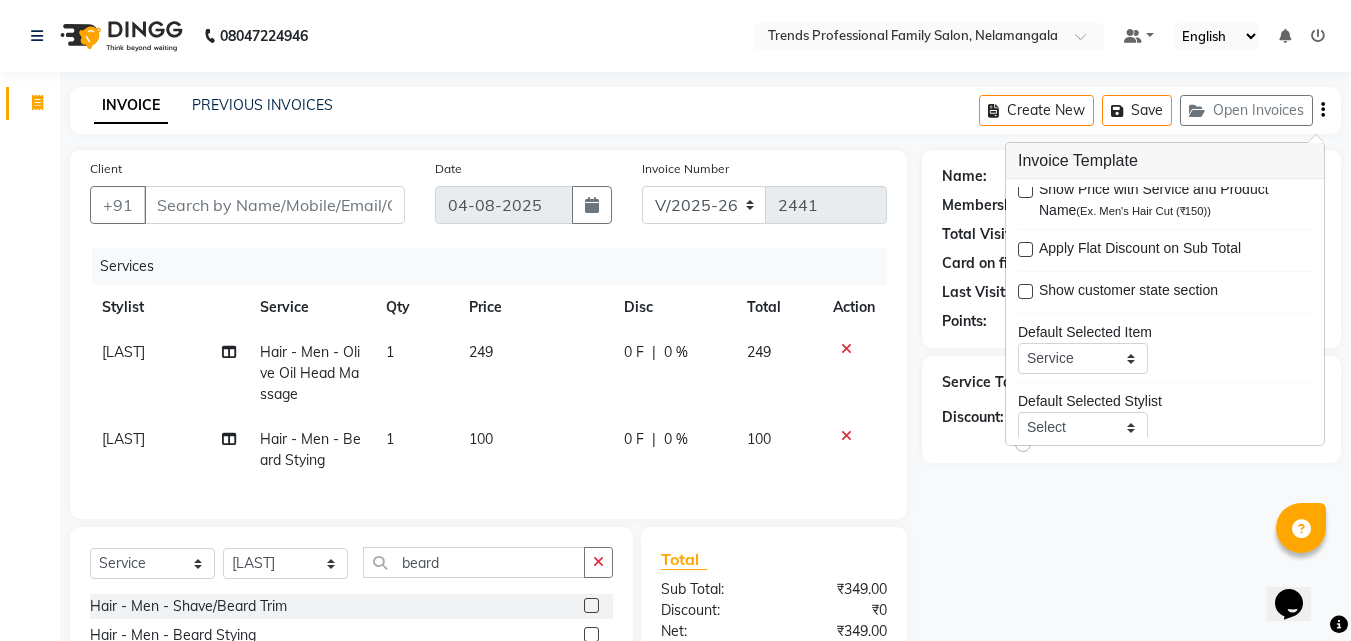 scroll, scrollTop: 98, scrollLeft: 0, axis: vertical 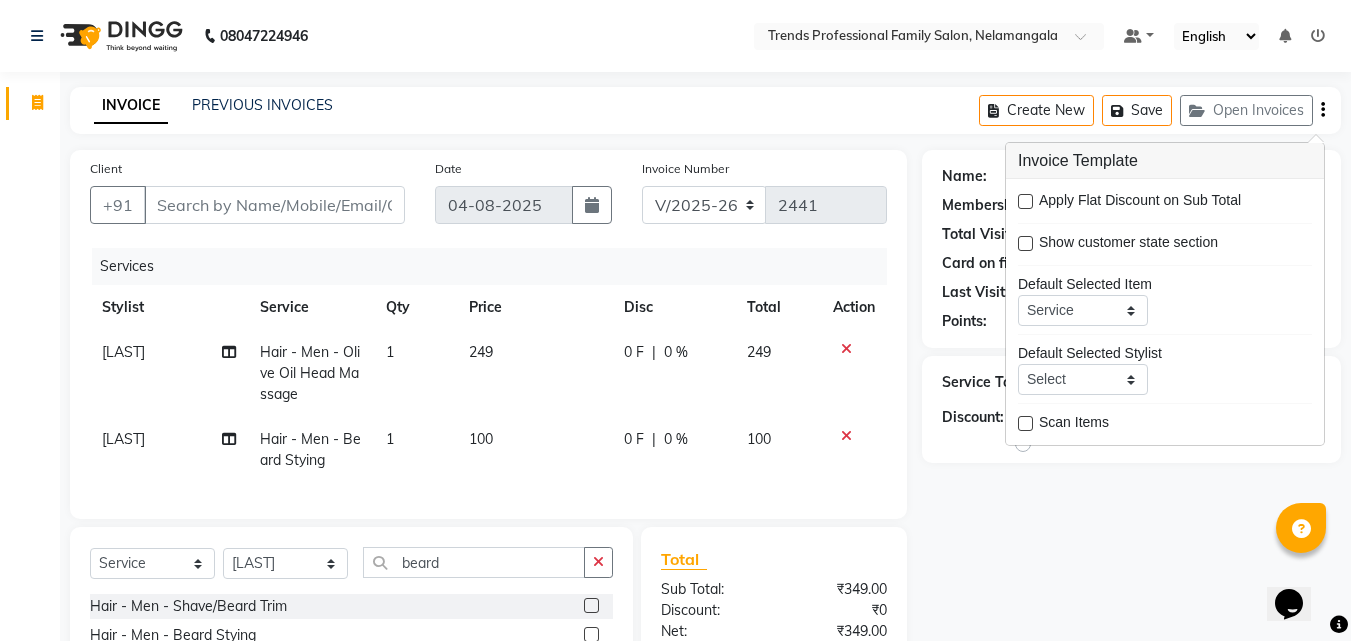 click on "Name: Membership: Total Visits: Card on file: Last Visit:  Points:  Service Total:  ₹349.00  Discount:  Percentage   Fixed" 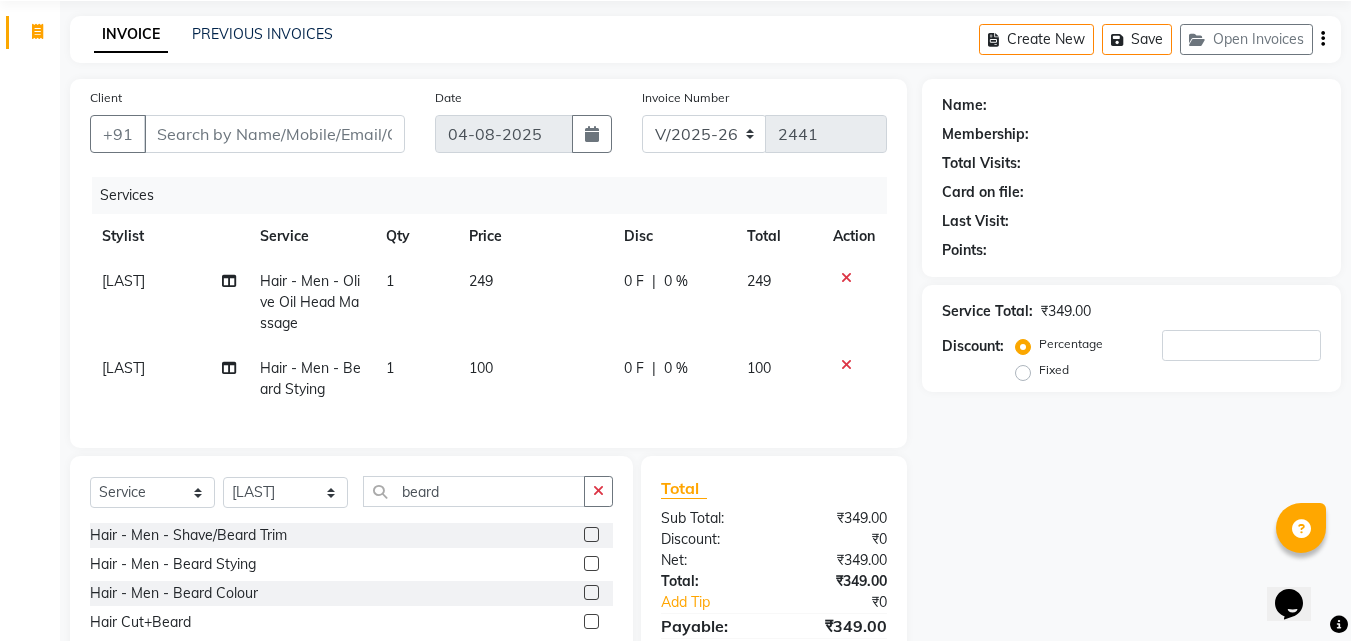 scroll, scrollTop: 0, scrollLeft: 0, axis: both 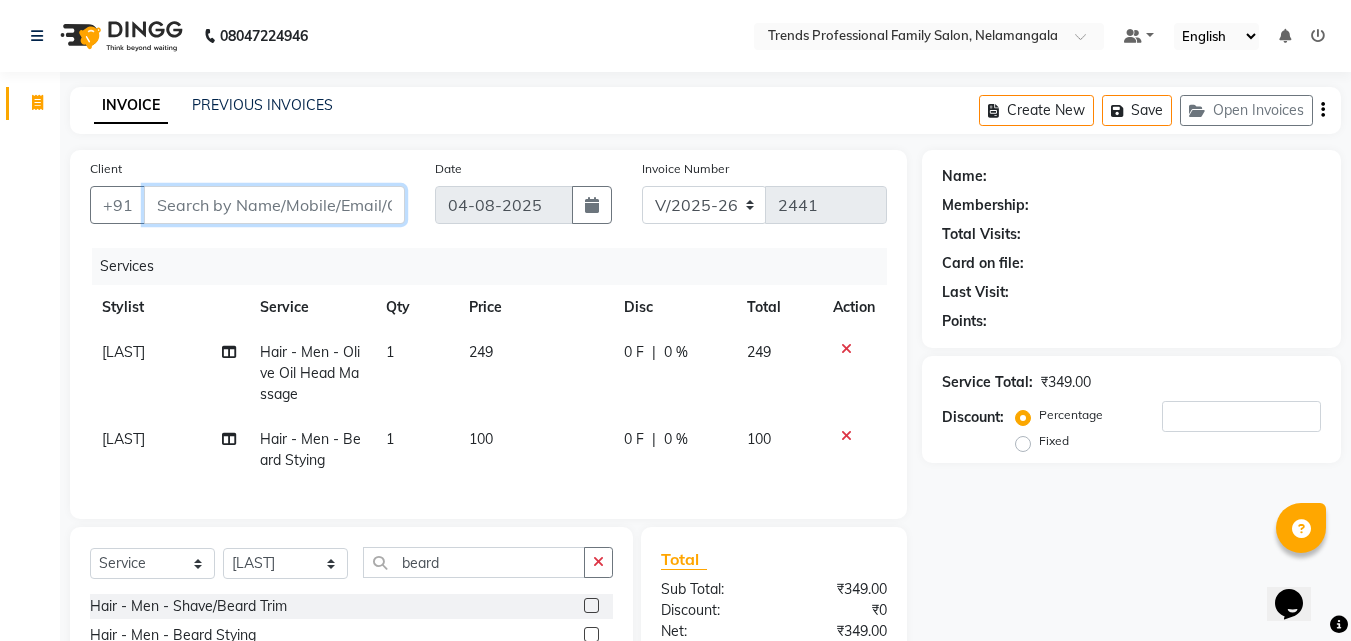 click on "Client" at bounding box center (274, 205) 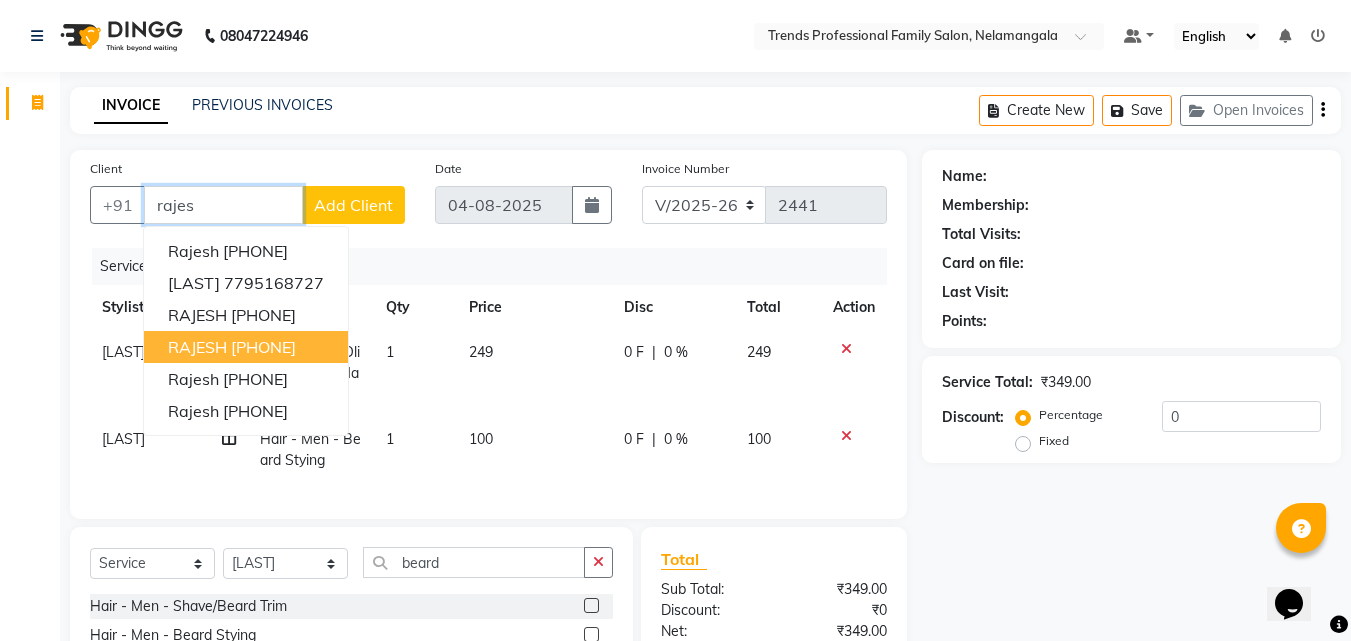 click on "9538576749" at bounding box center (263, 347) 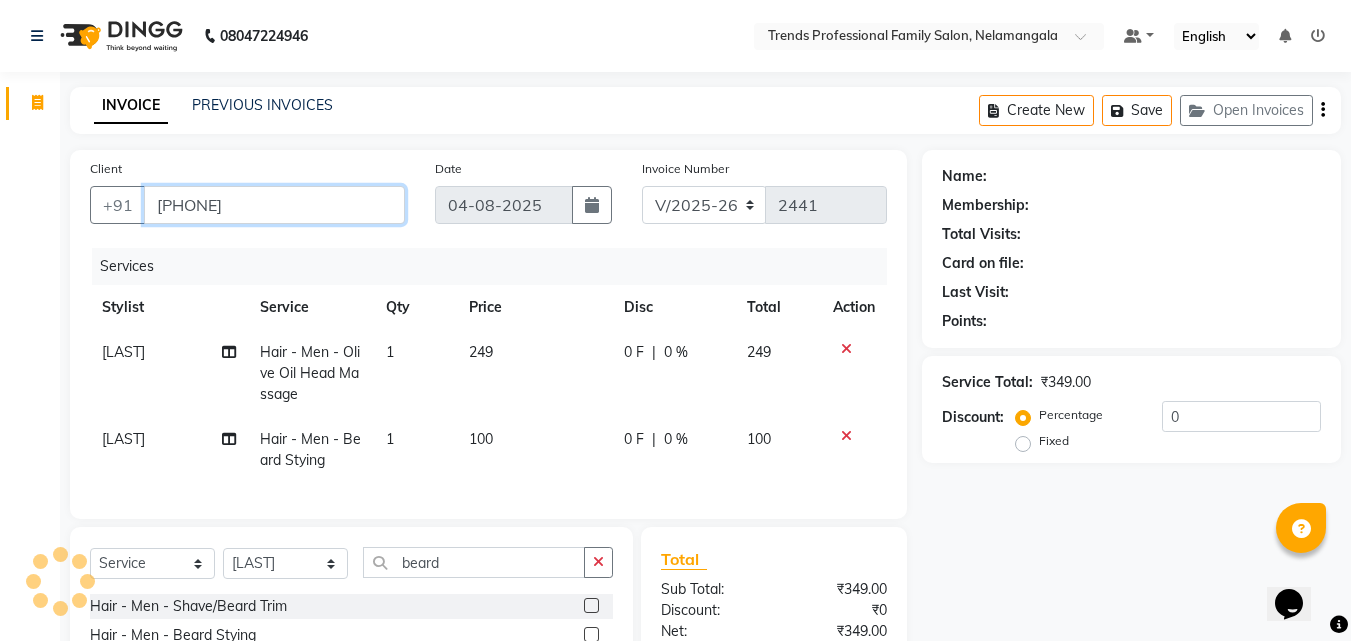 type on "9538576749" 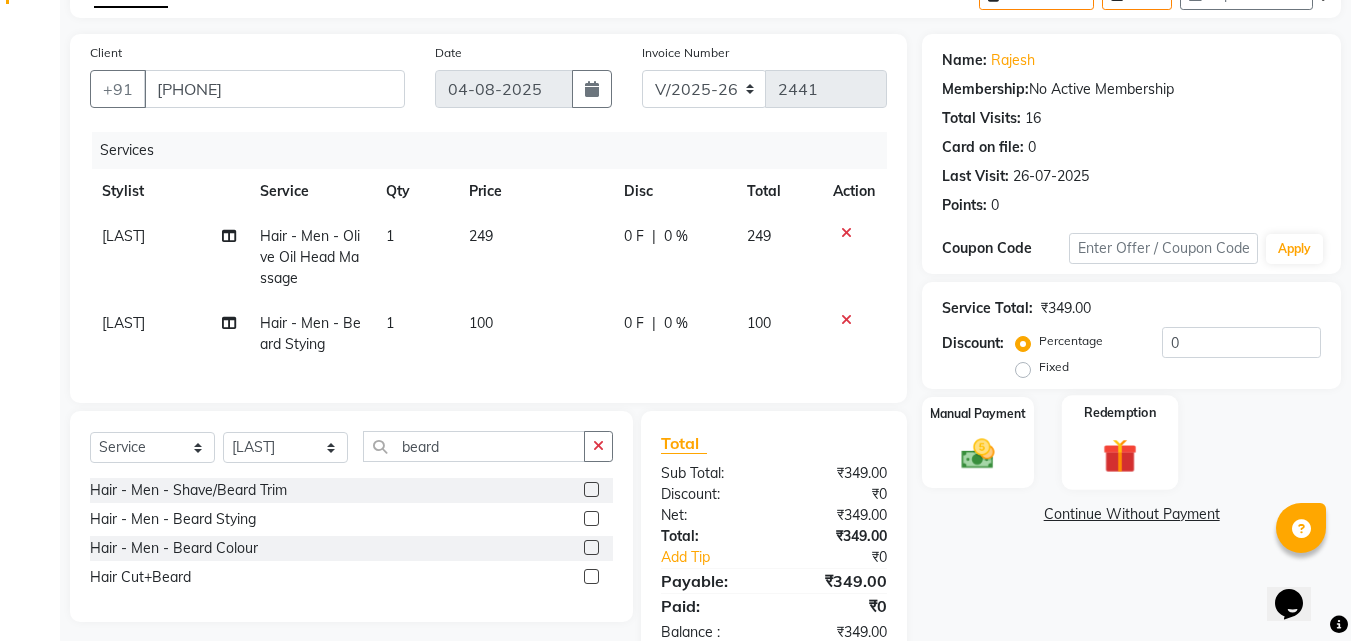 scroll, scrollTop: 183, scrollLeft: 0, axis: vertical 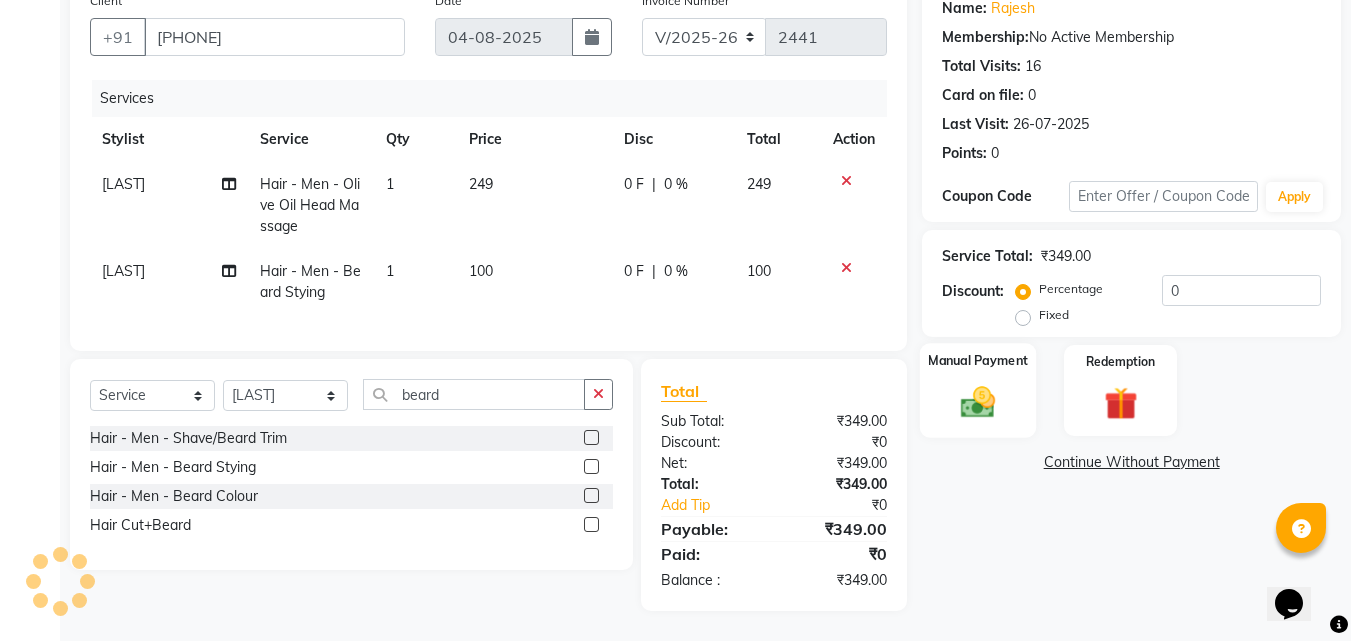 click 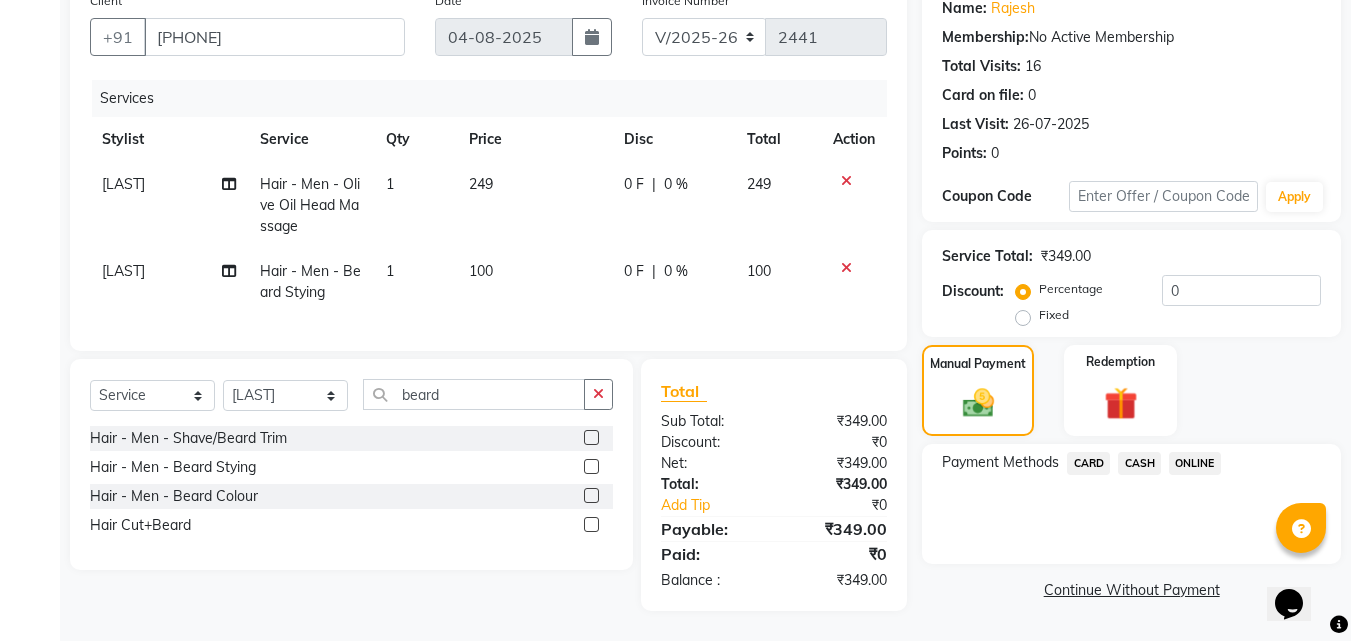 click on "ONLINE" 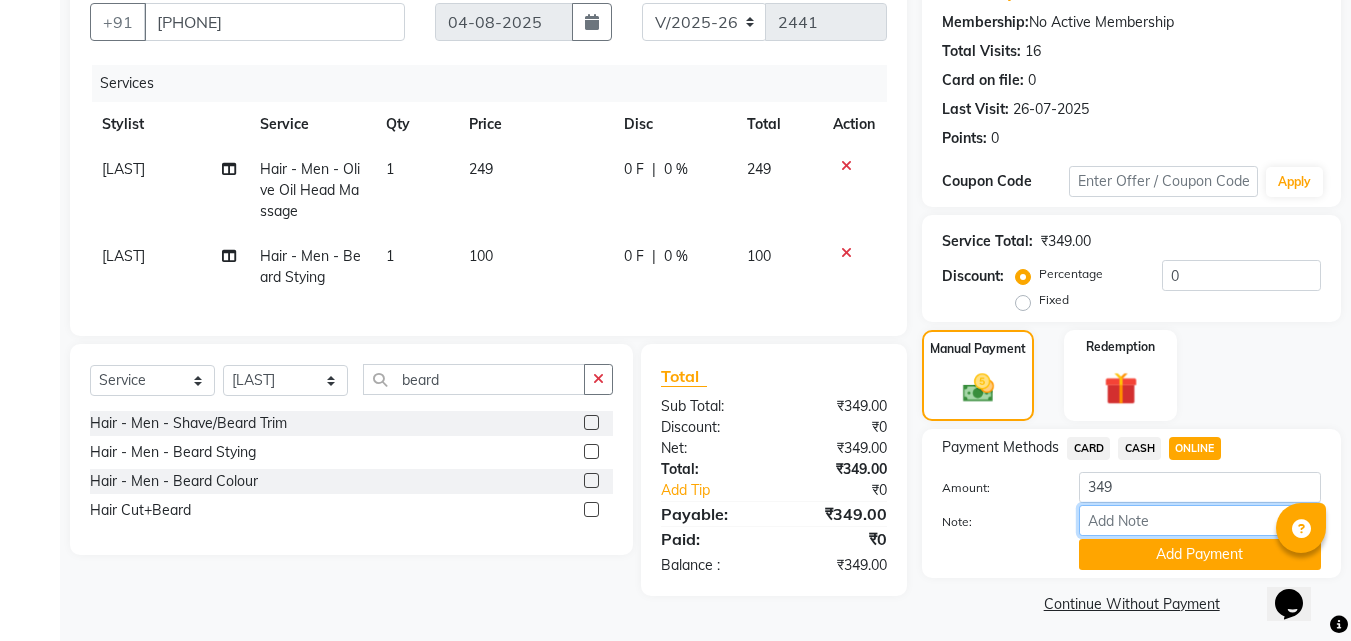 click on "Note:" at bounding box center [1200, 520] 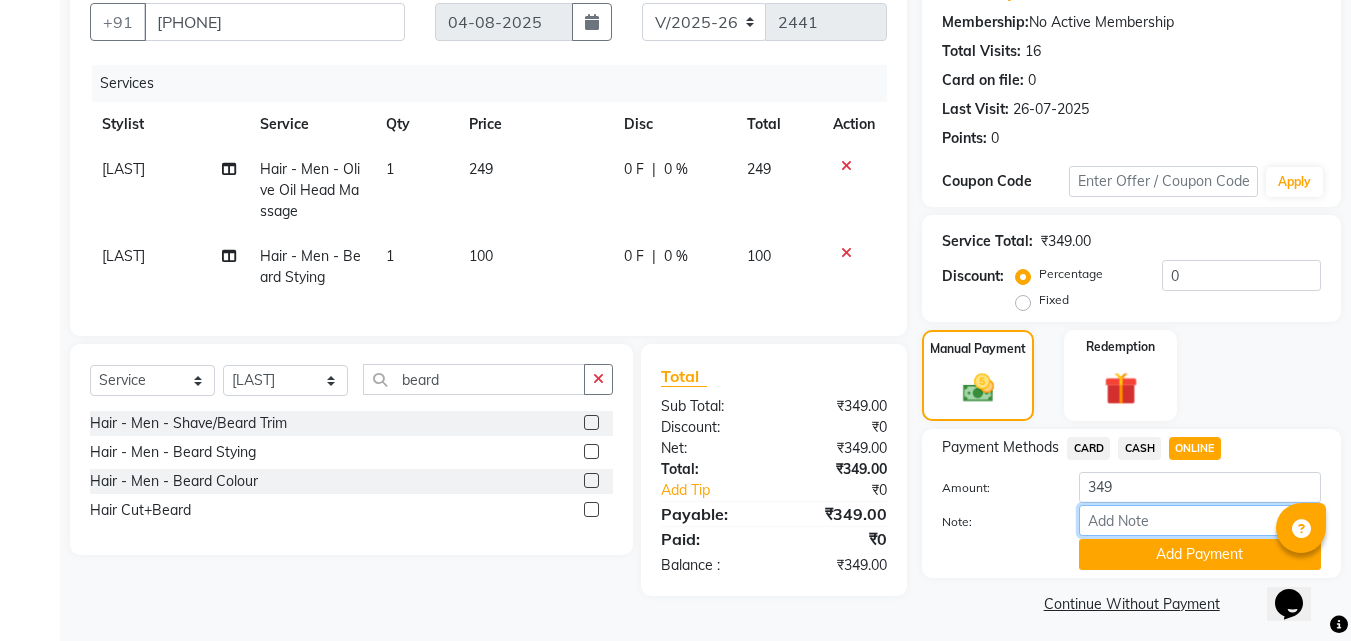 type on "THANK YOU VISIT AGAIN" 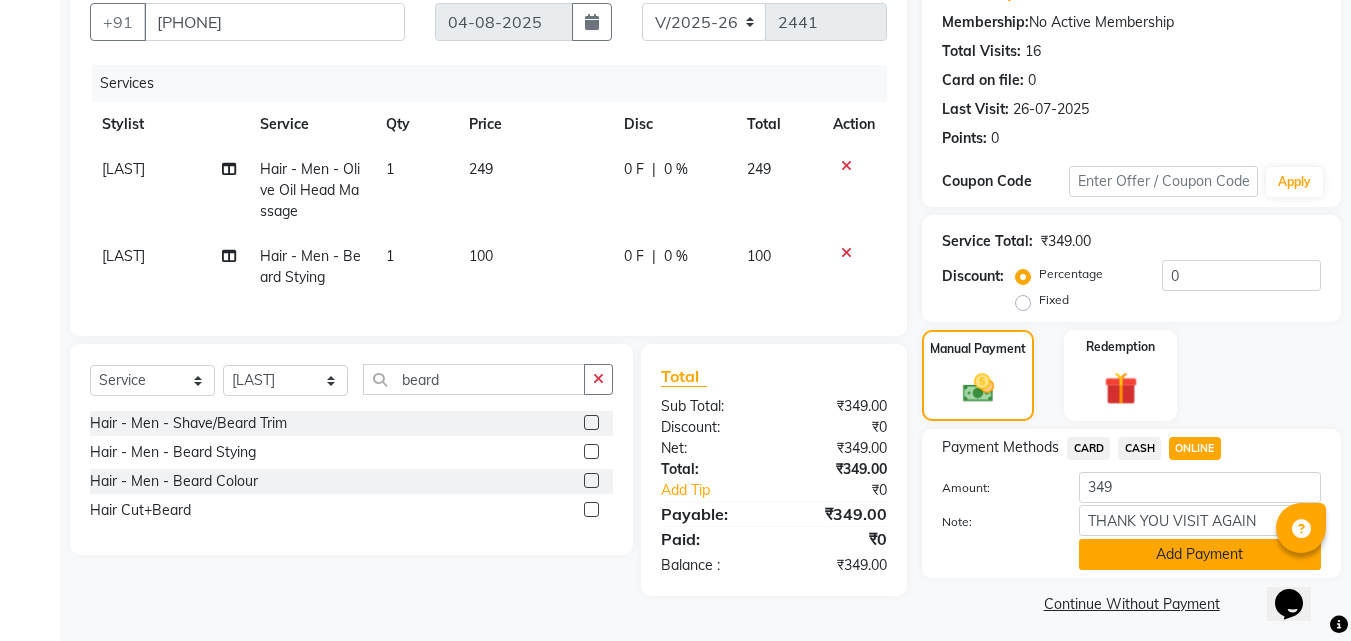 click on "Add Payment" 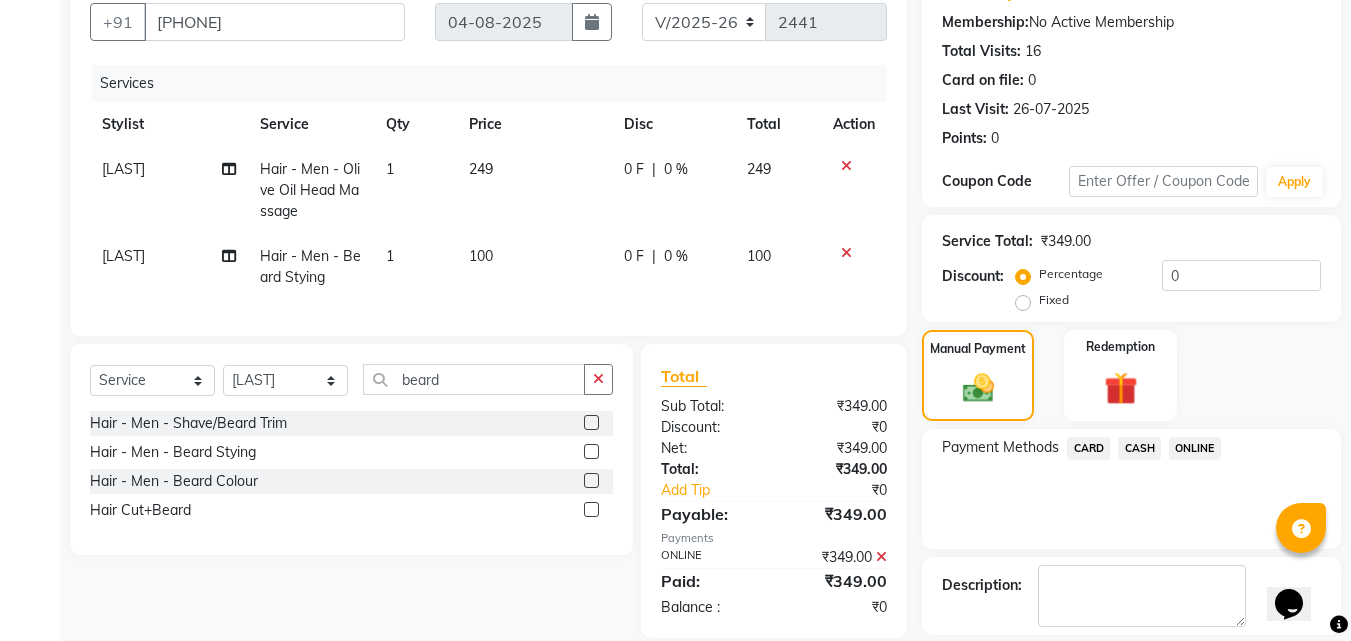 scroll, scrollTop: 275, scrollLeft: 0, axis: vertical 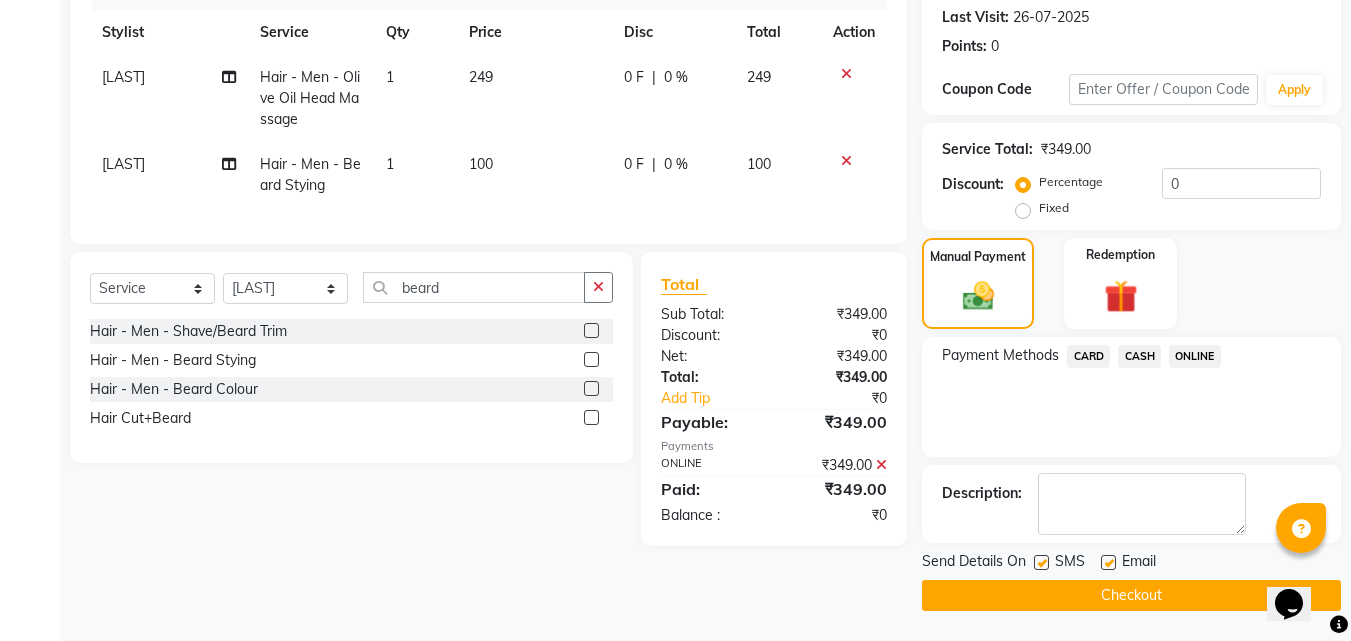 drag, startPoint x: 1044, startPoint y: 563, endPoint x: 1099, endPoint y: 564, distance: 55.00909 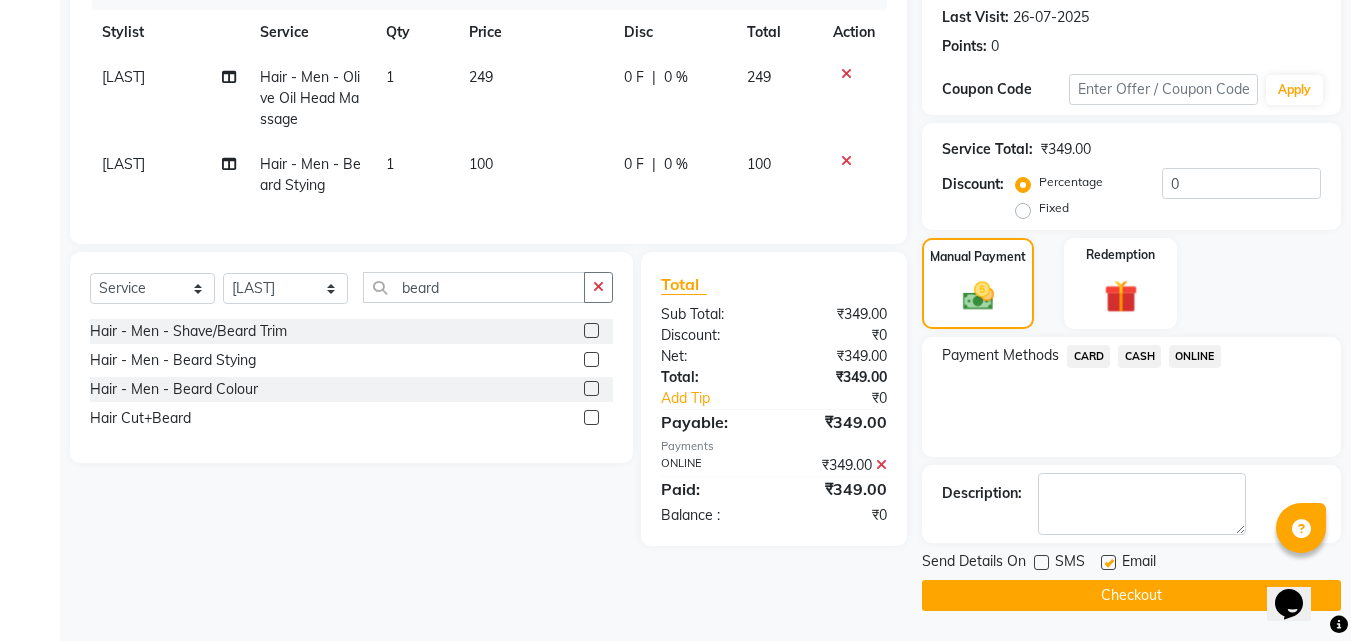 click 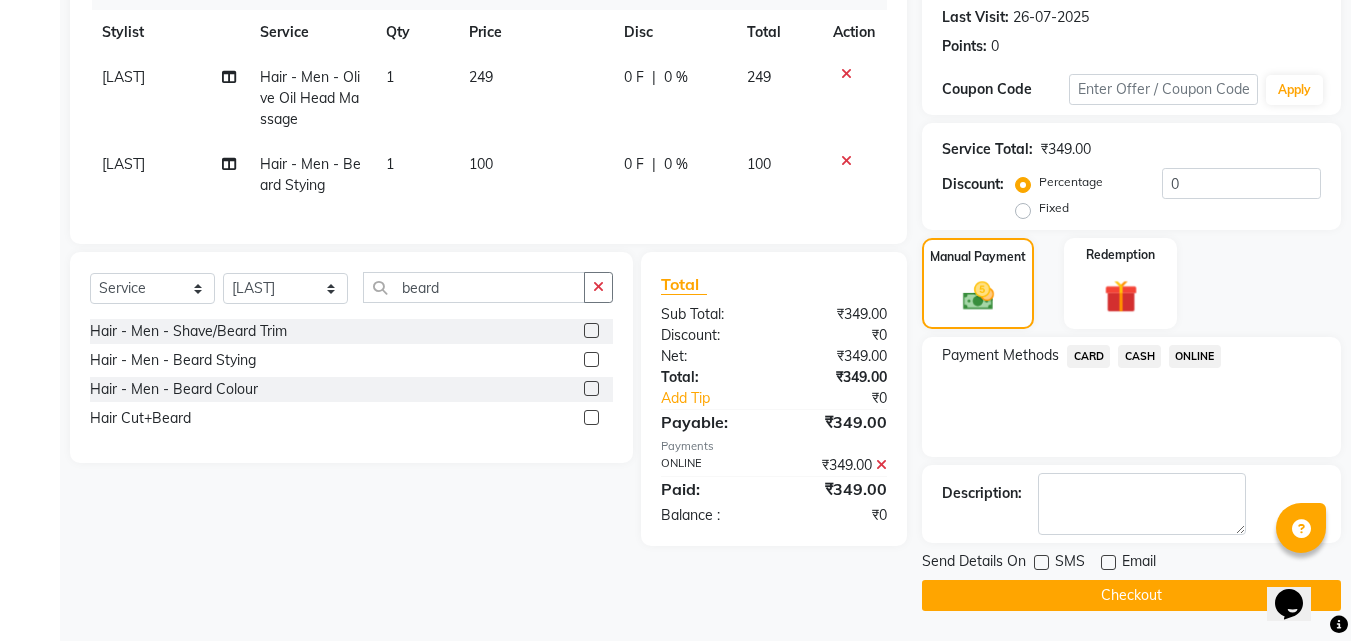 click on "Checkout" 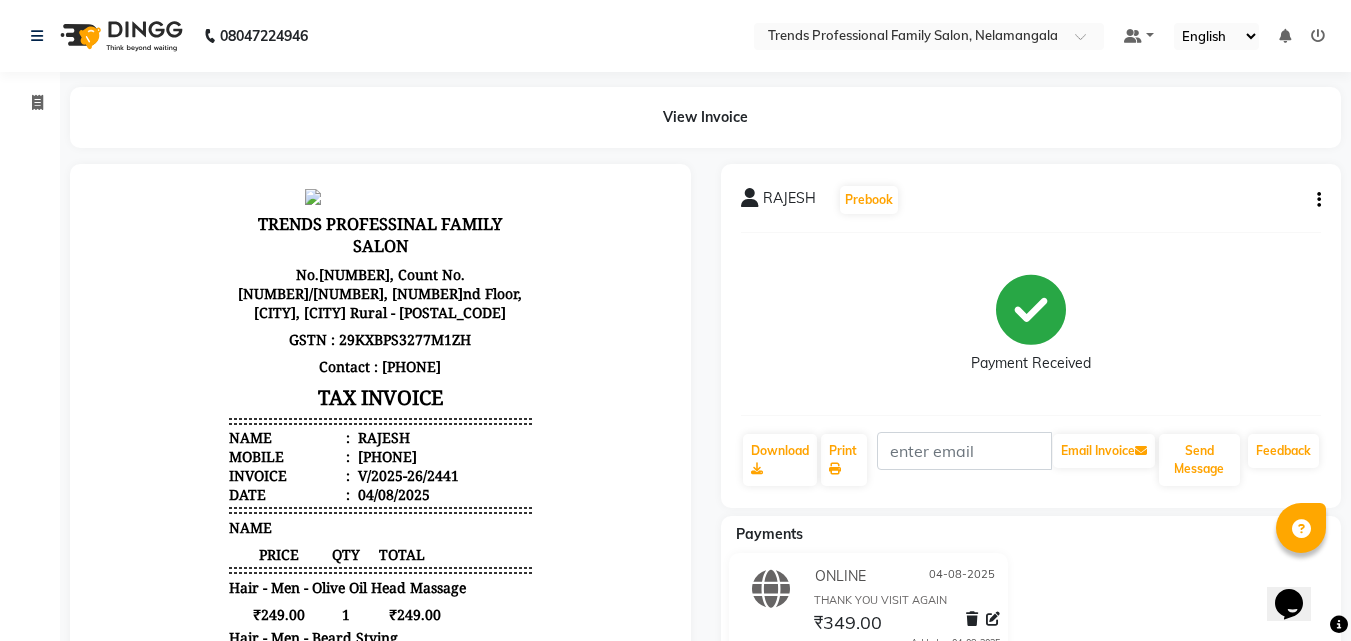 scroll, scrollTop: 16, scrollLeft: 0, axis: vertical 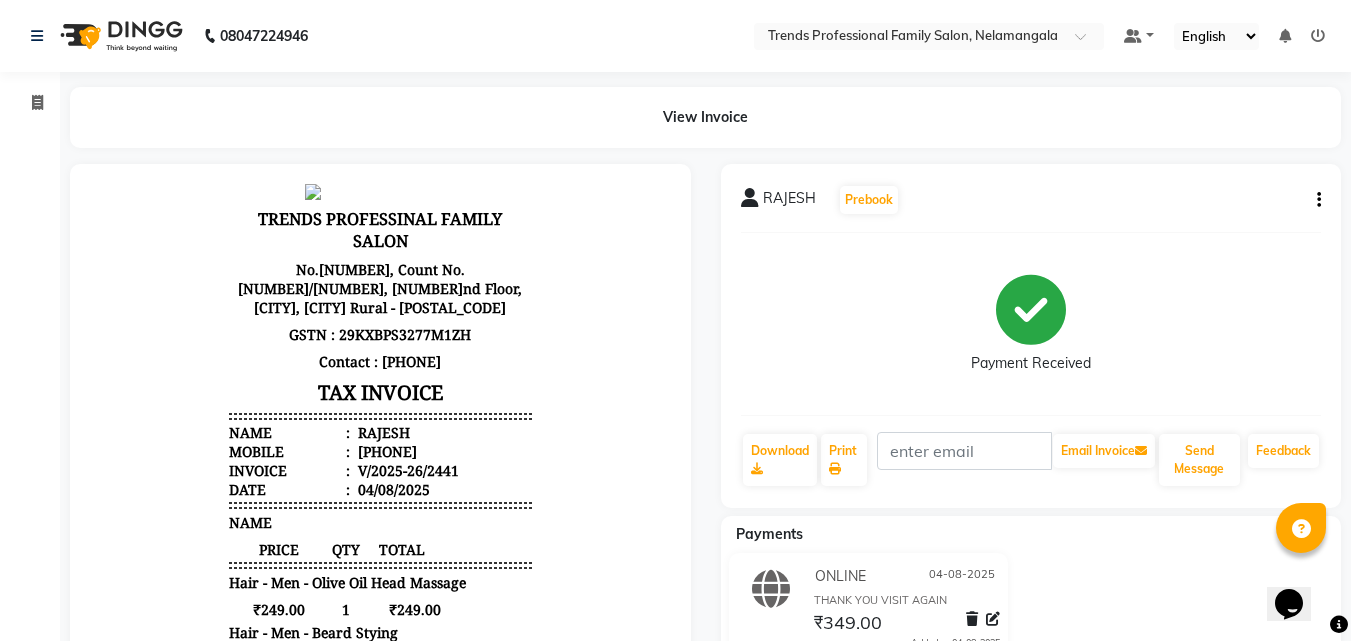 click 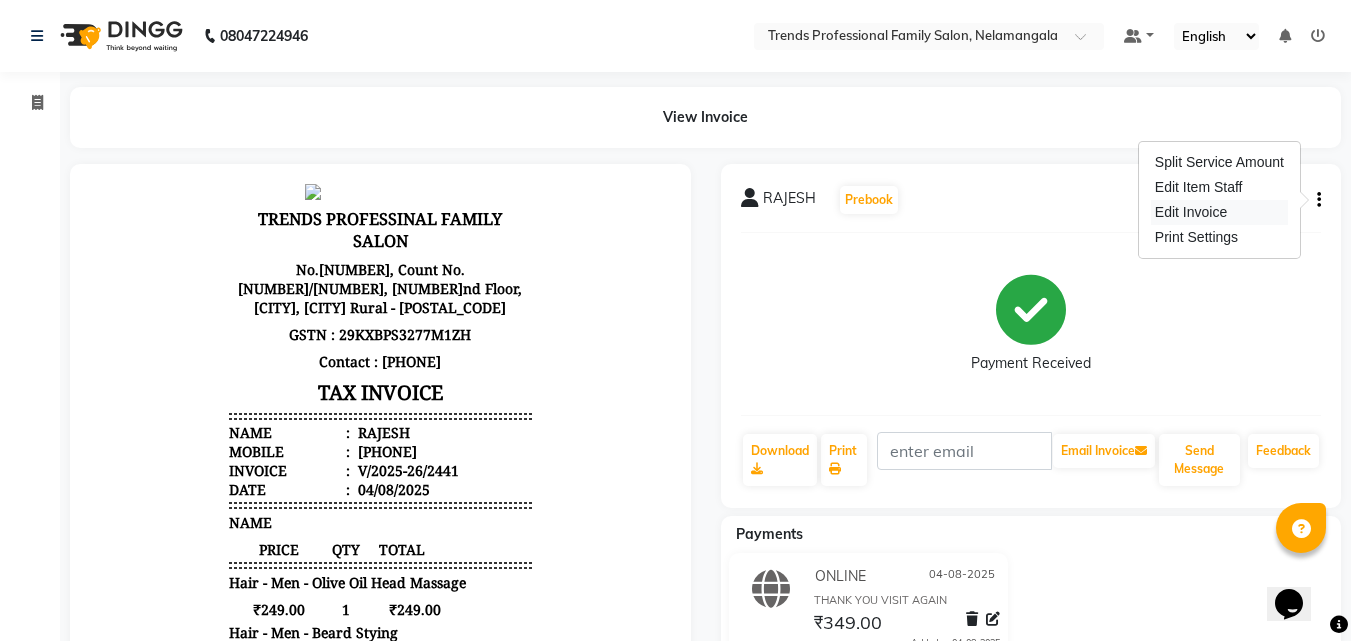 click on "Edit Invoice" at bounding box center (1219, 212) 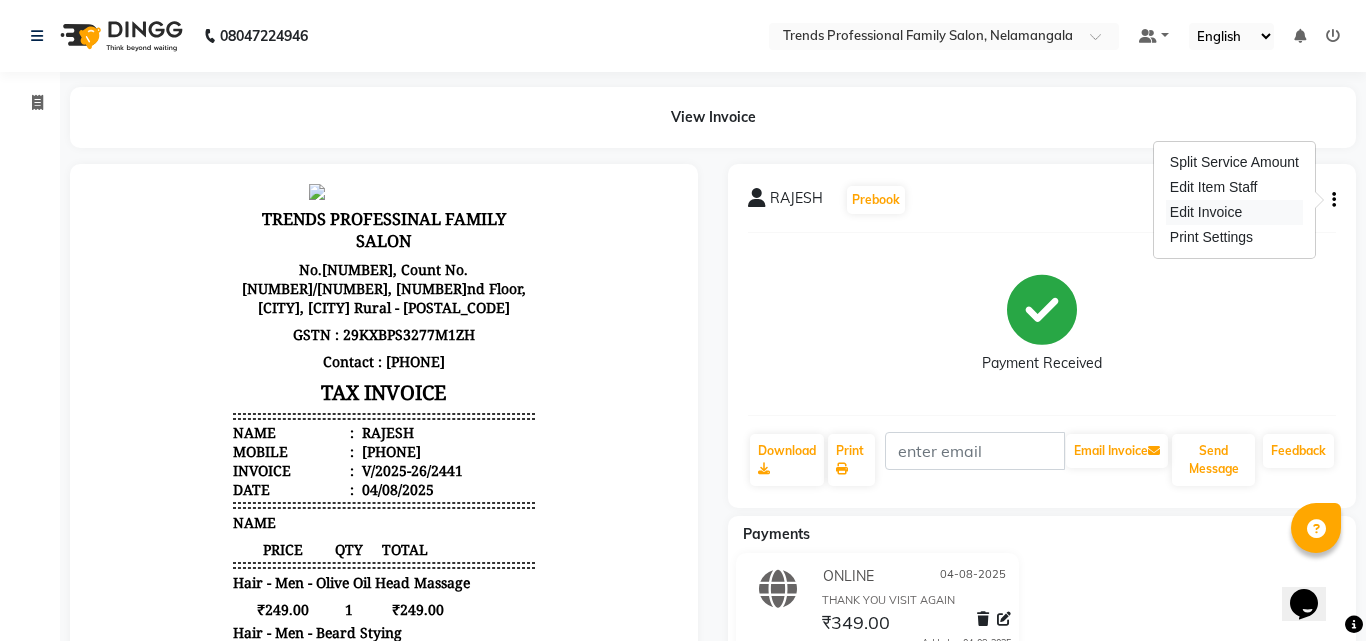select on "service" 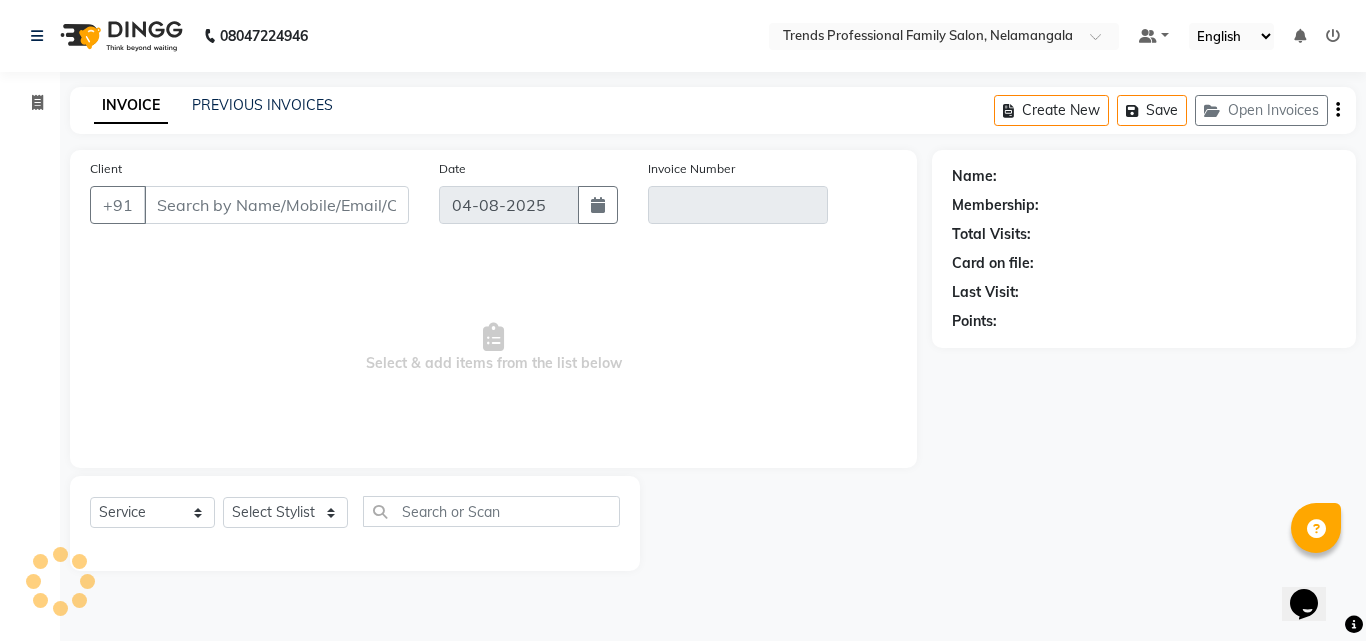 type on "9538576749" 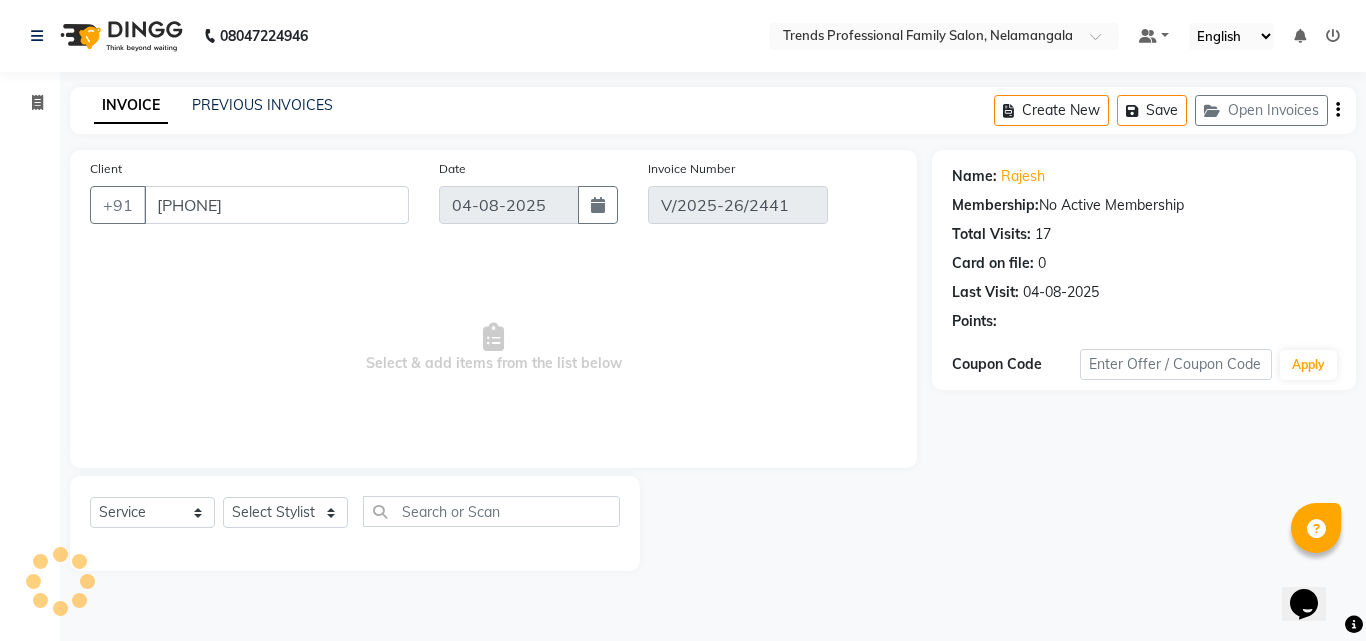 select on "select" 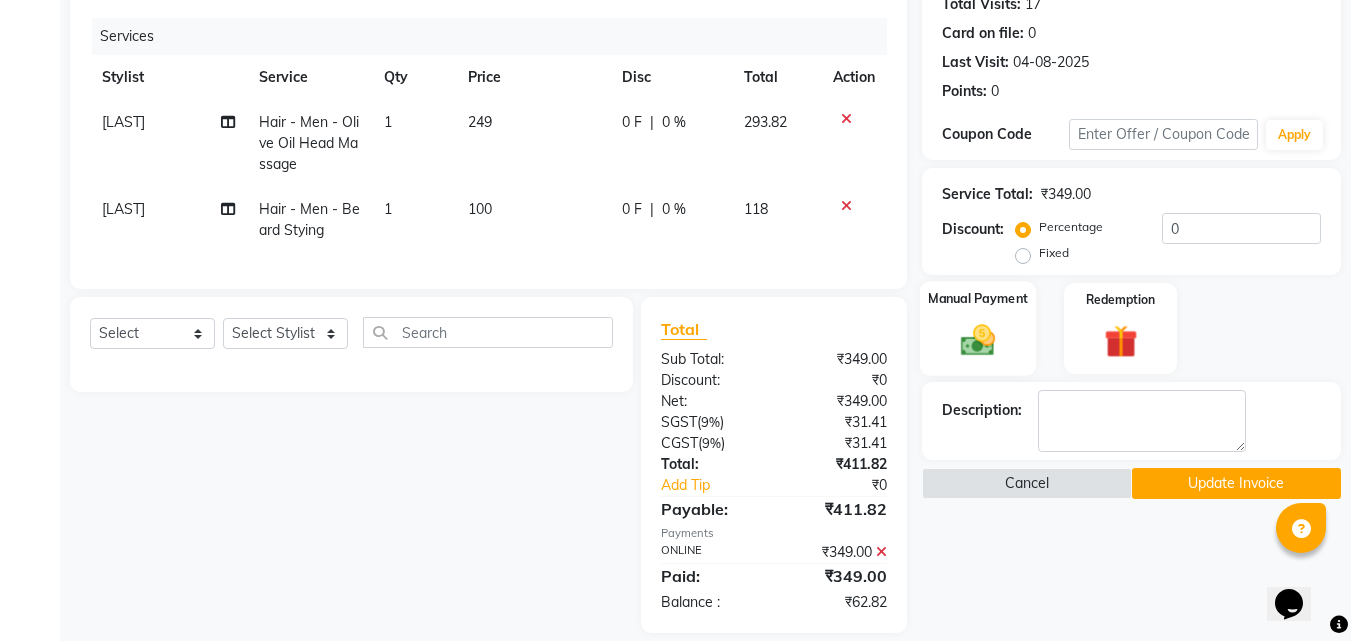 scroll, scrollTop: 267, scrollLeft: 0, axis: vertical 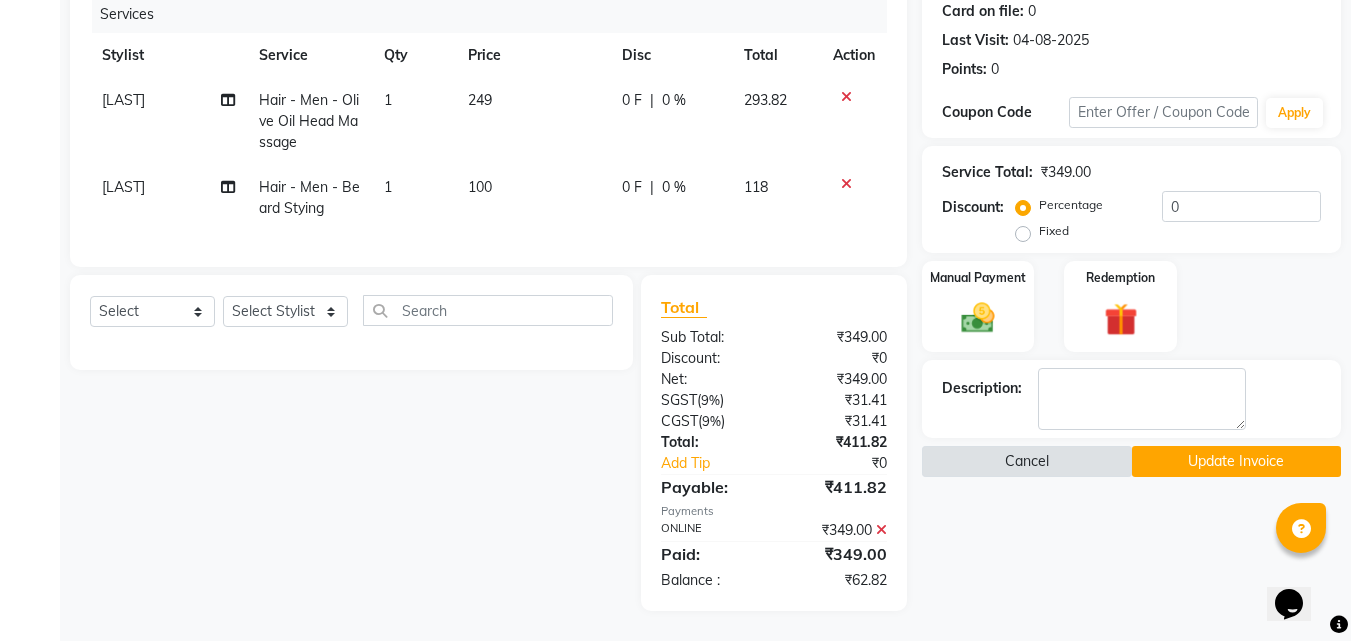 click on "Cancel" 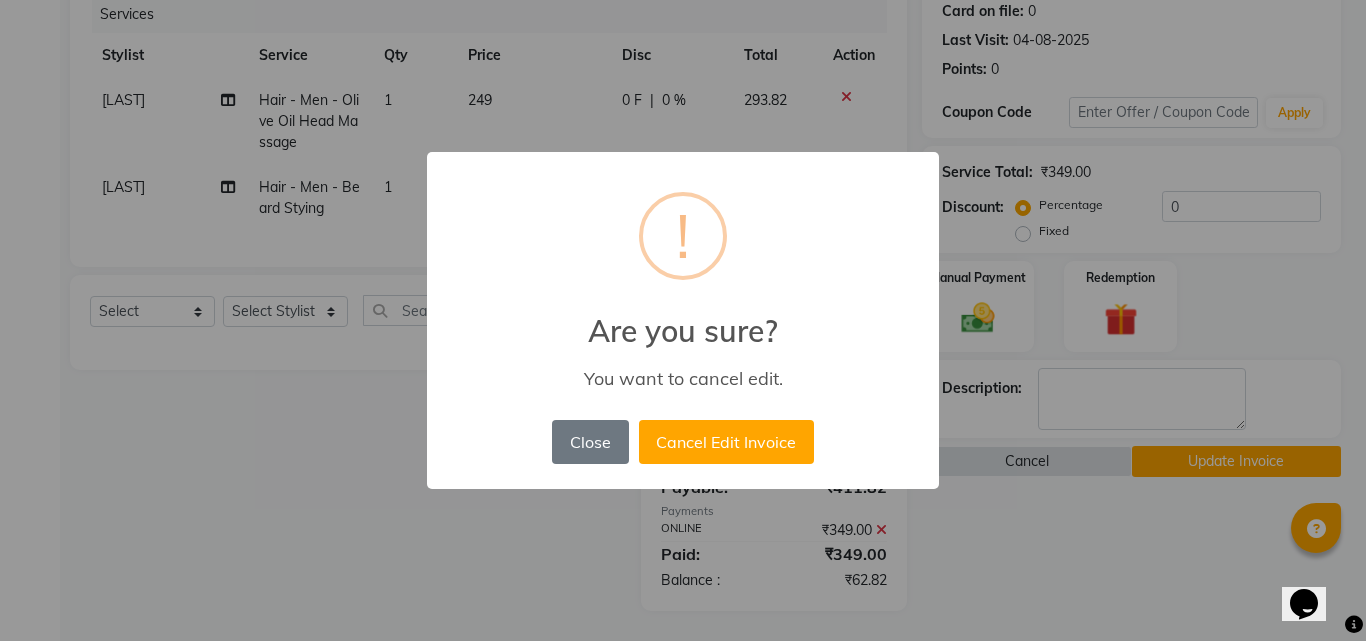 click on "× ! Are you sure? You want to cancel edit. Close No Cancel Edit Invoice" at bounding box center [683, 320] 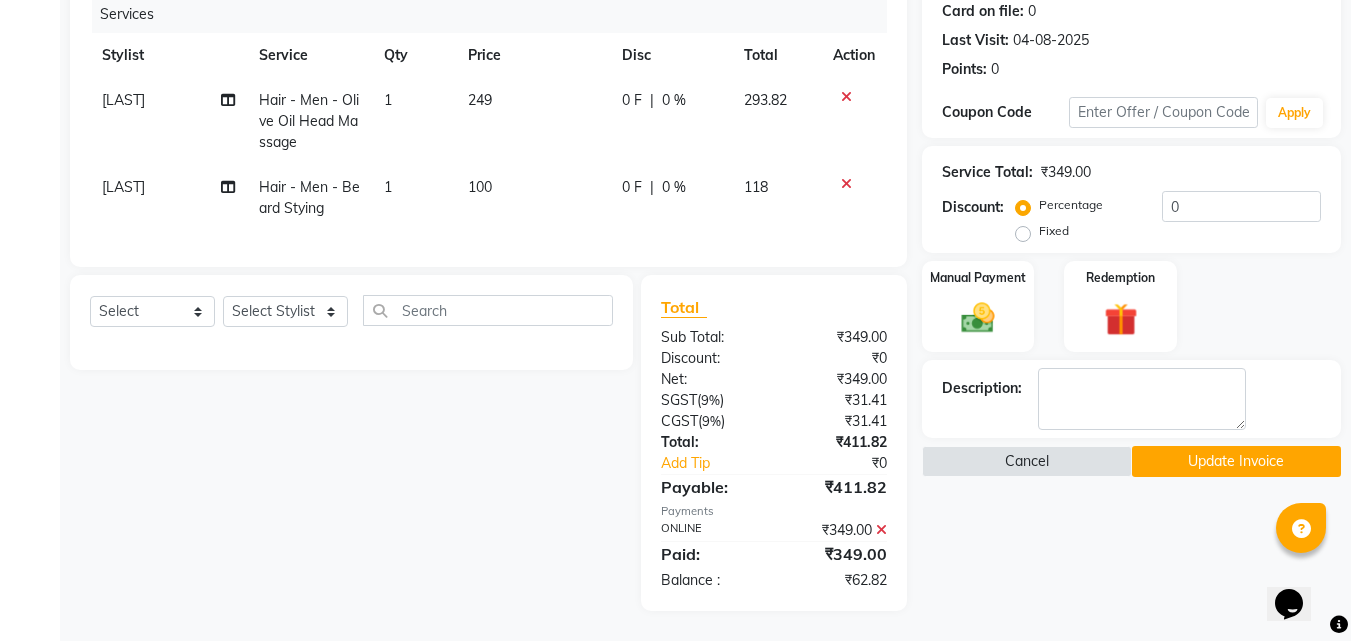 click 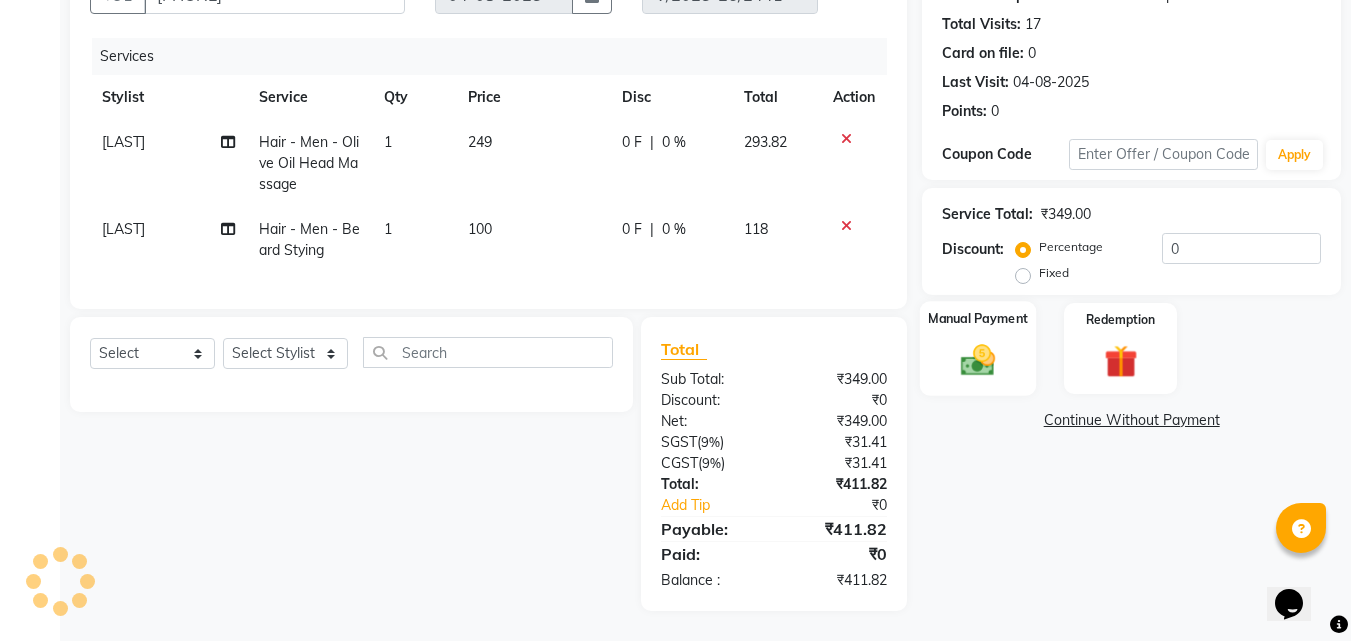 click 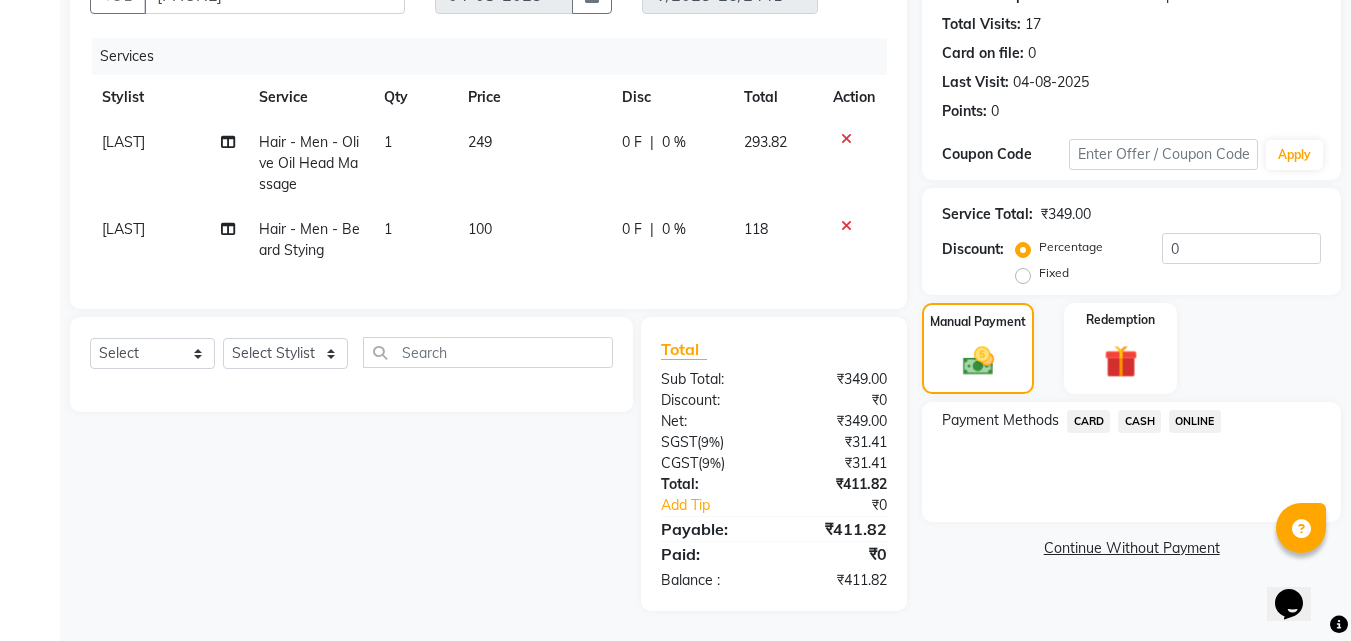 click on "ONLINE" 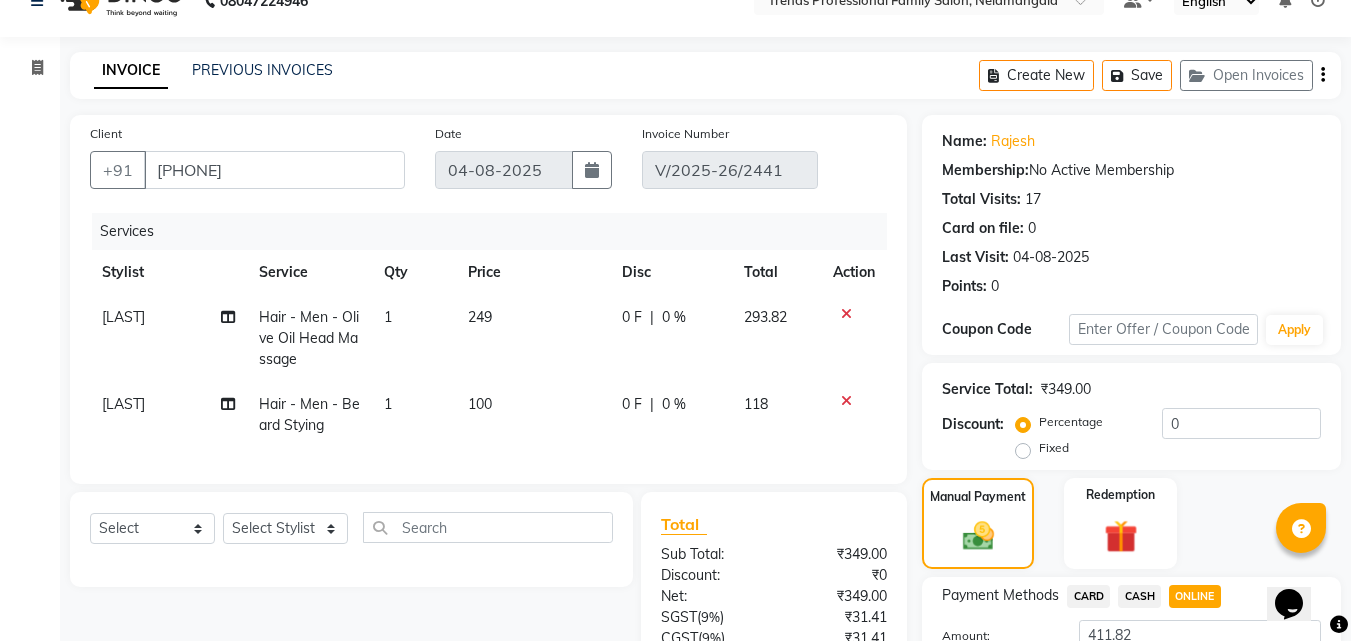 scroll, scrollTop: 0, scrollLeft: 0, axis: both 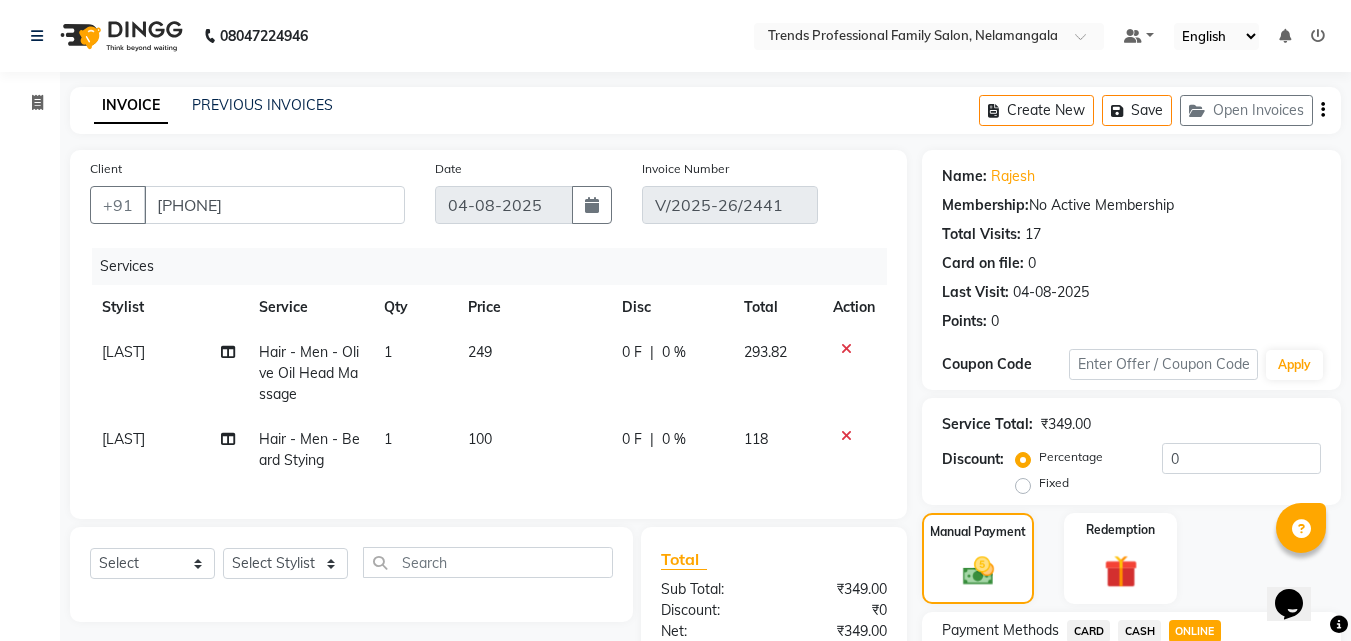 click 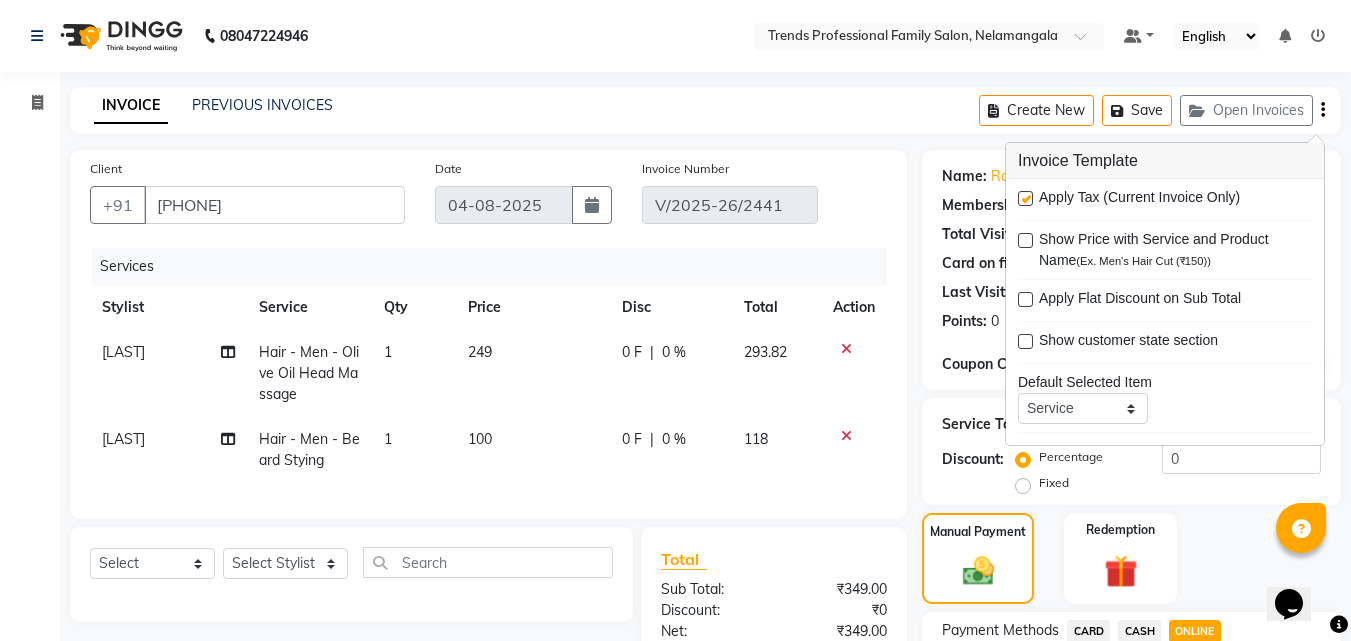 click at bounding box center (1025, 198) 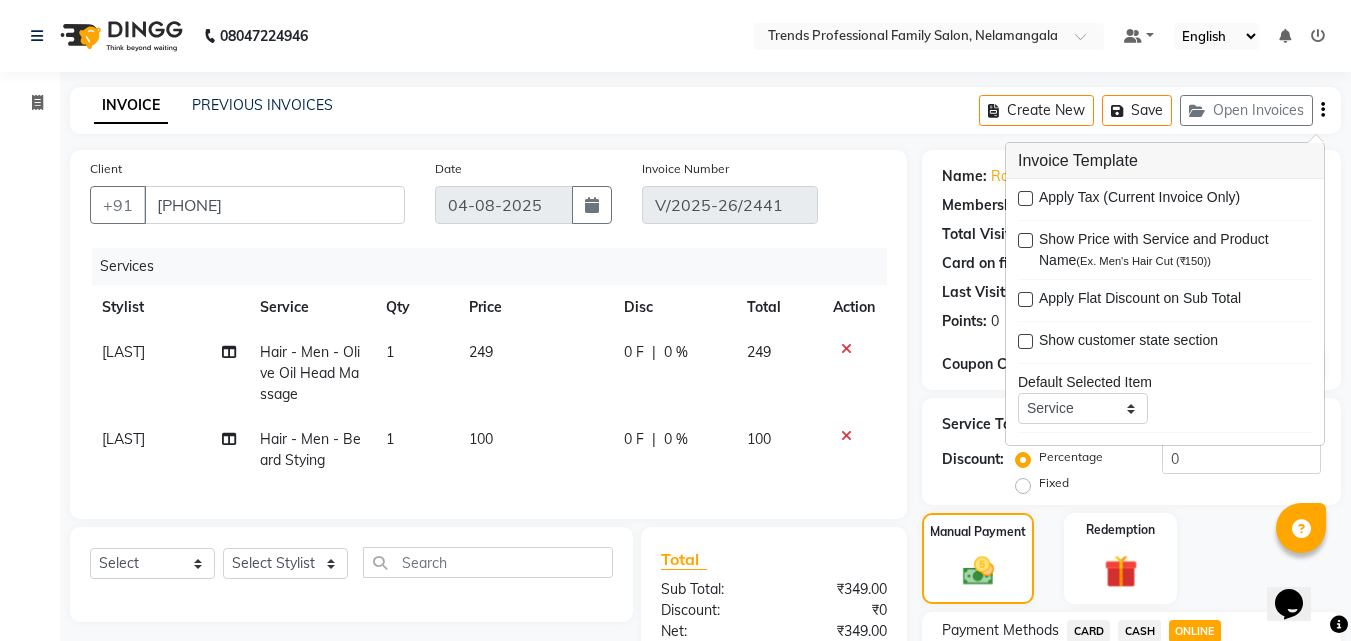 click on "Client +91 9538576749 Date 04-08-2025 Invoice Number V/2025-26/2441" 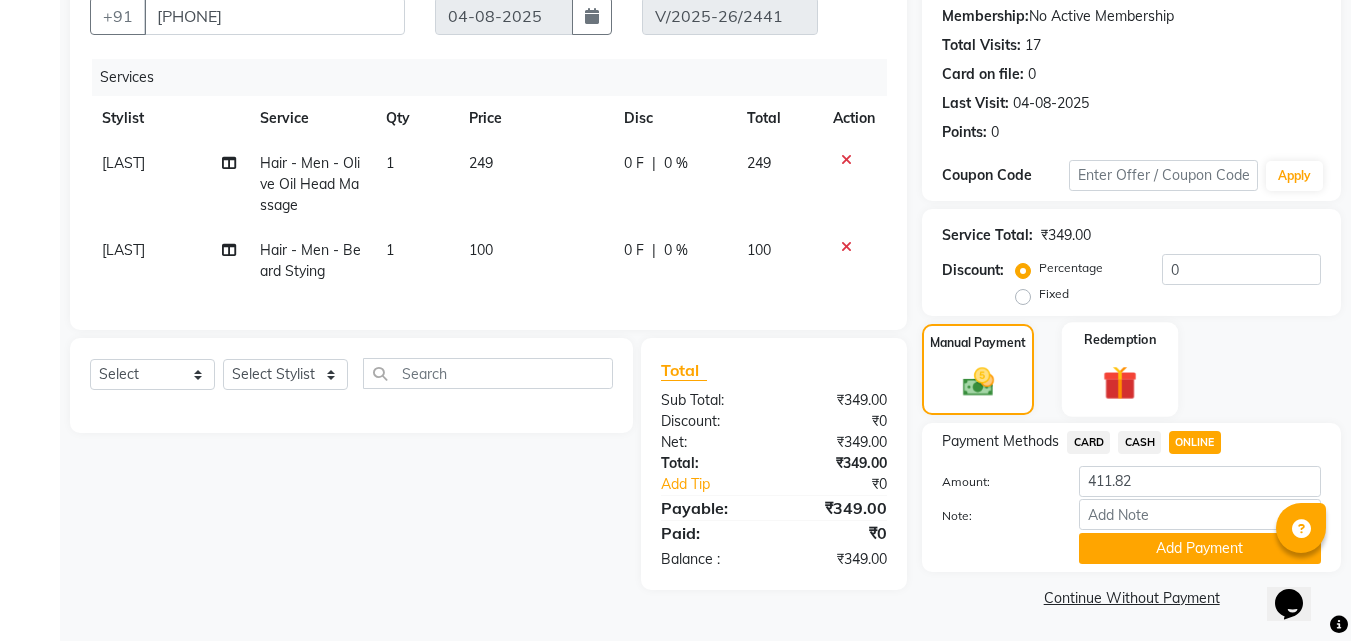 scroll, scrollTop: 191, scrollLeft: 0, axis: vertical 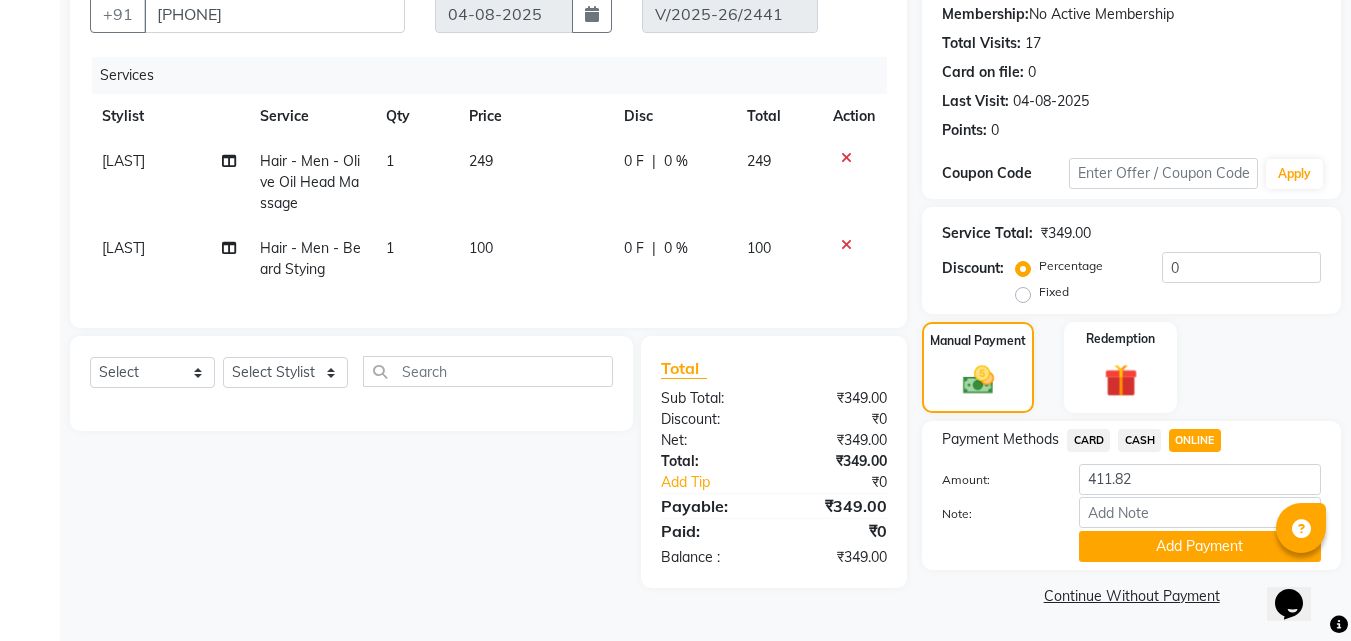 click on "CASH" 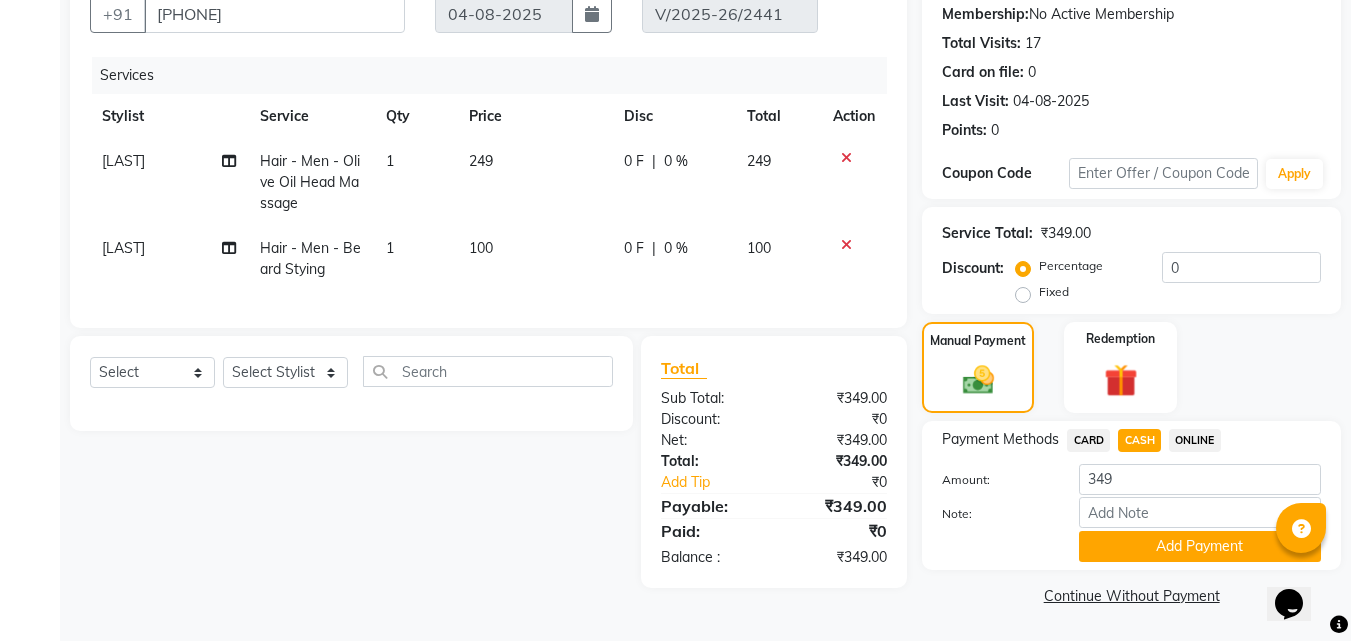 click on "ONLINE" 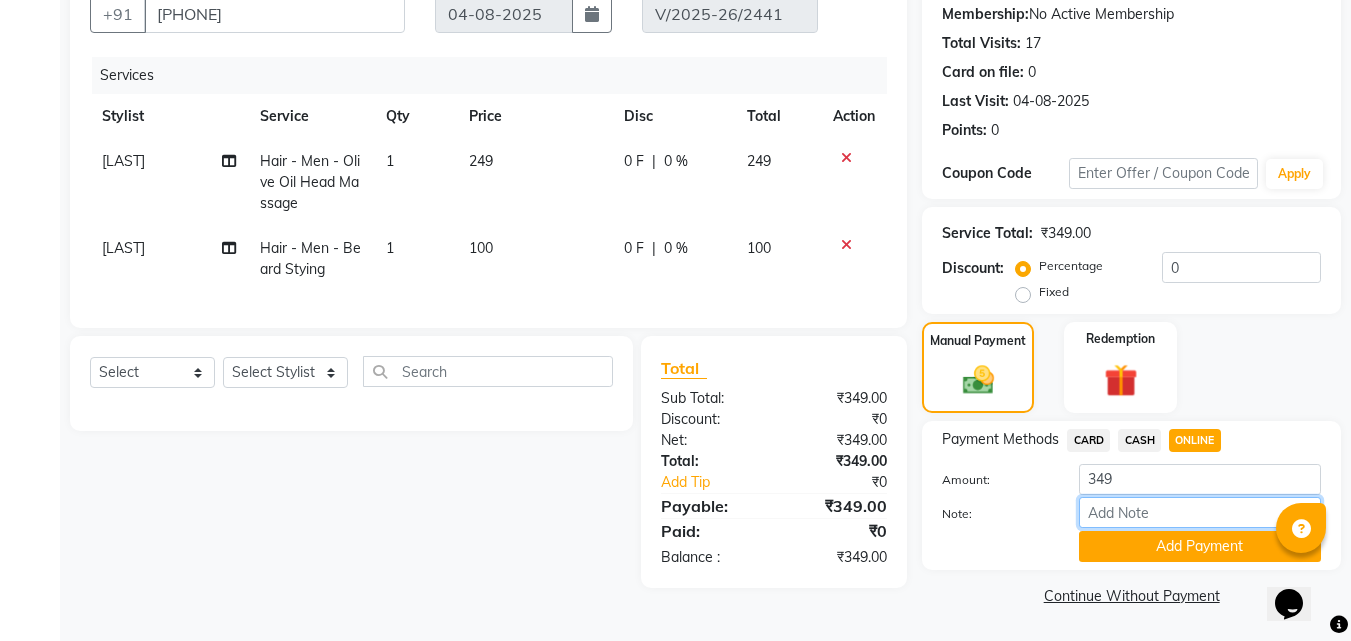 click on "Note:" at bounding box center (1200, 512) 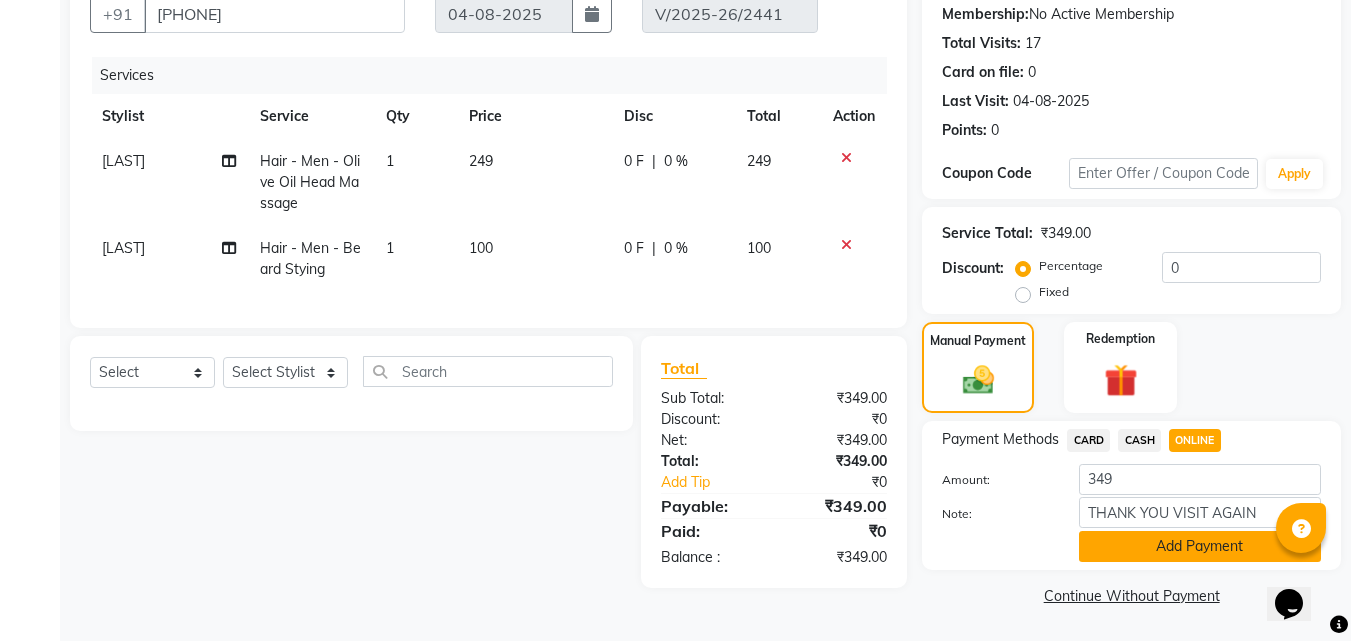 click on "Add Payment" 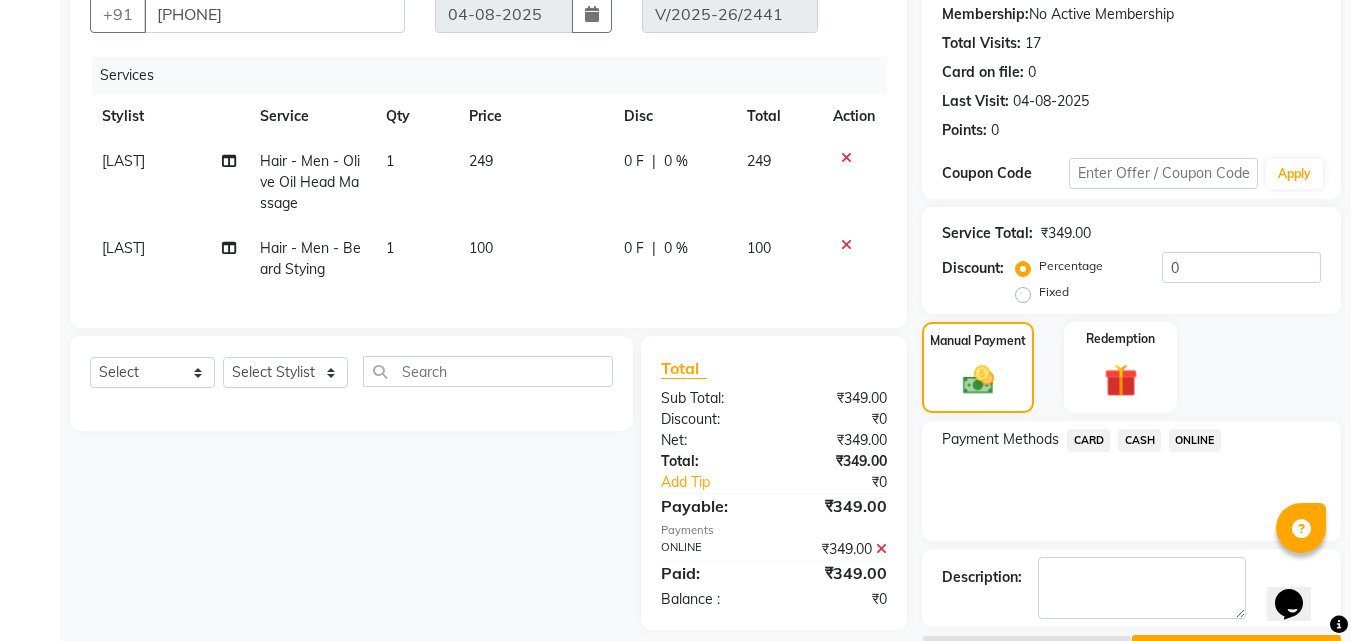 scroll, scrollTop: 246, scrollLeft: 0, axis: vertical 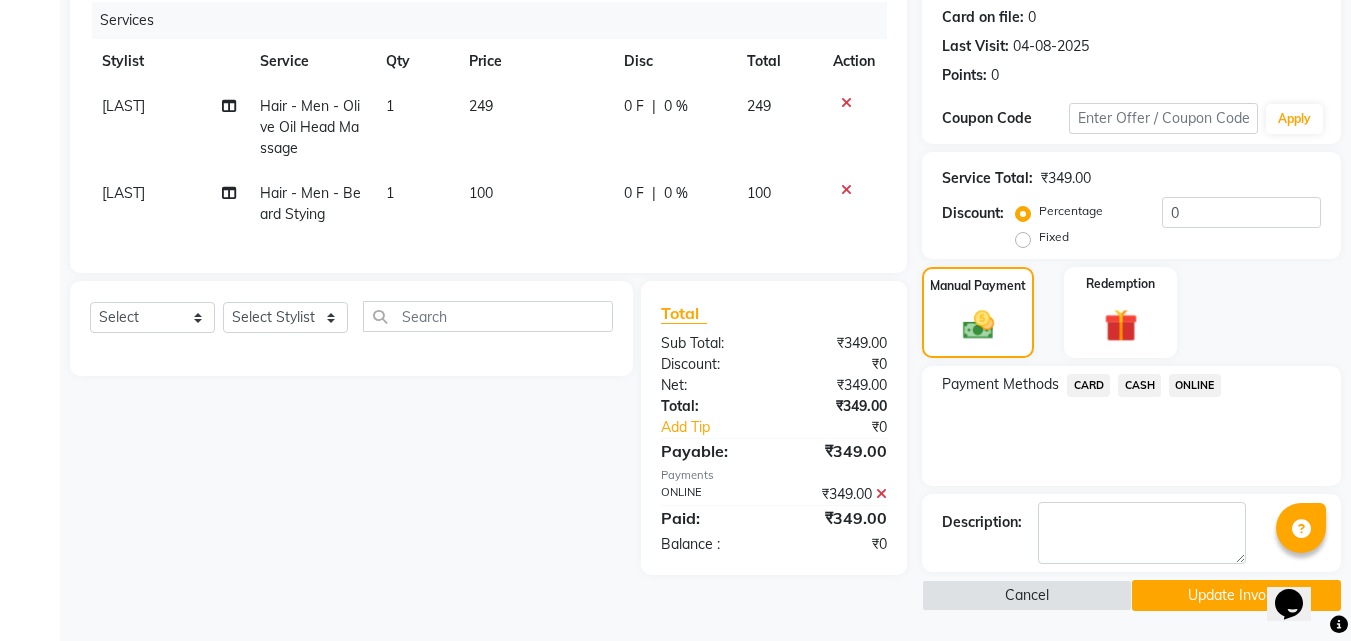 click on "Update Invoice" 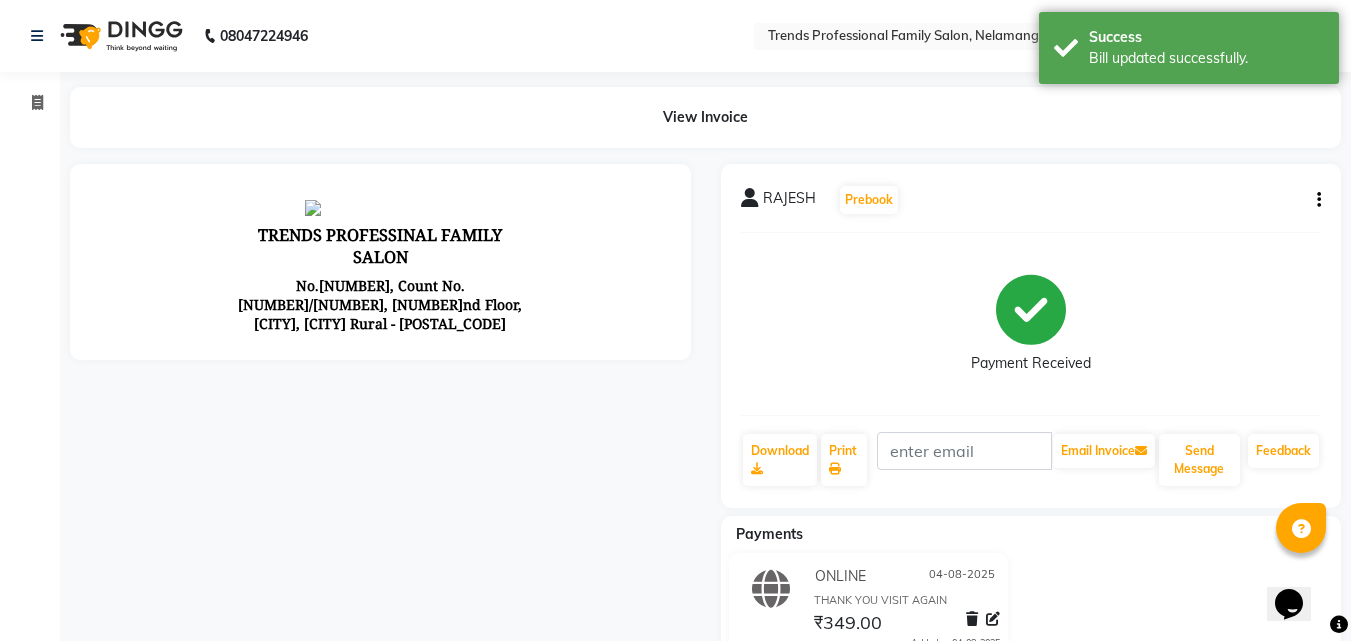 scroll, scrollTop: 0, scrollLeft: 0, axis: both 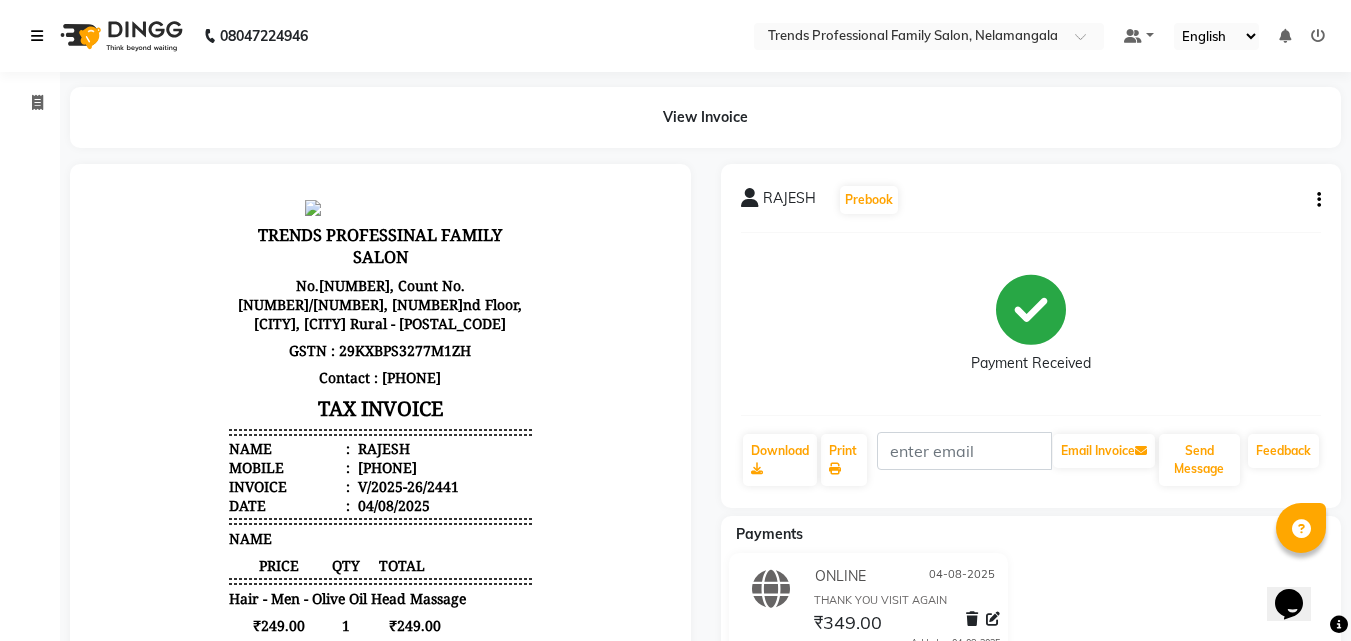 click at bounding box center (37, 36) 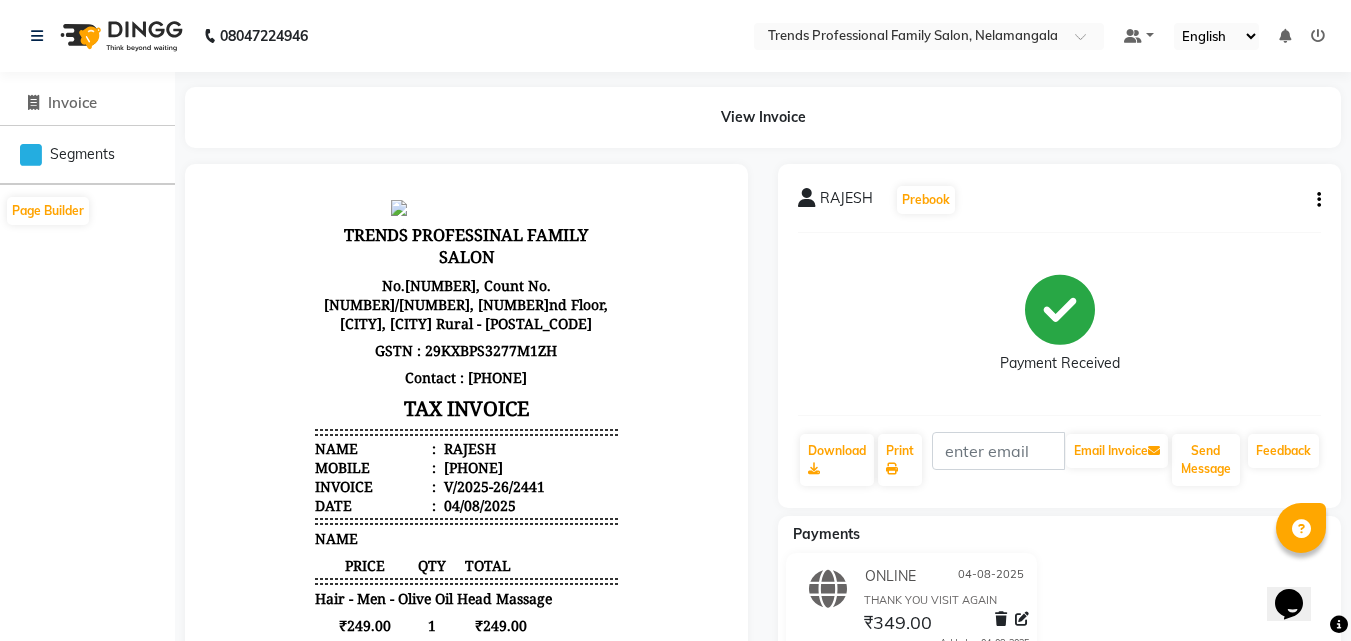 click on "08047224946 Select Location × Trends Professional Family Salon, Nelamangala Default Panel My Panel English ENGLISH Español العربية मराठी हिंदी ગુજરાતી தமிழ் 中文 Notifications nothing to show ☀ Trends Professional Family Salon, Nelamangala  Invoice Segments Page Builder  View Invoice      RAJESH   Prebook   Payment Received  Download  Print   Email Invoice   Send Message Feedback  Payments ONLINE 04-08-2025 THANK YOU VISIT AGAIN ₹349.00  Added on 04-08-2025" at bounding box center [675, 443] 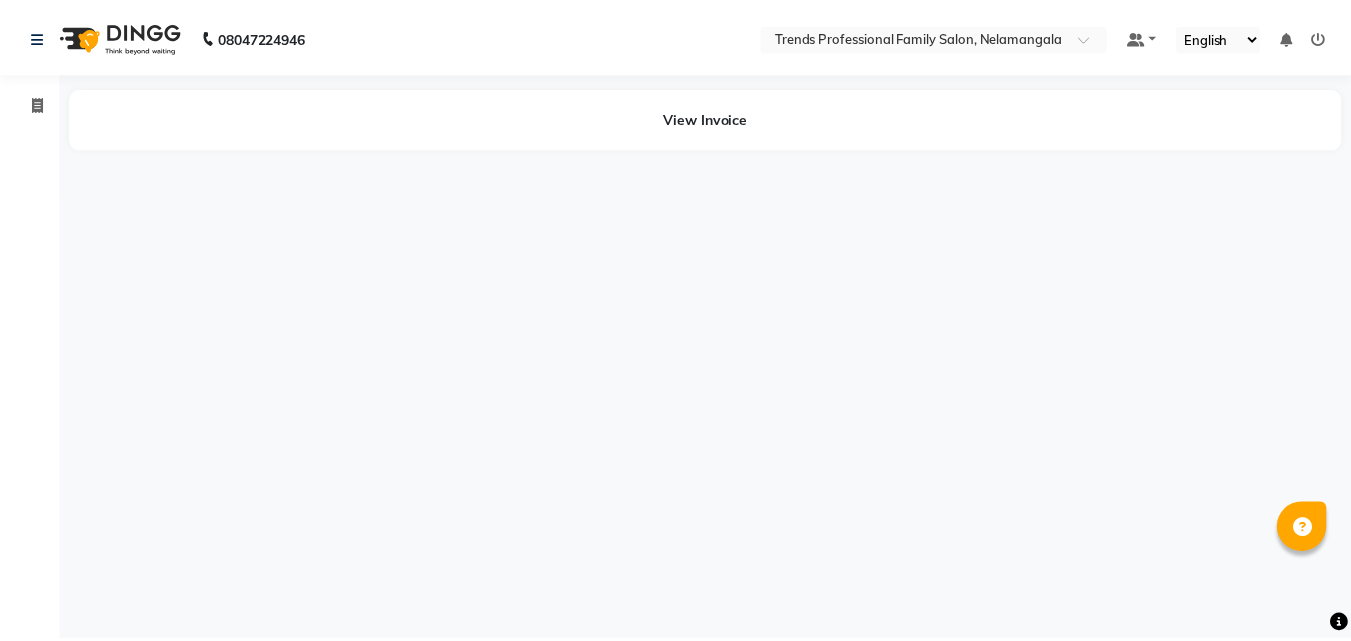 scroll, scrollTop: 0, scrollLeft: 0, axis: both 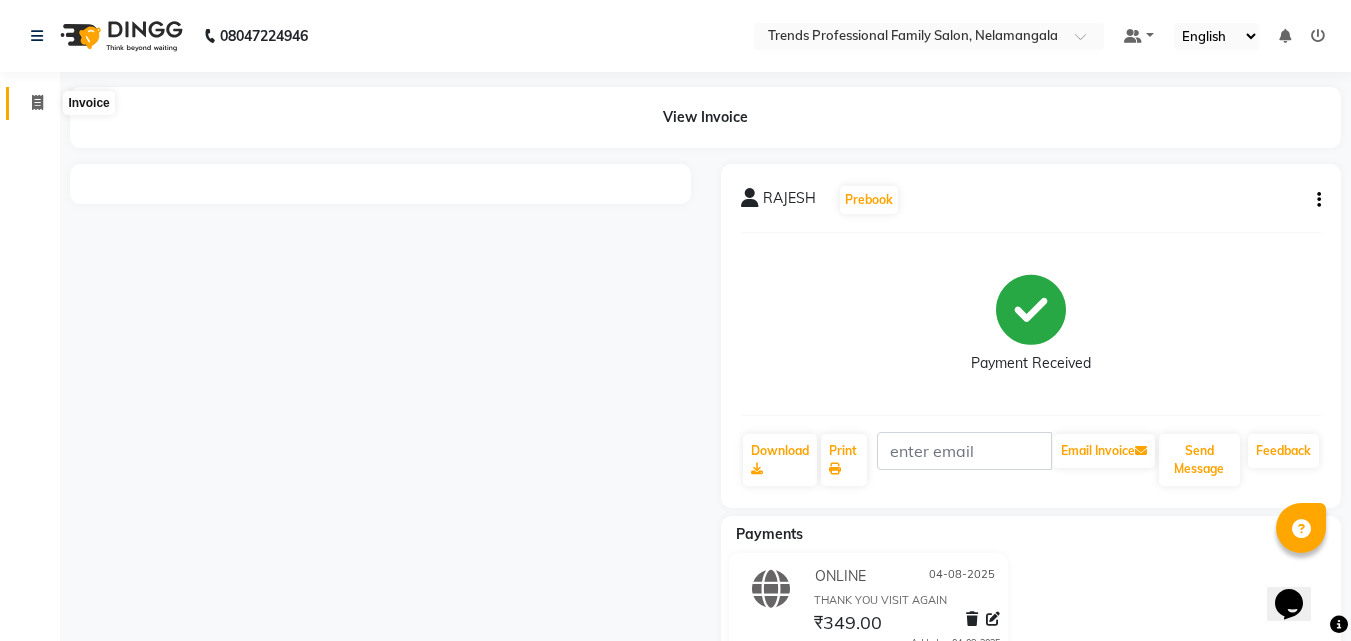 click 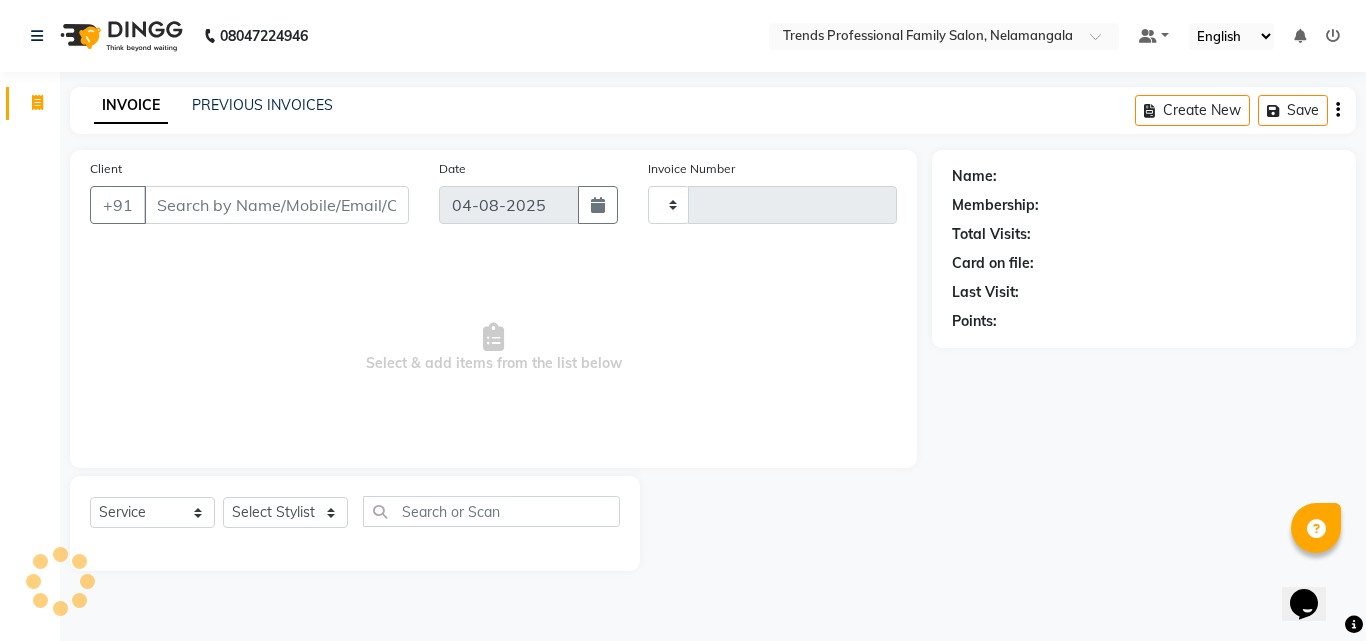 type on "2442" 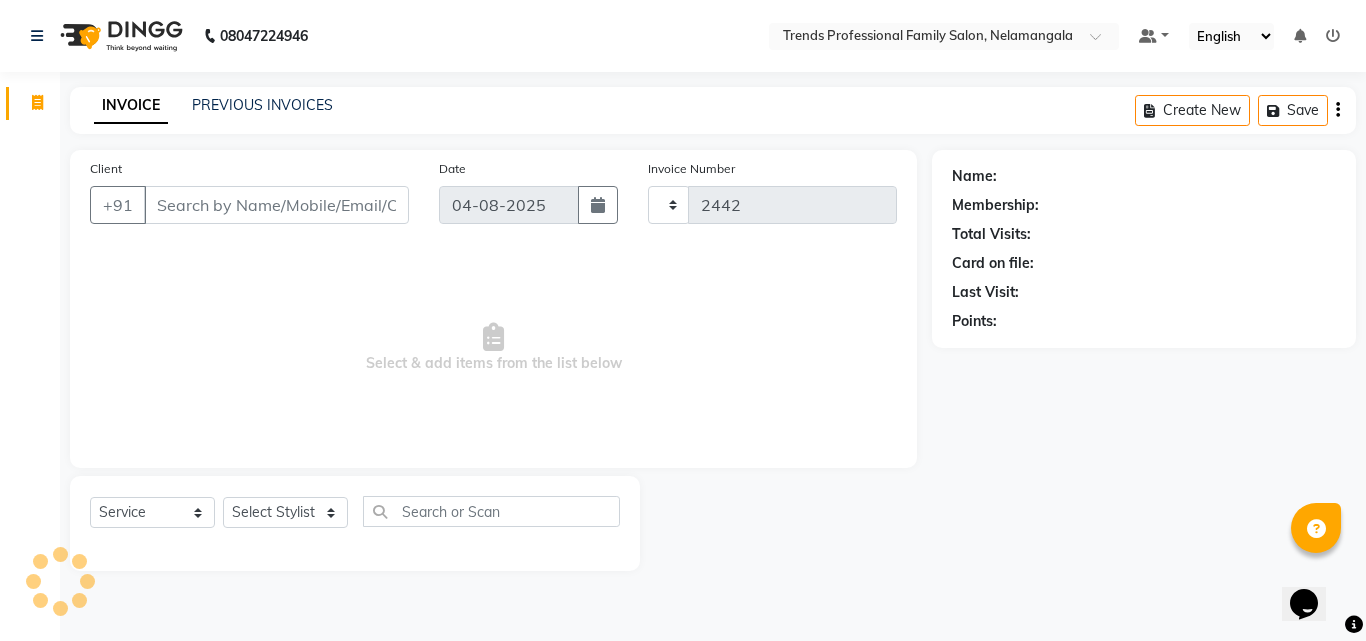 select on "7345" 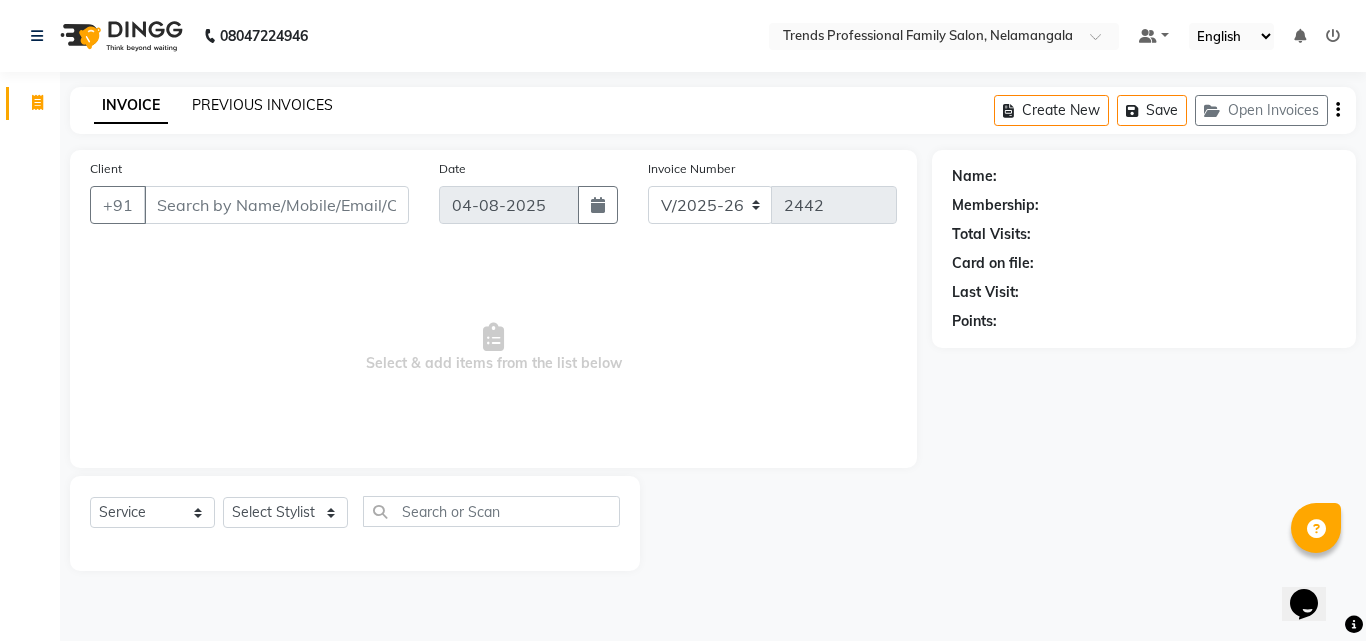 click on "PREVIOUS INVOICES" 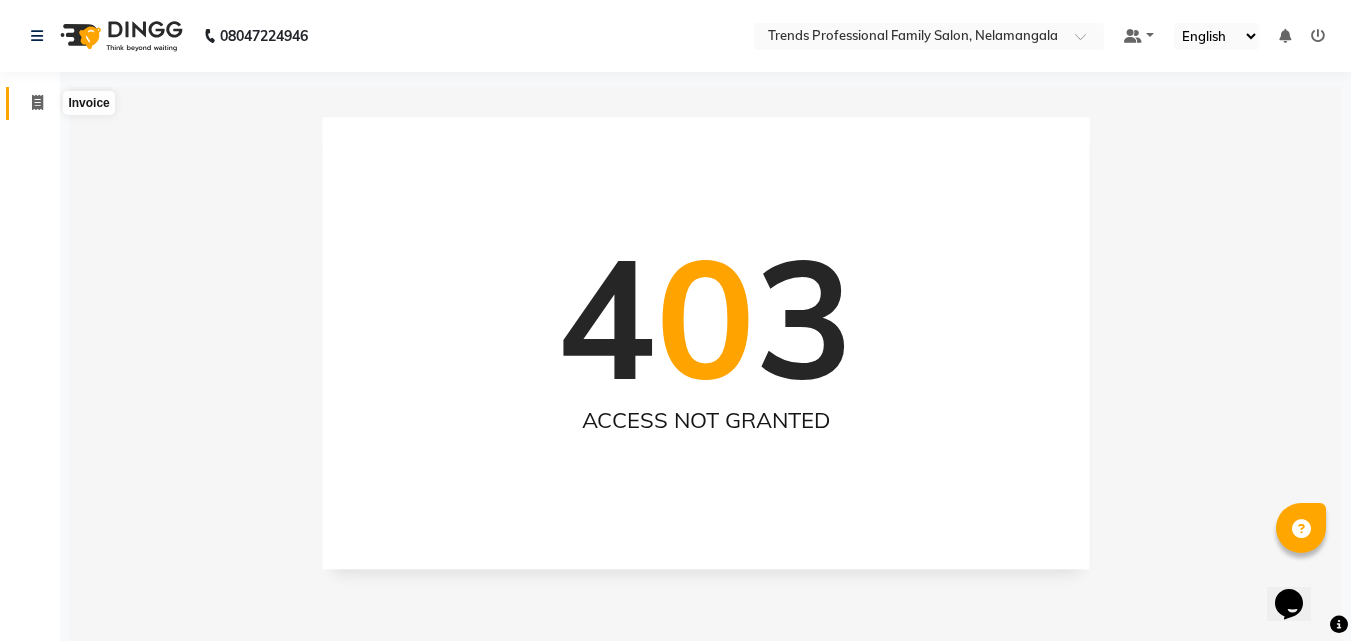 click 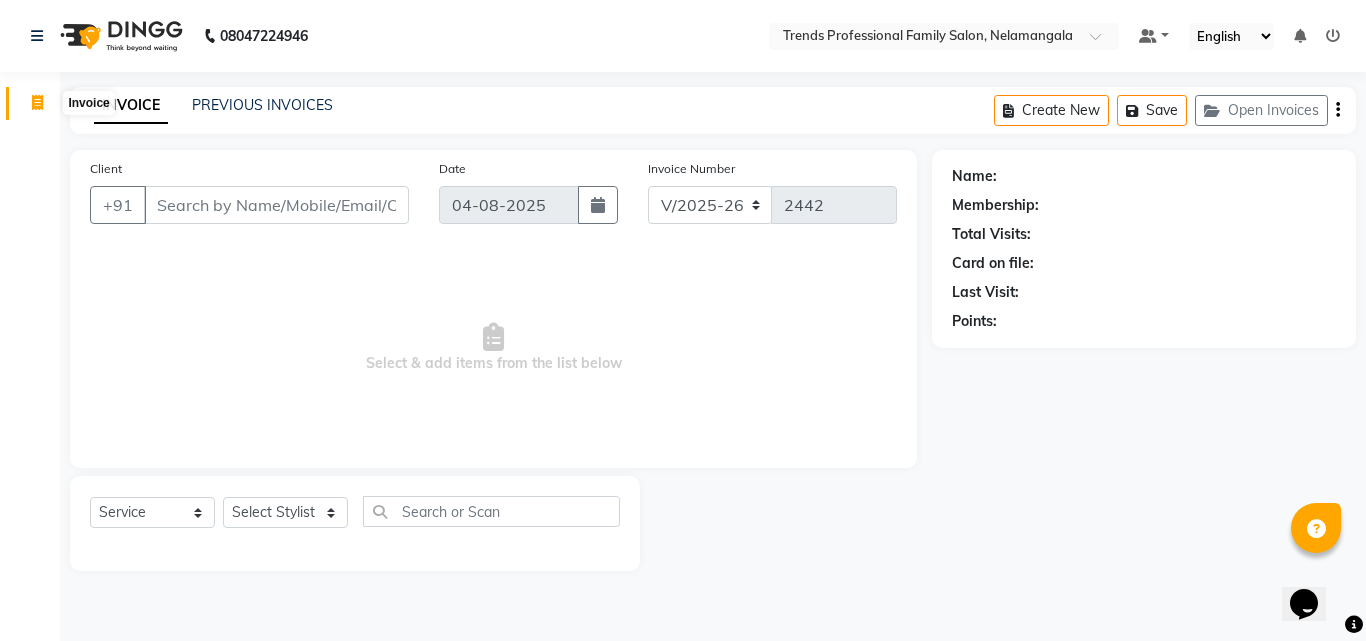 click 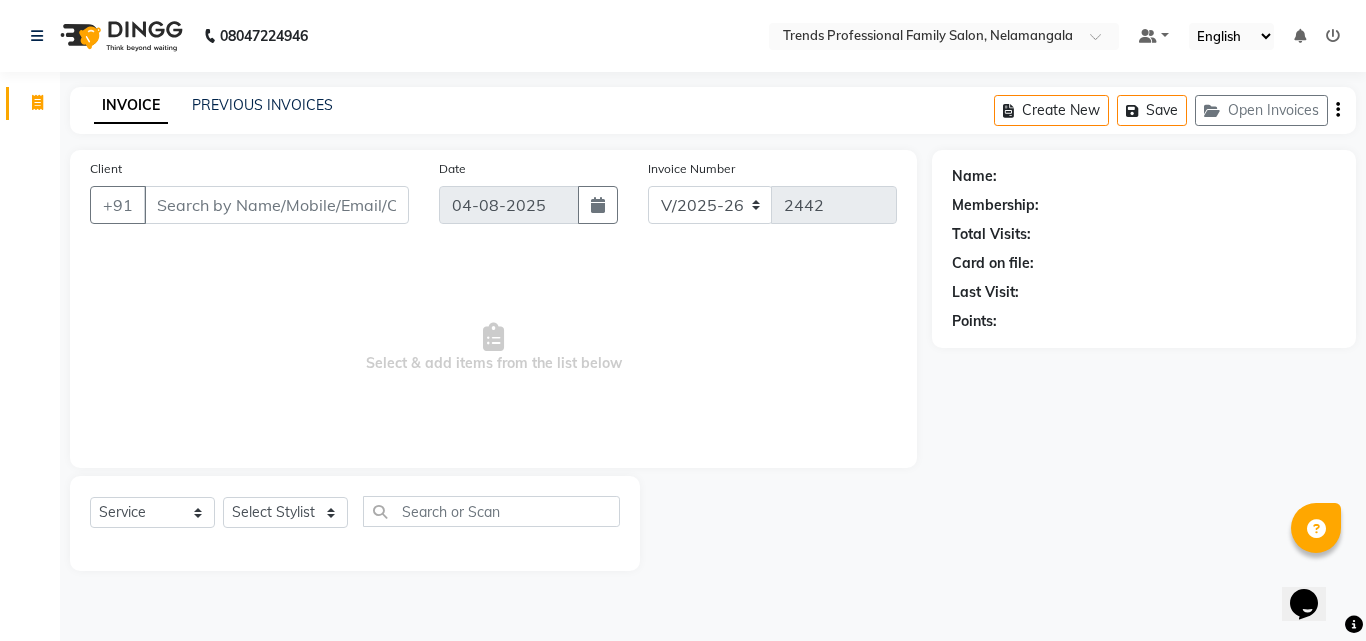 click 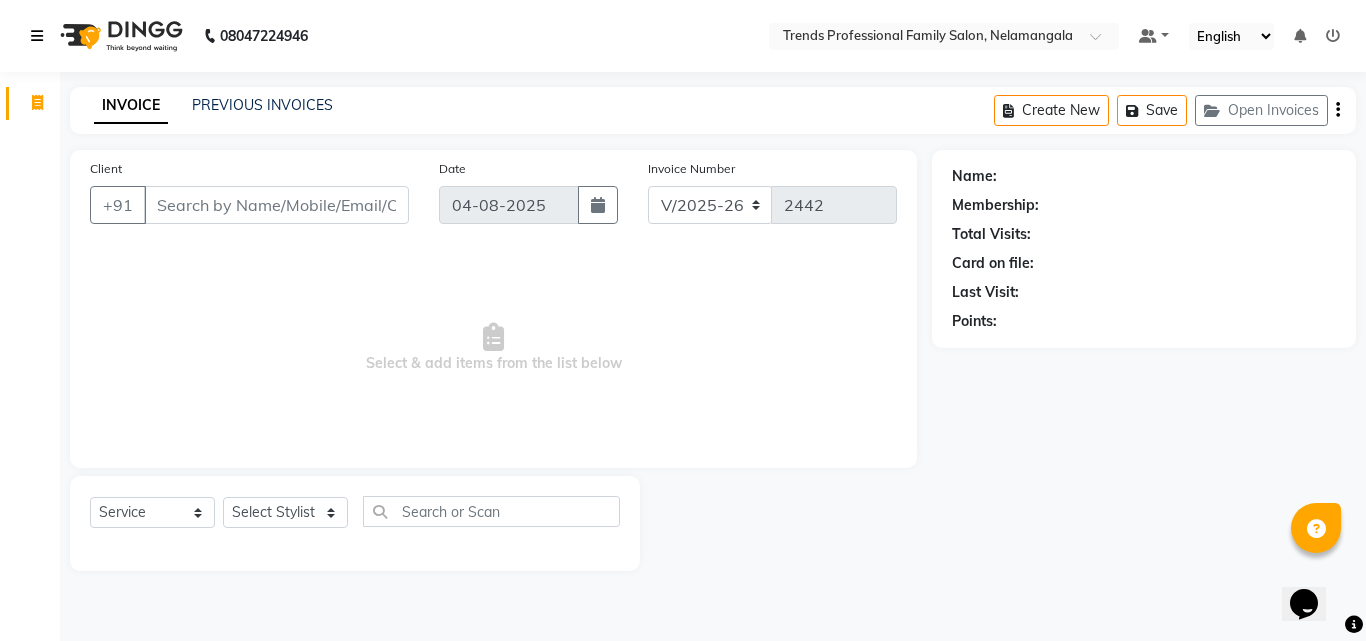 click at bounding box center (37, 36) 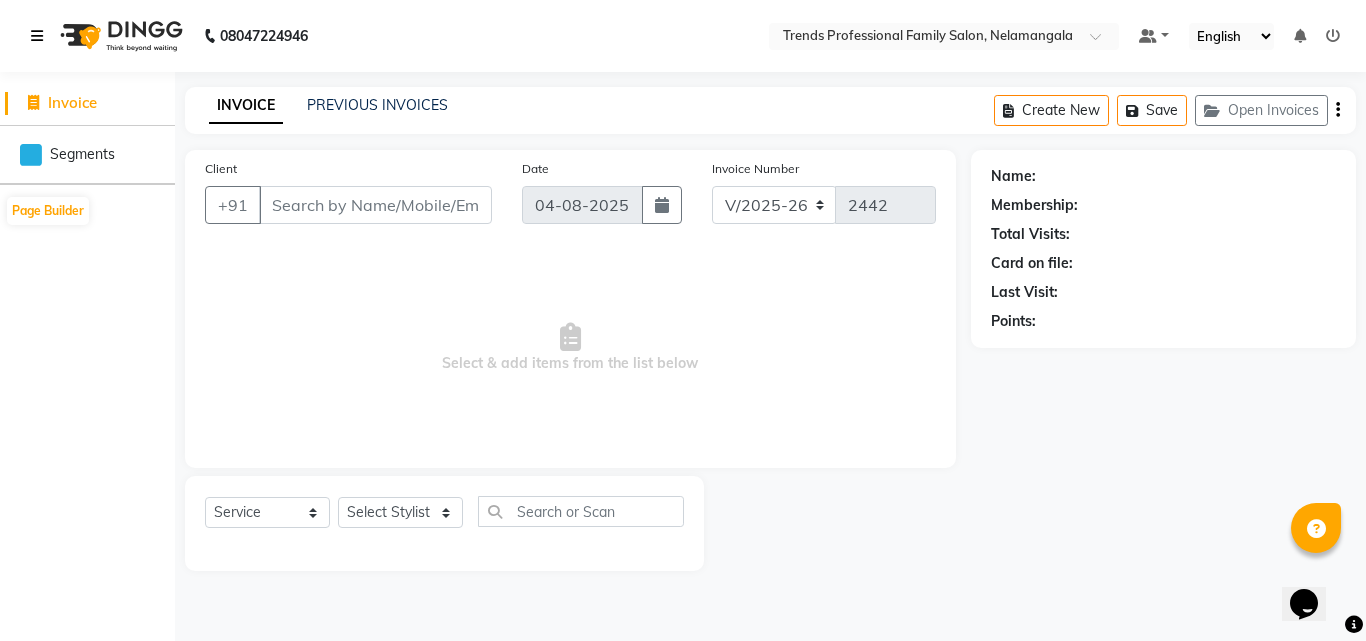 click at bounding box center (37, 36) 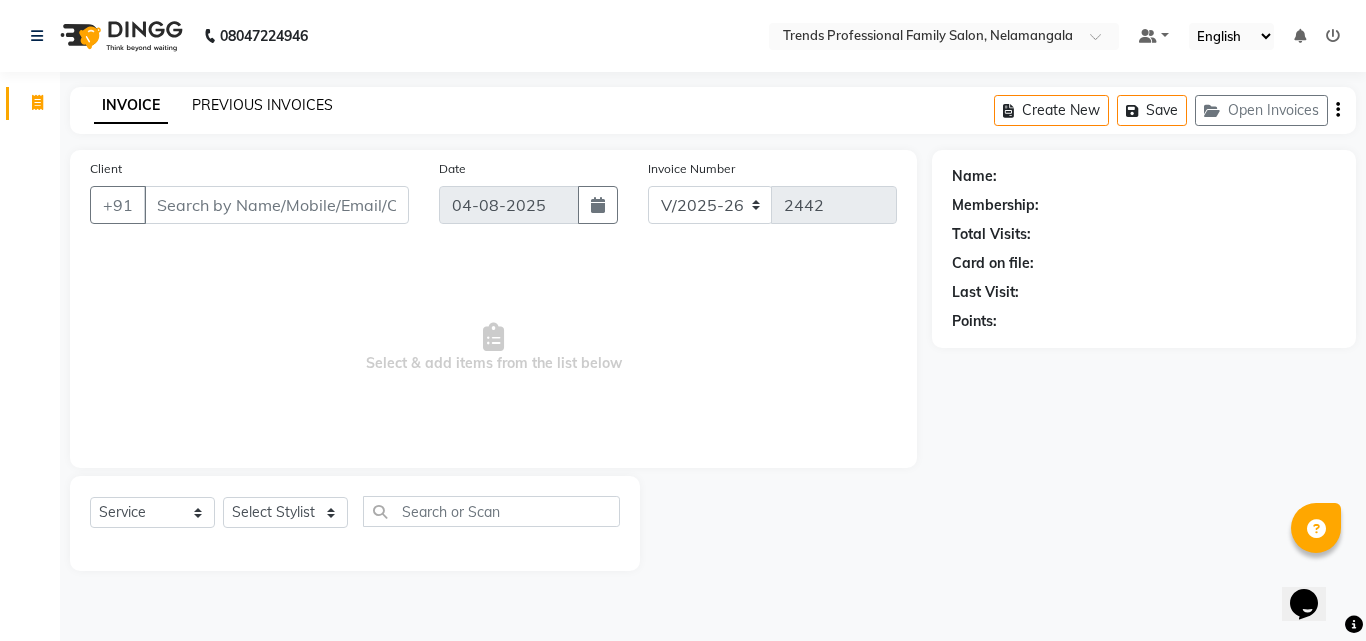 click on "PREVIOUS INVOICES" 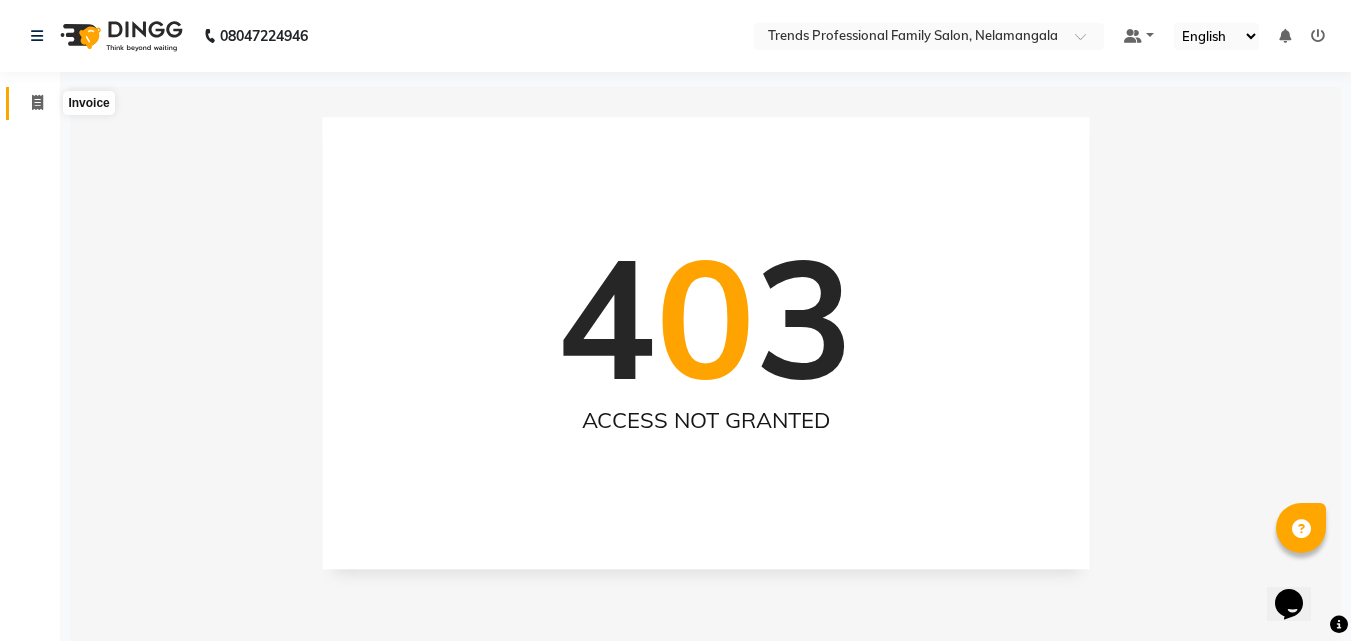 click 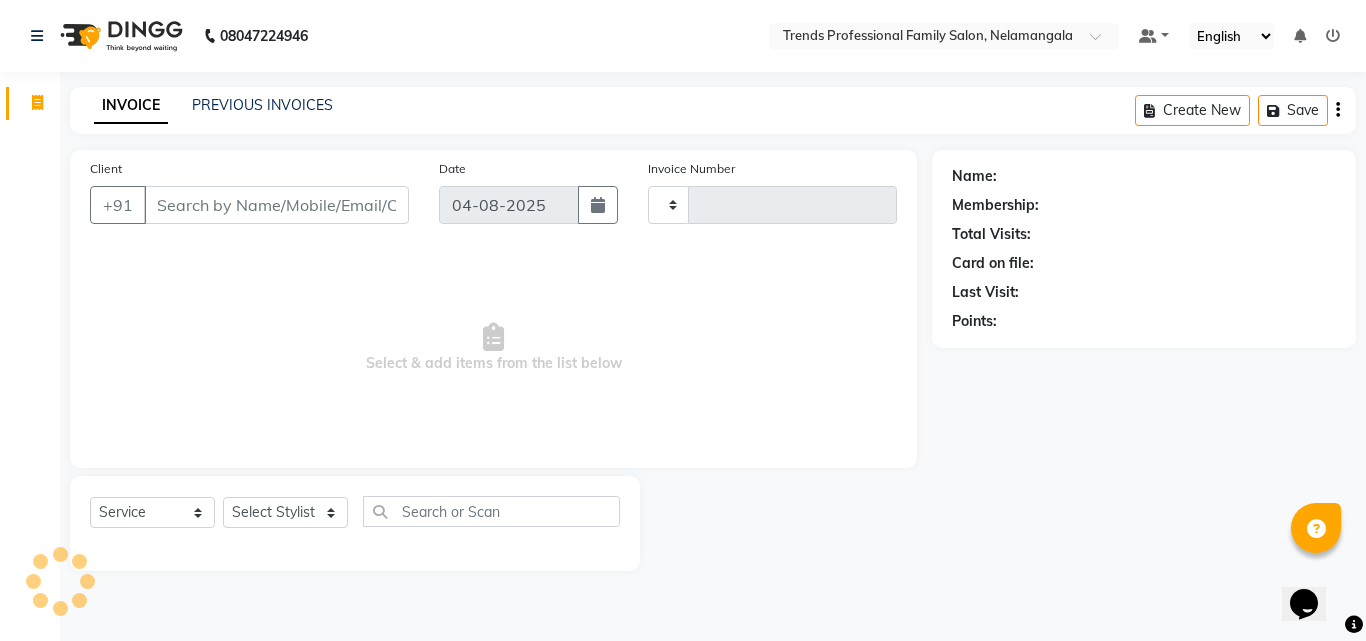 type on "2442" 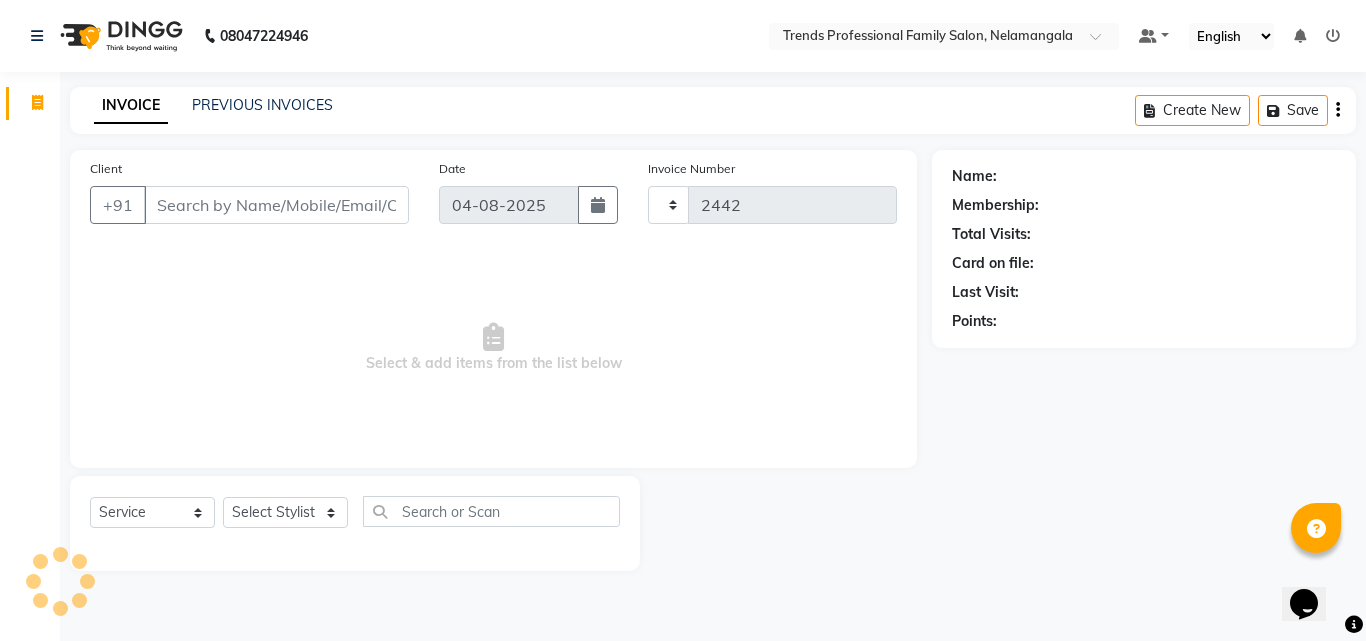 select on "7345" 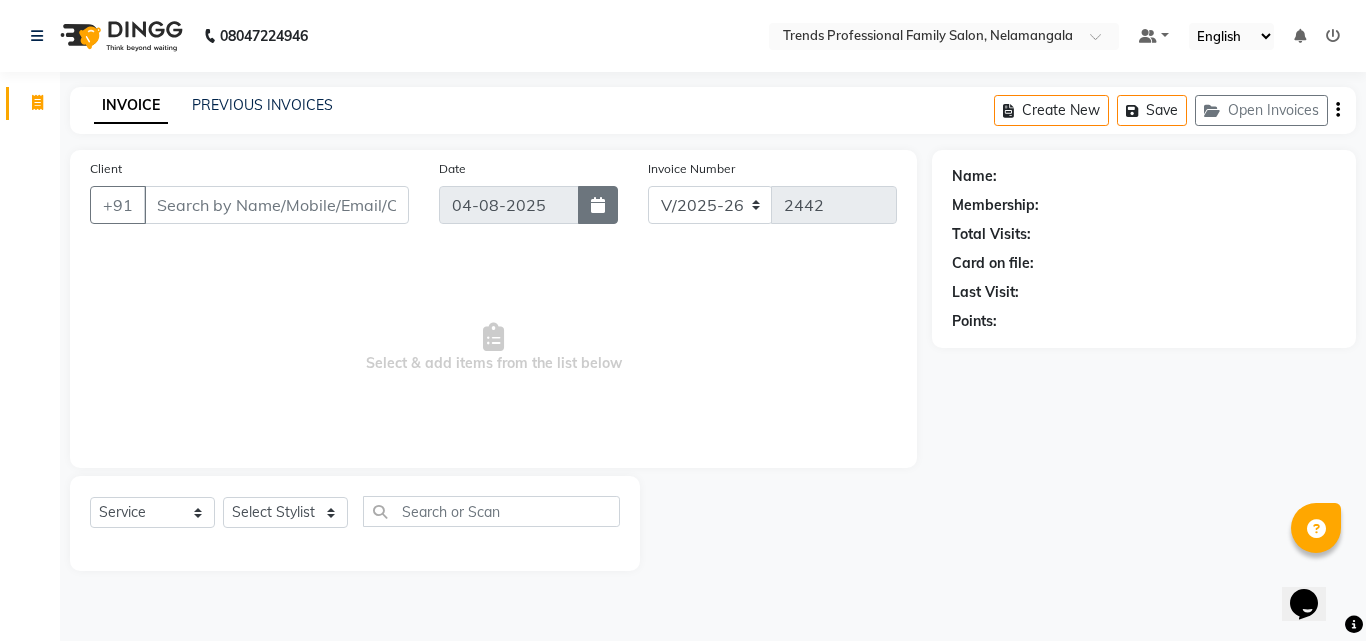 click 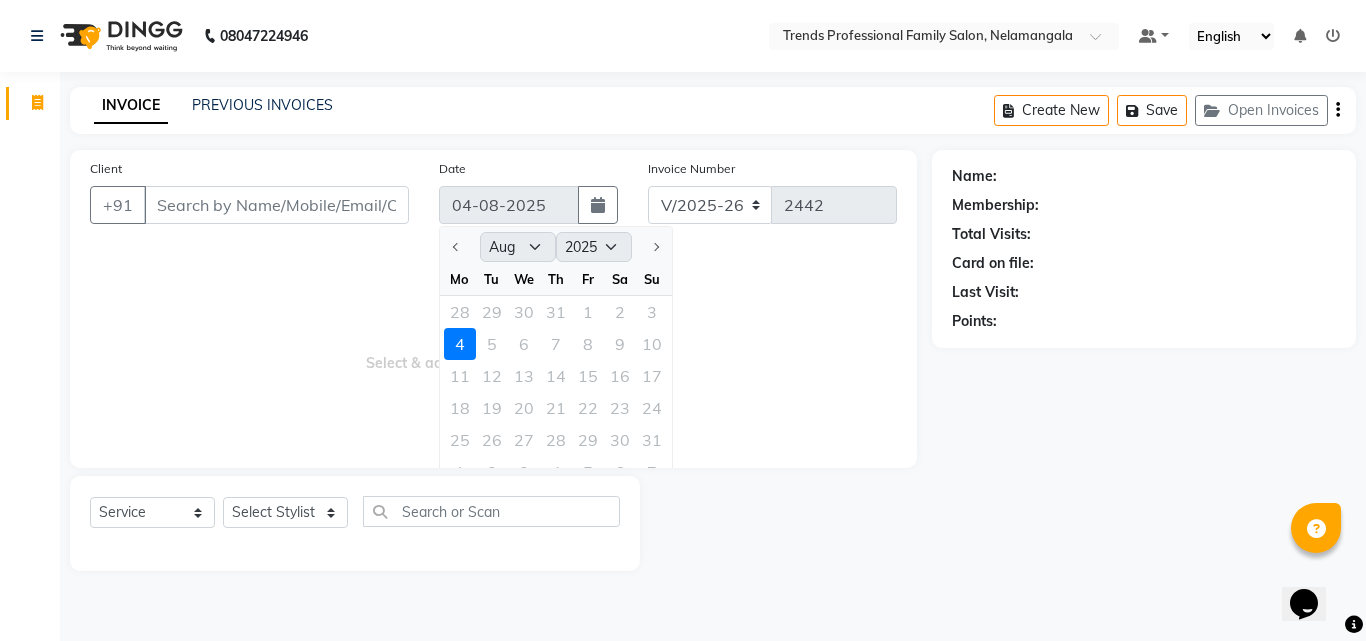 click on "28 29 30 31 1 2 3" 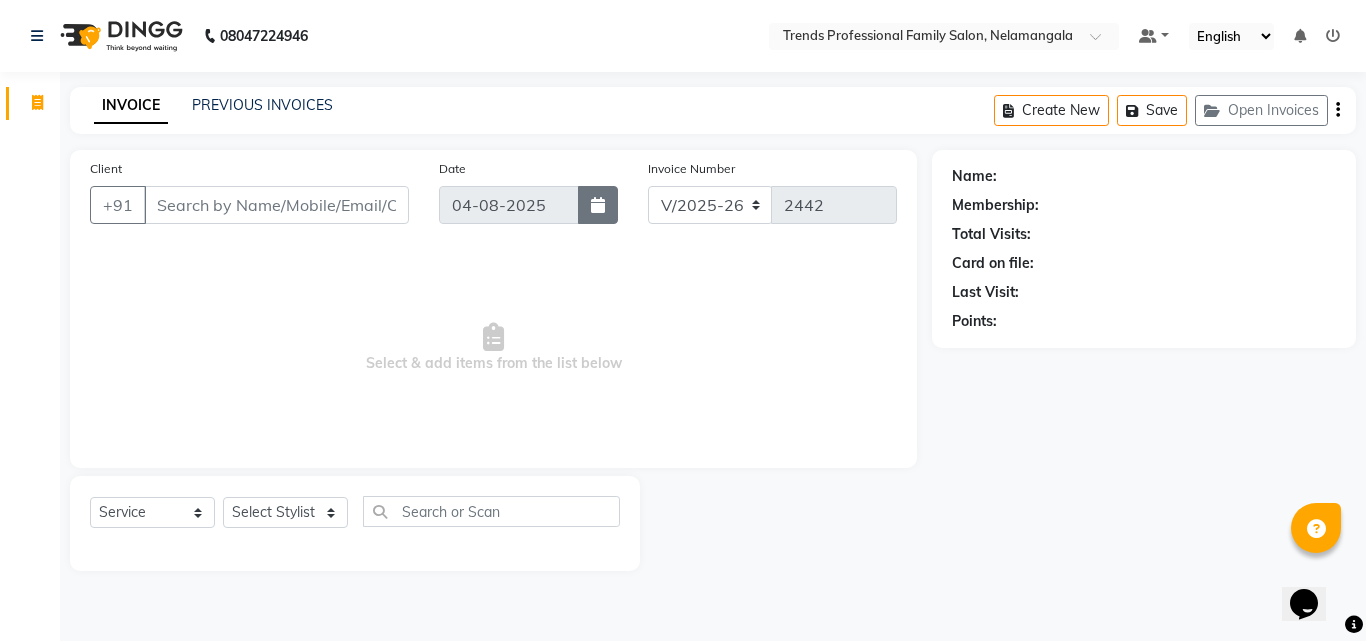 click 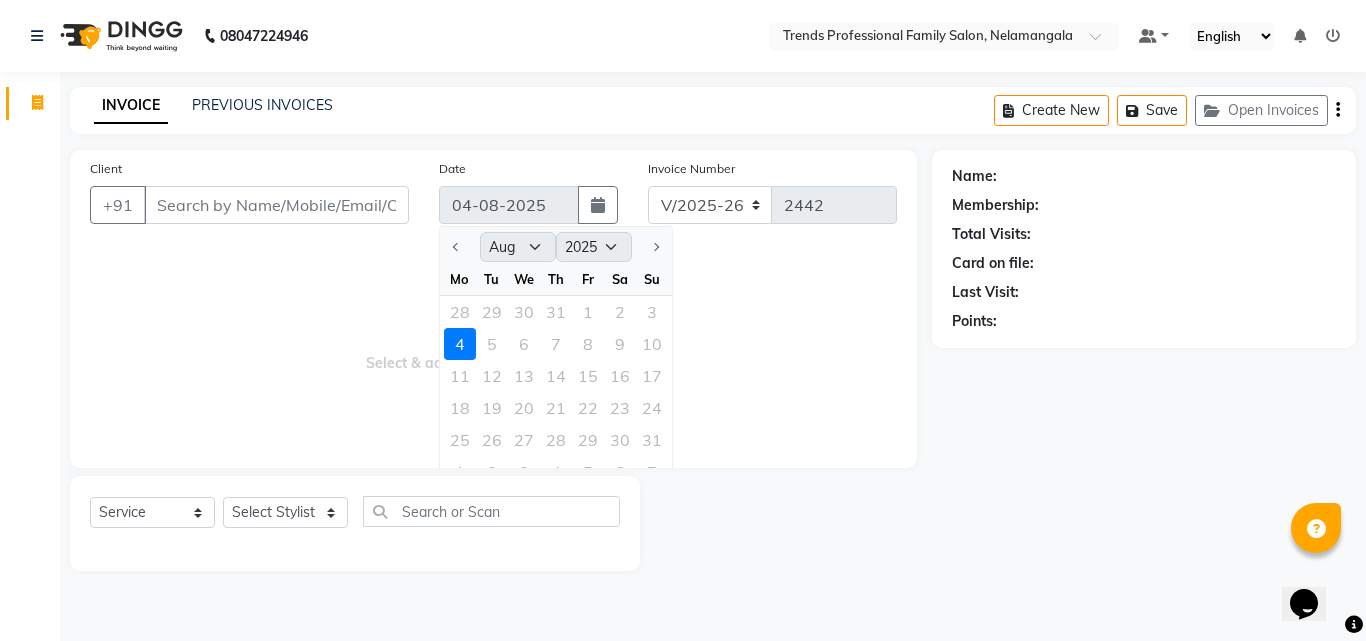 click on "+91 [PHONE] Select Location × Trends Professional Family Salon, Nelamangala Default Panel My Panel English ENGLISH Español العربية मराठी हिंदी ગુજરાતી தமிழ் 中文 Notifications nothing to show ☀ Trends Professional Family Salon, Nelamangala  Invoice Segments Page Builder INVOICE PREVIOUS INVOICES Create New   Save   Open Invoices  Client +91 Date 04-08-2025 Jan Feb Mar Apr May Jun Jul Aug Sep Oct Nov Dec 2015 2016 2017 2018 2019 2020 2021 2022 2023 2024 2025 2026 2027 2028 2029 2030 2031 2032 2033 2034 2035 Mo Tu We Th Fr Sa Su 28 29 30 31 1 2 3 4 5 6 7 8 9 10 11 12 13 14 15 16 17 18 19 20 21 22 23 24 25 26 27 28 29 30 31 1 2 3 4 5 6 7 Invoice Number V/2025 V/2025-26 2442  Select & add items from the list below  Select  Service  Product  Membership  Package Voucher Prepaid Gift Card  Select Stylist ANITHA AVANTHIKA [FIRST] [FIRST] [FIRST] SEEMA SHIVA [FIRST] Sumika Trends Name: Membership: Total Visits: Card on file: Points:" at bounding box center (683, 320) 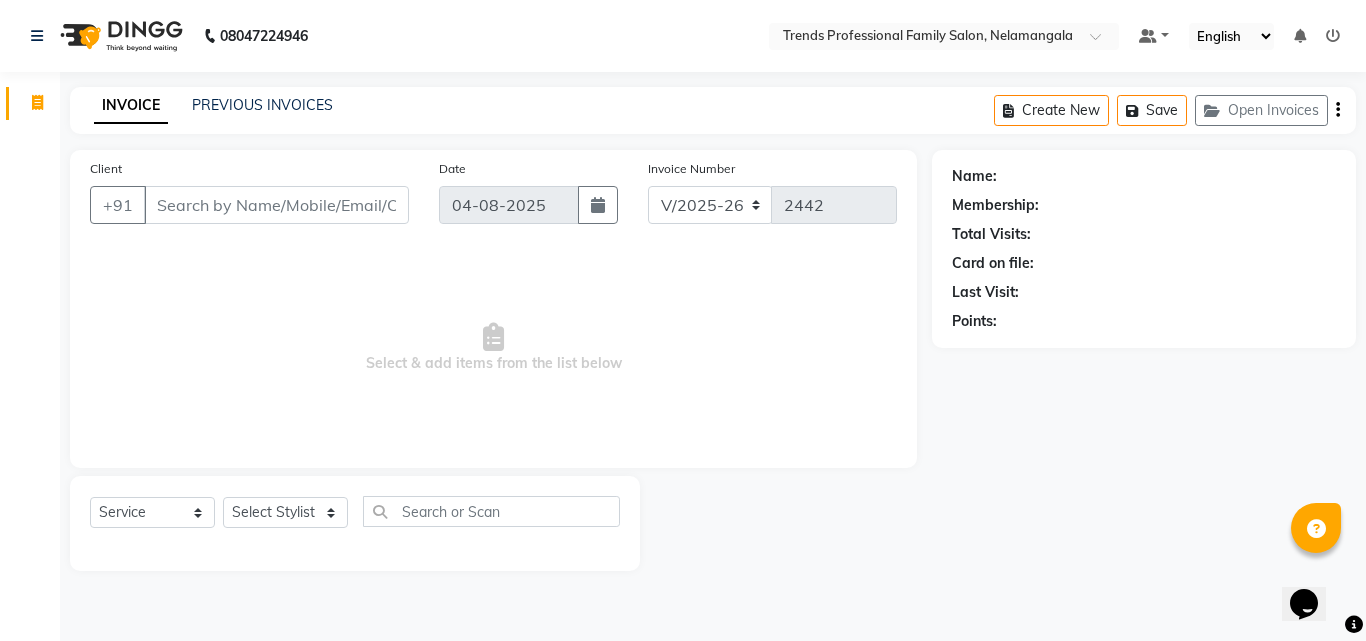 click on "Invoice Number" 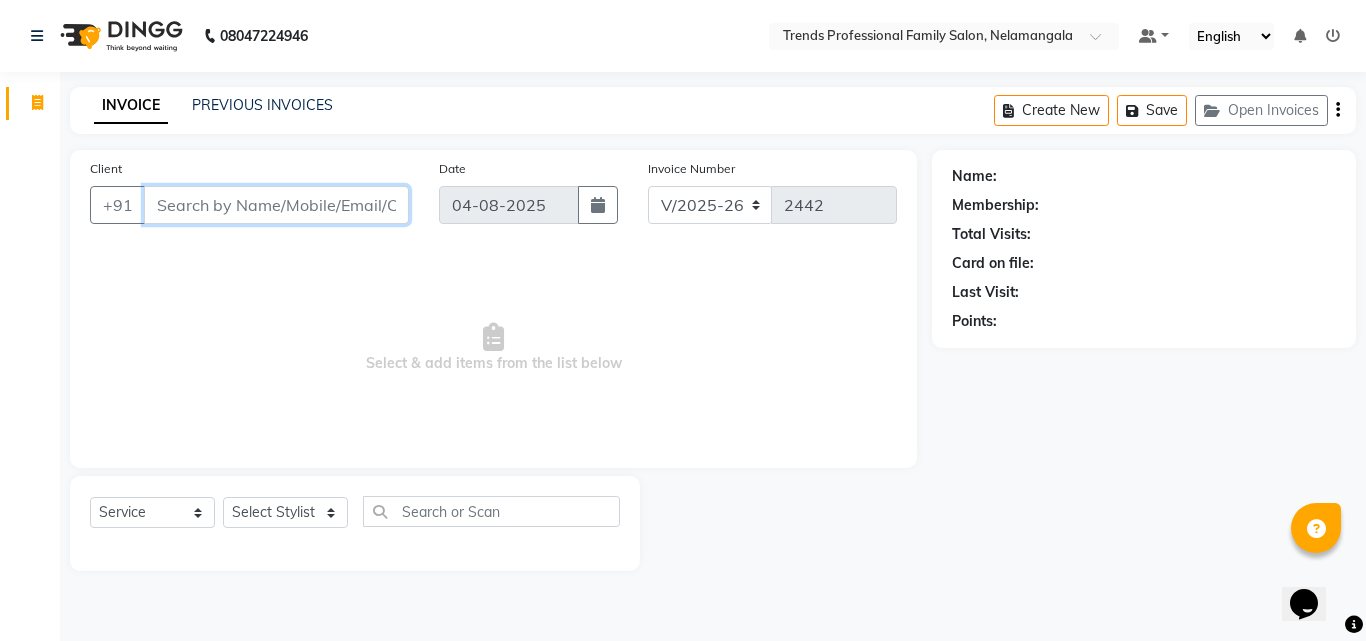 click on "Client" at bounding box center (276, 205) 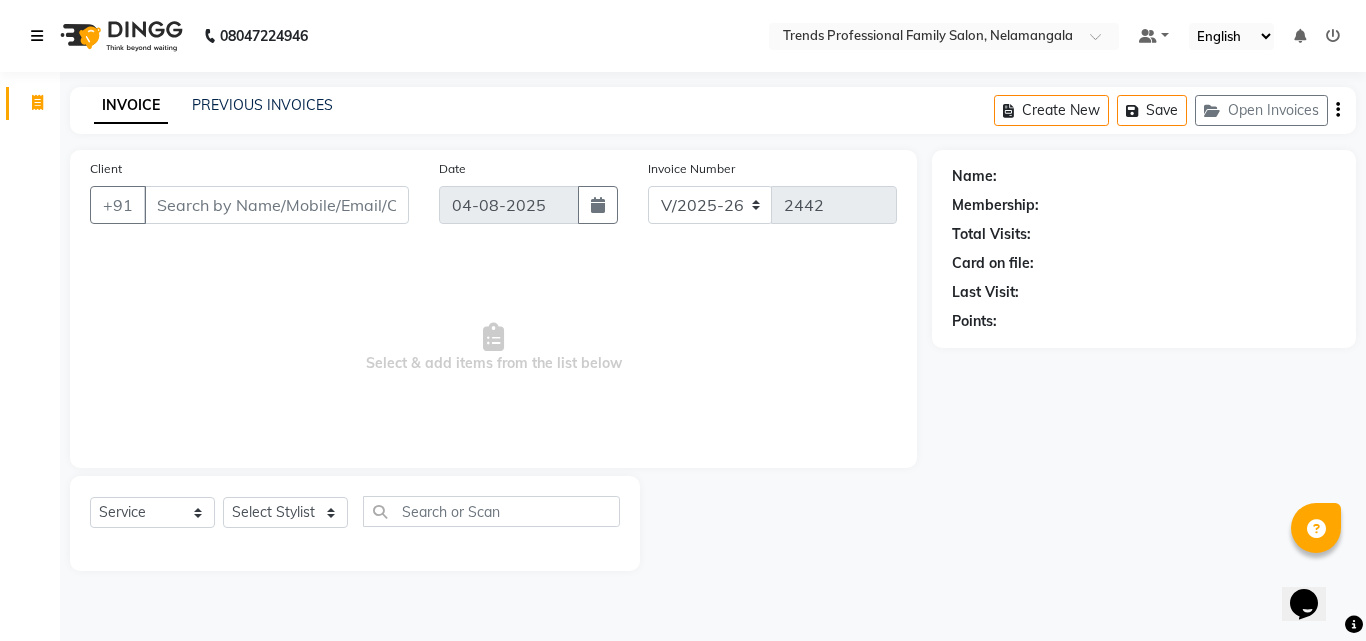 click at bounding box center (37, 36) 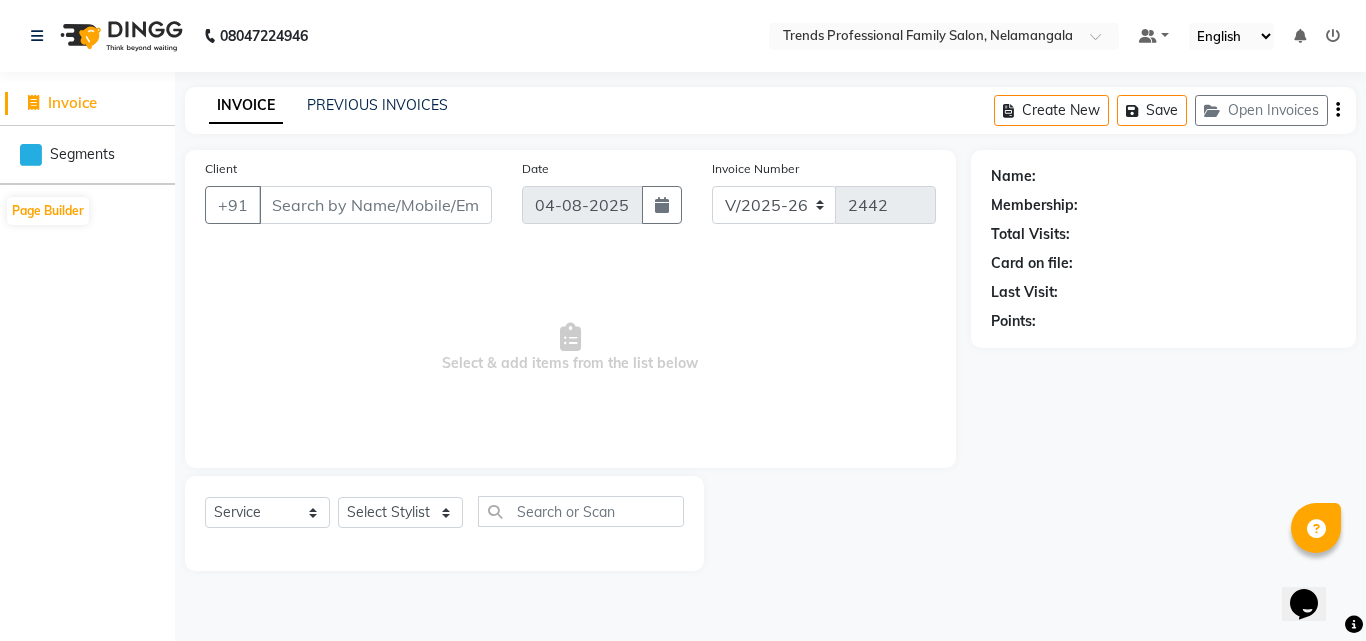 click on "Invoice" 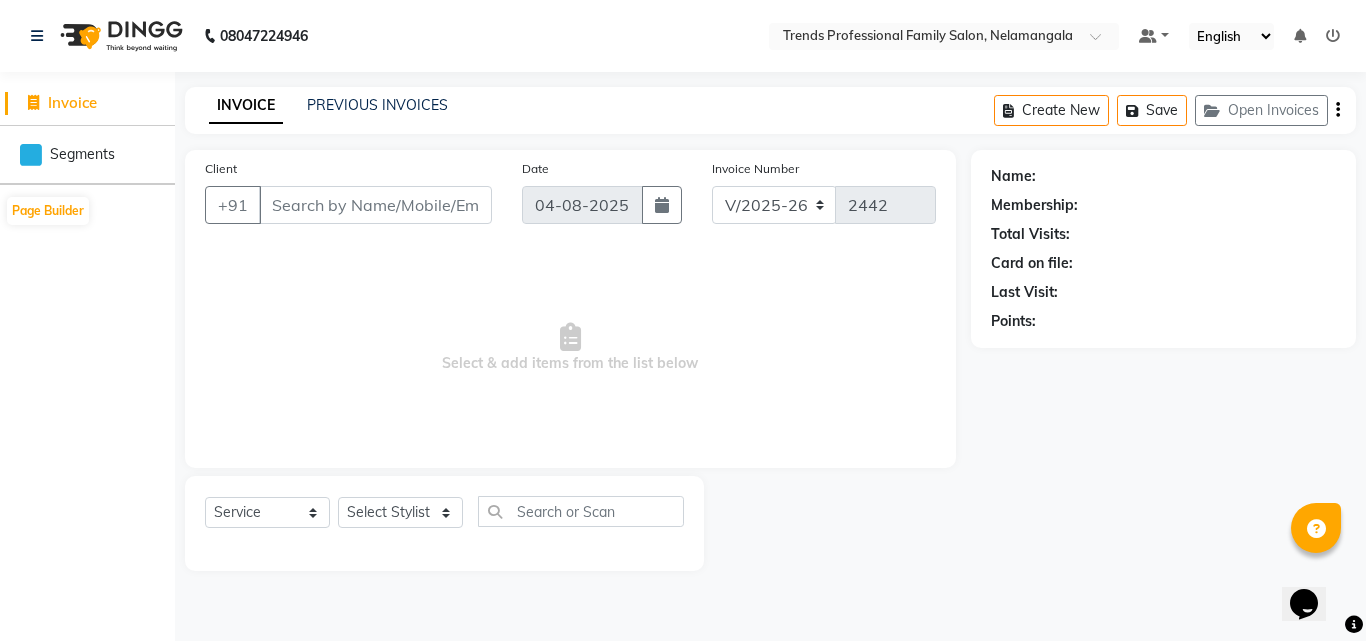 click on "Segments" 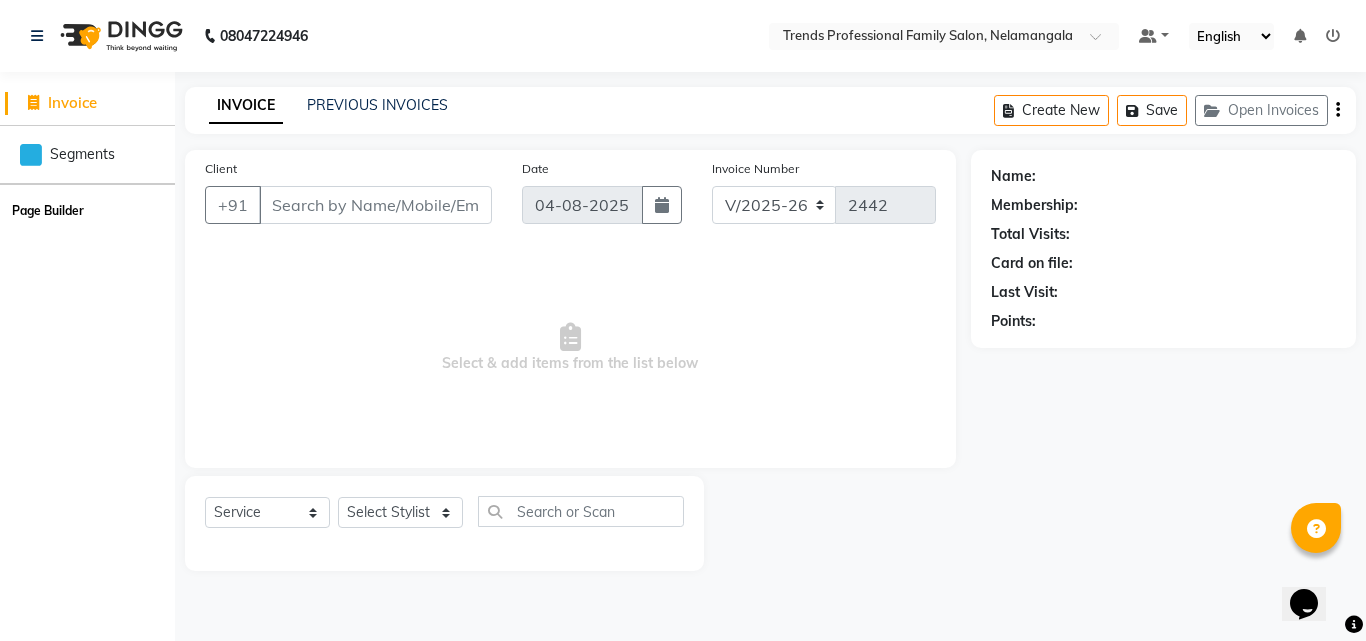 click on "Page Builder" 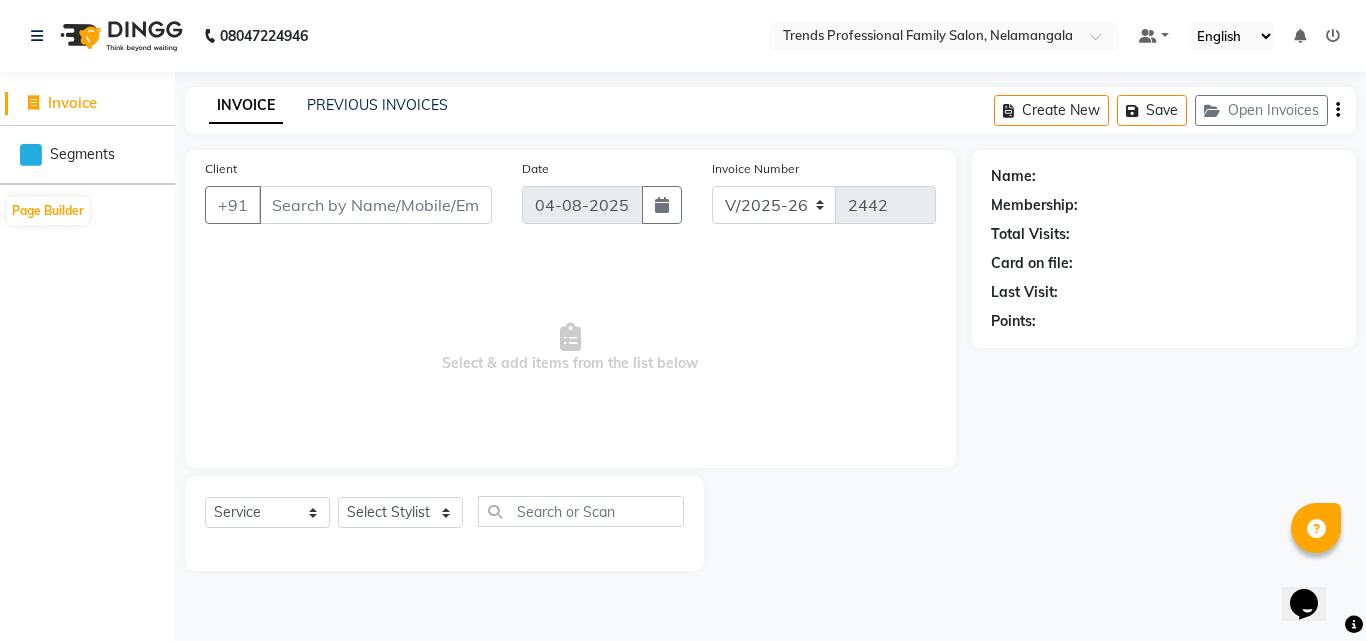 click on "Invoice" 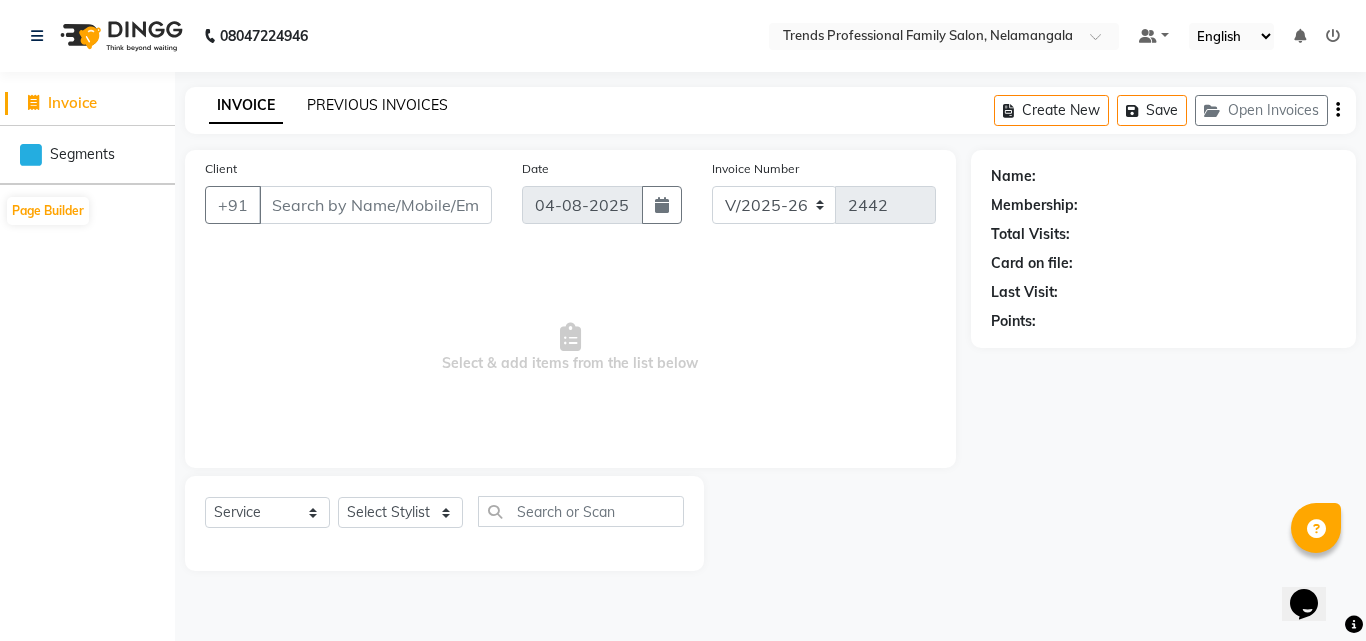 click on "PREVIOUS INVOICES" 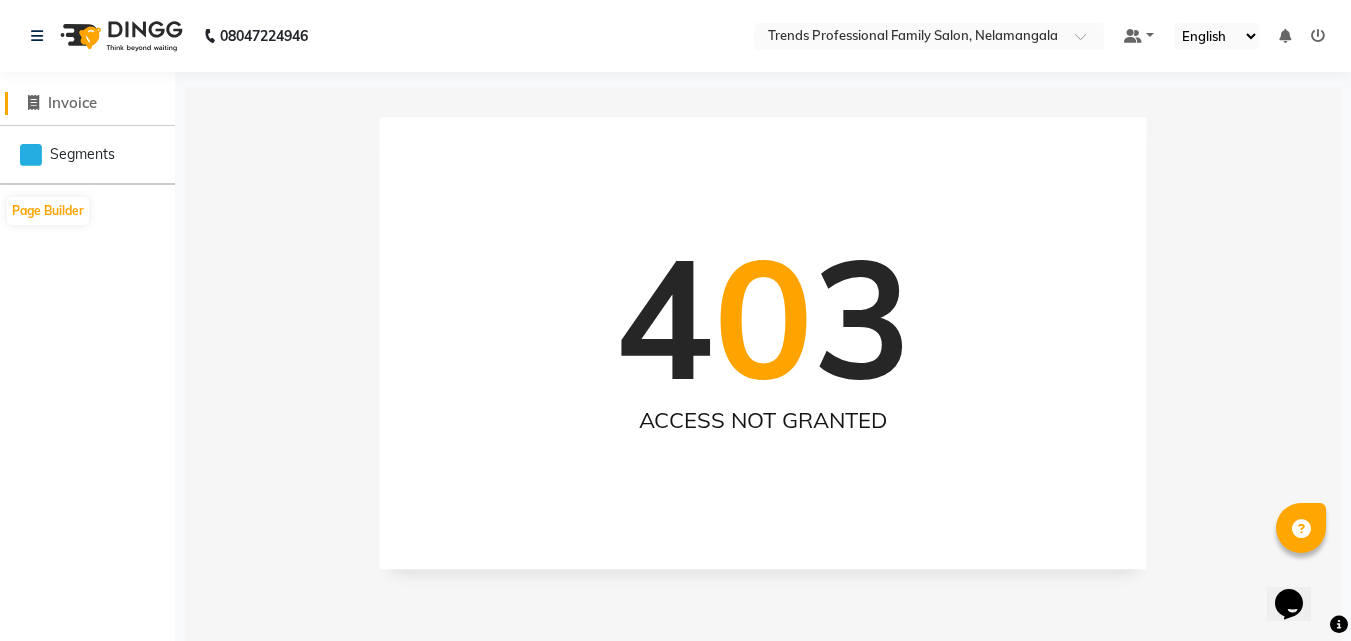 click on "Invoice" 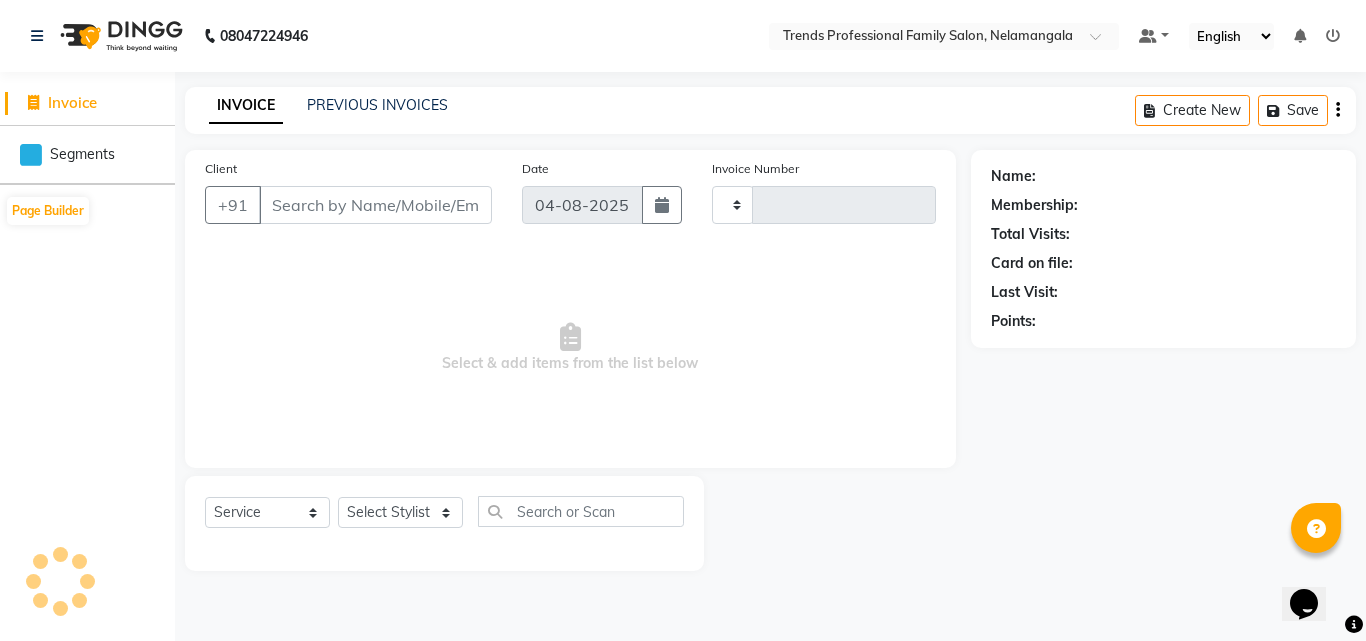 type on "2442" 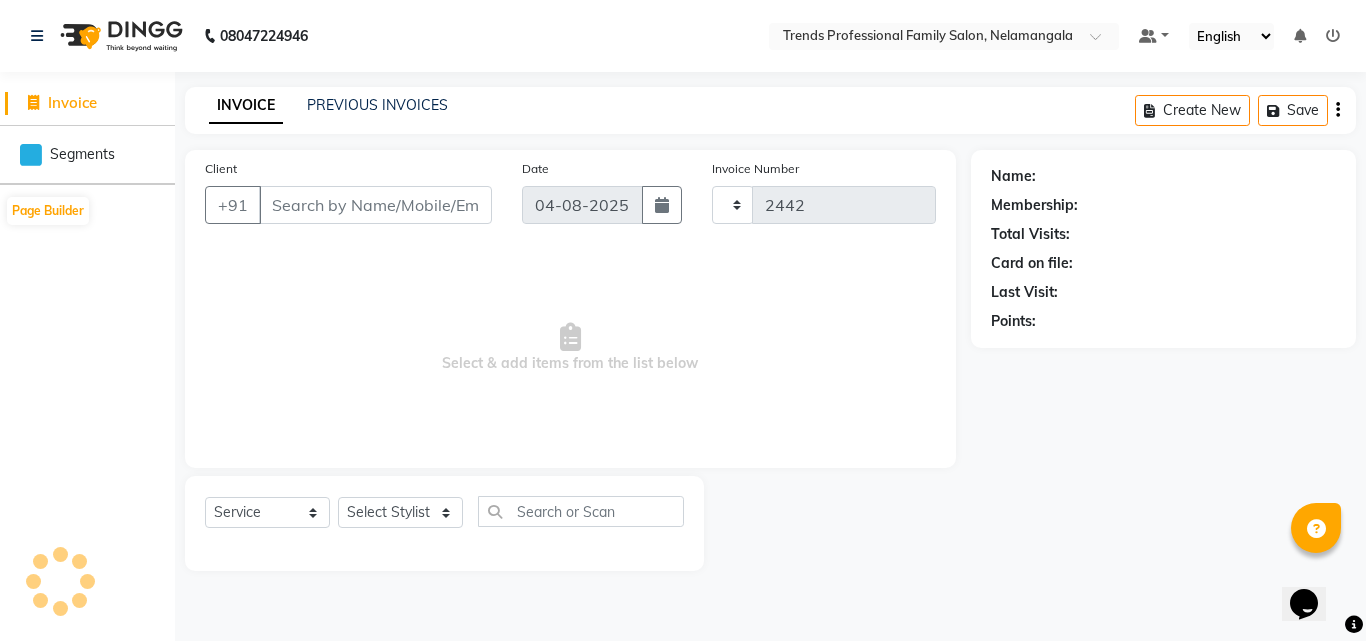select on "7345" 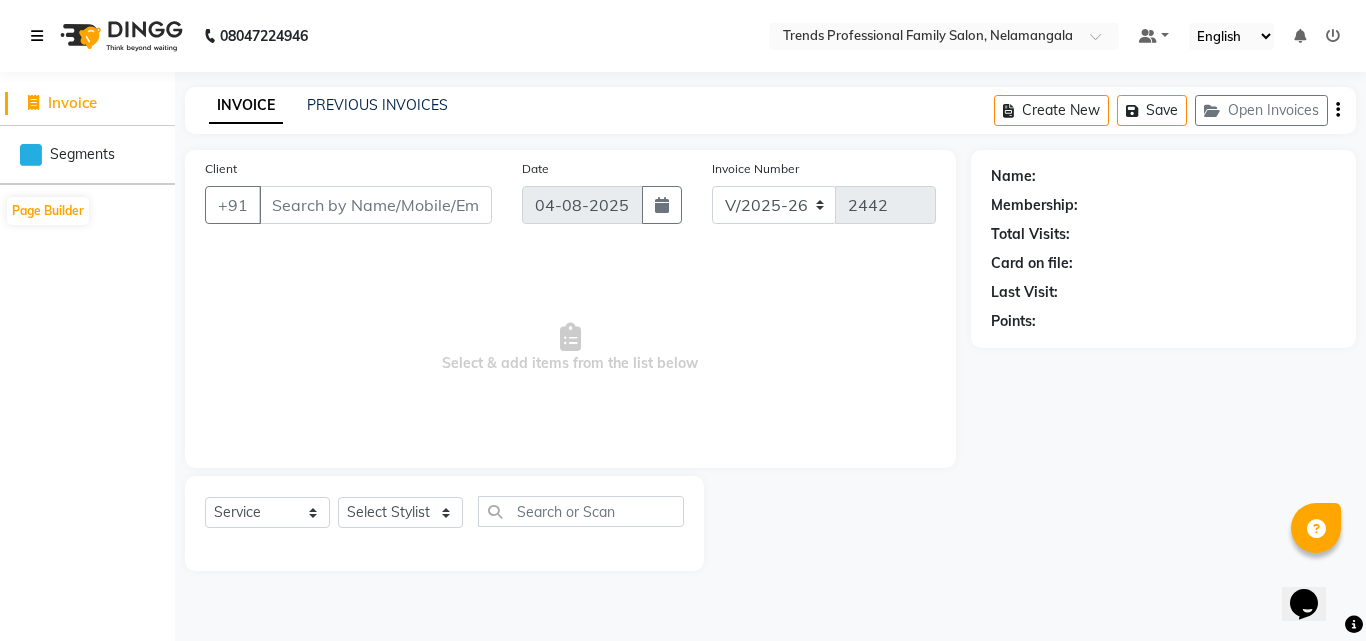 click at bounding box center (37, 36) 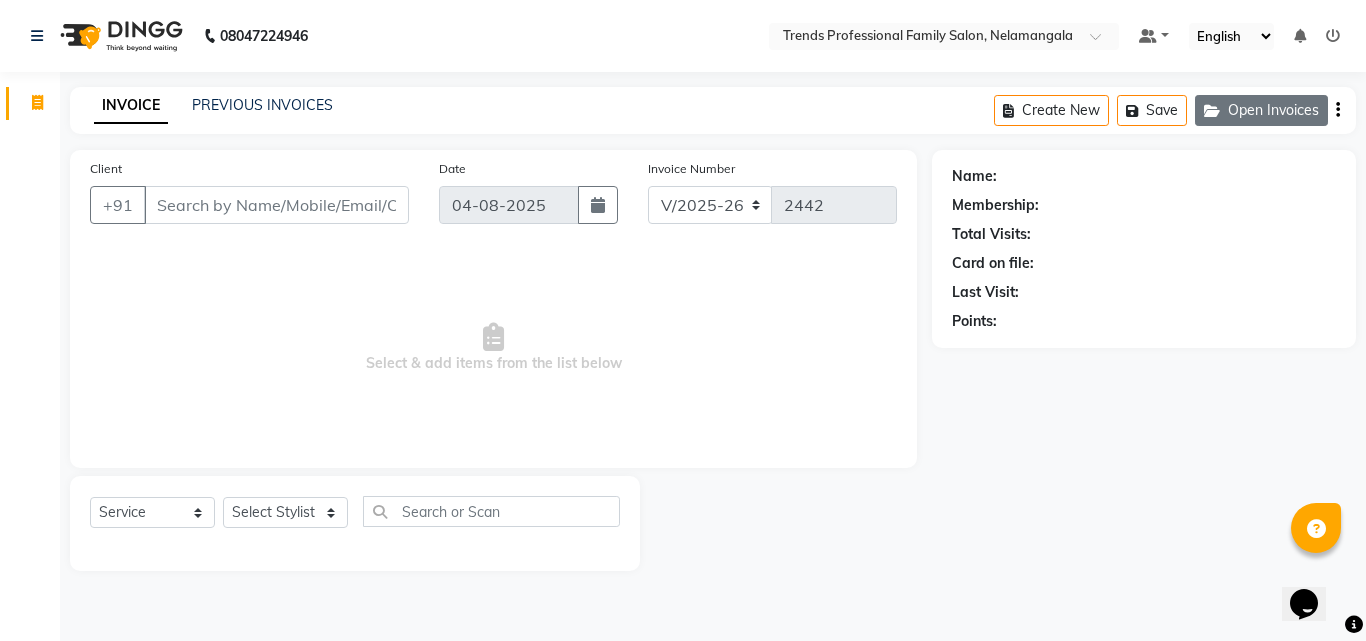 click on "Open Invoices" 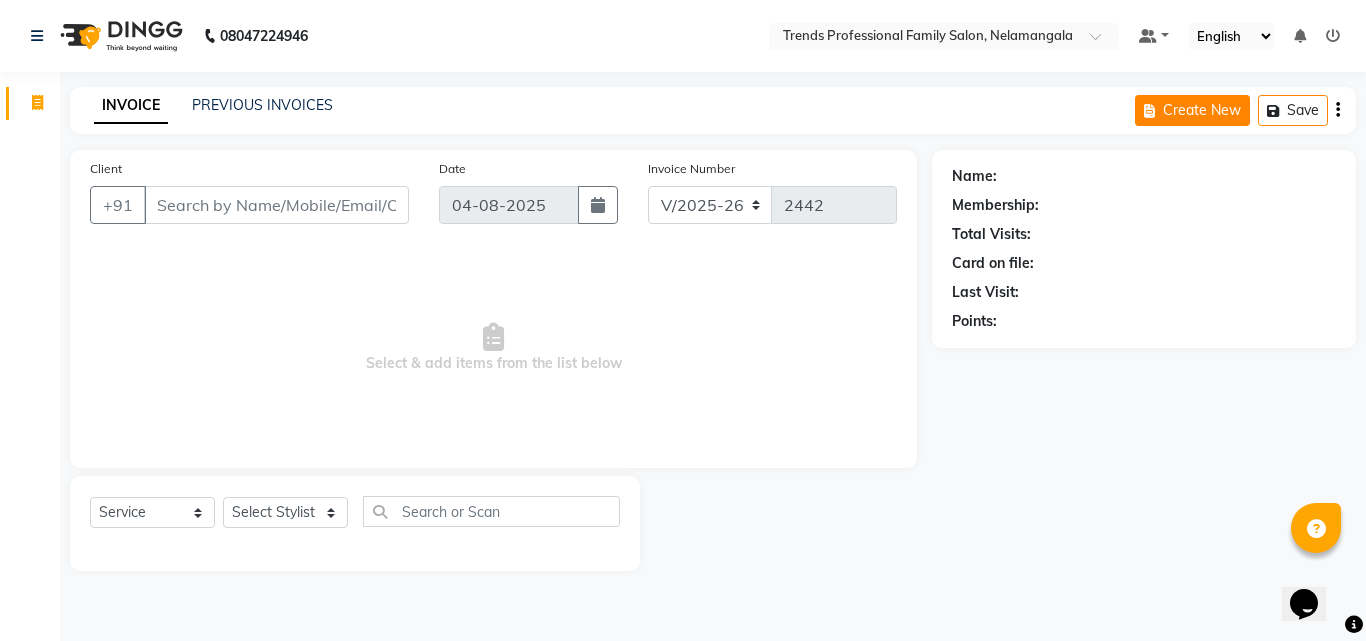 click on "Create New" 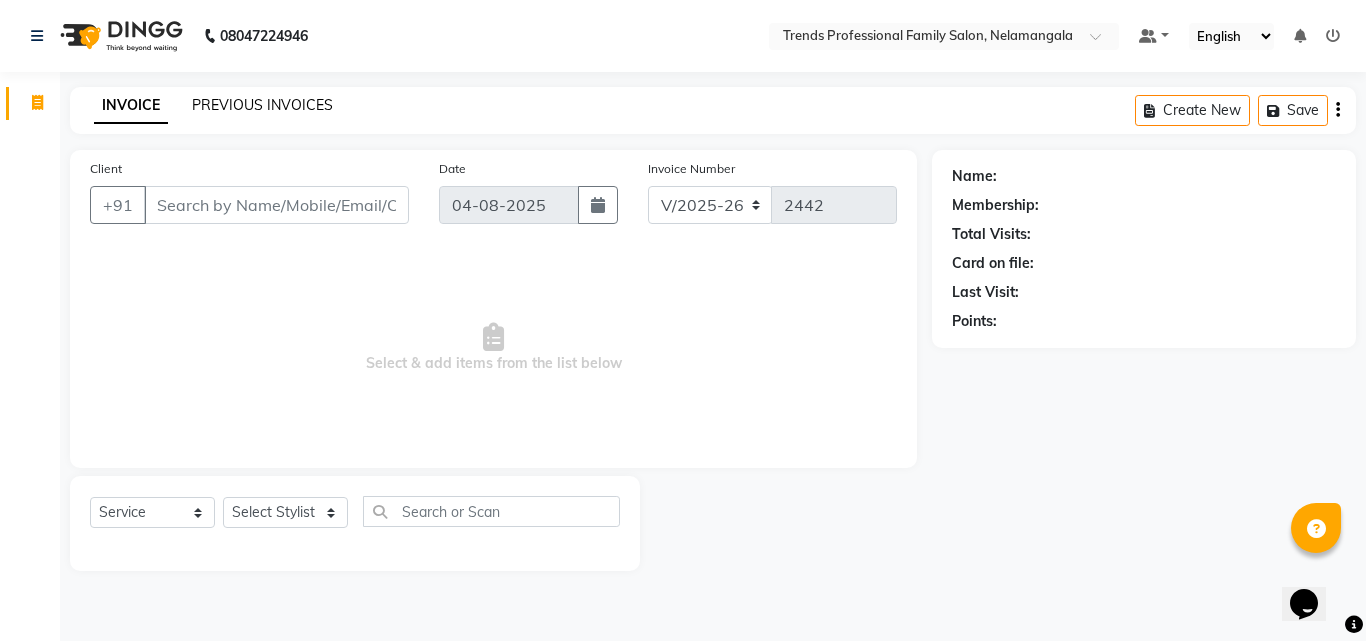 click on "PREVIOUS INVOICES" 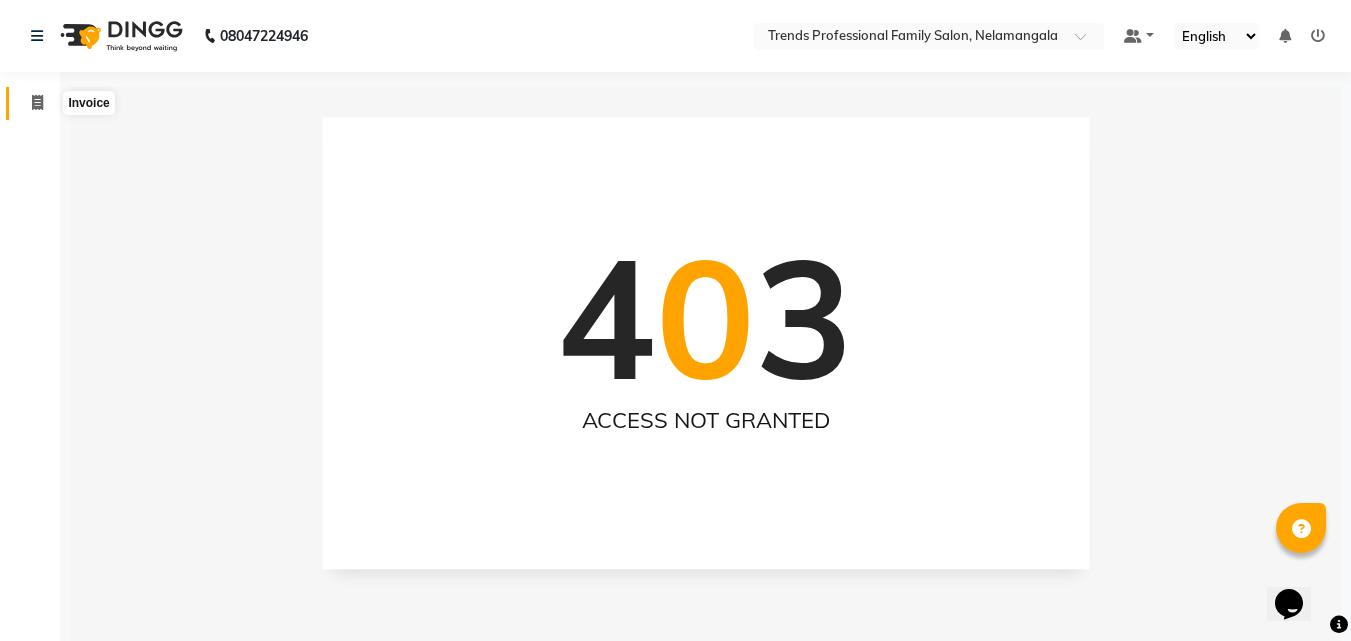 click 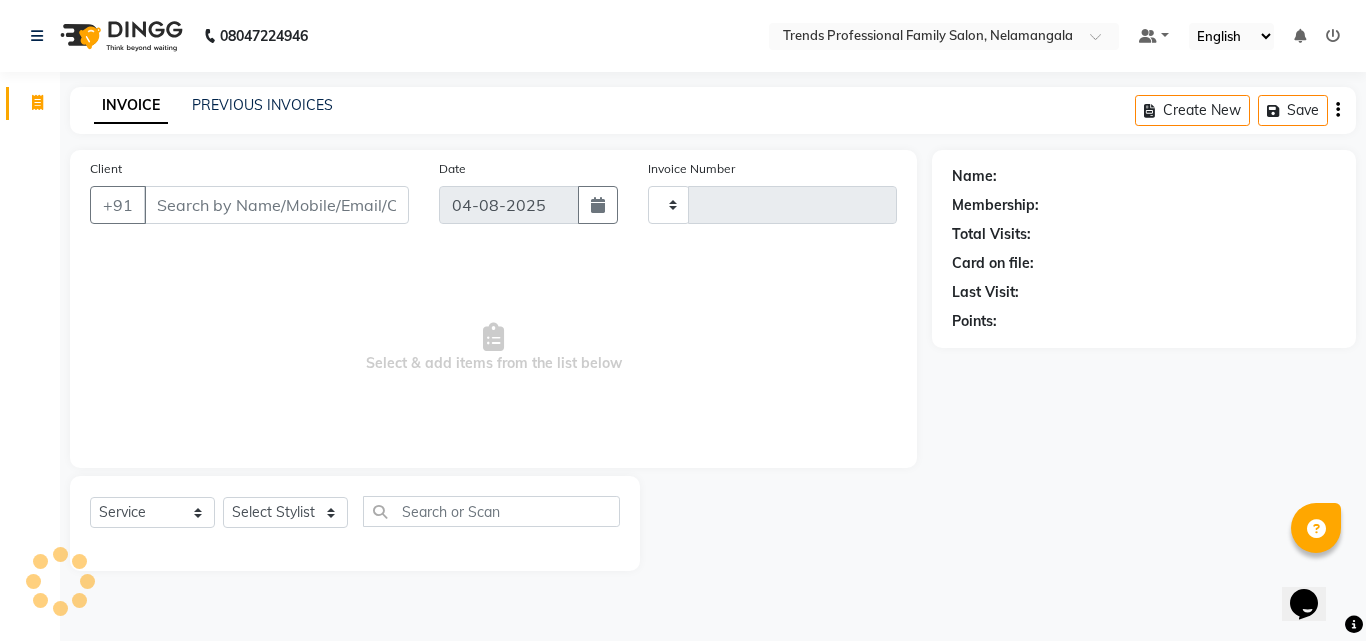 type on "2442" 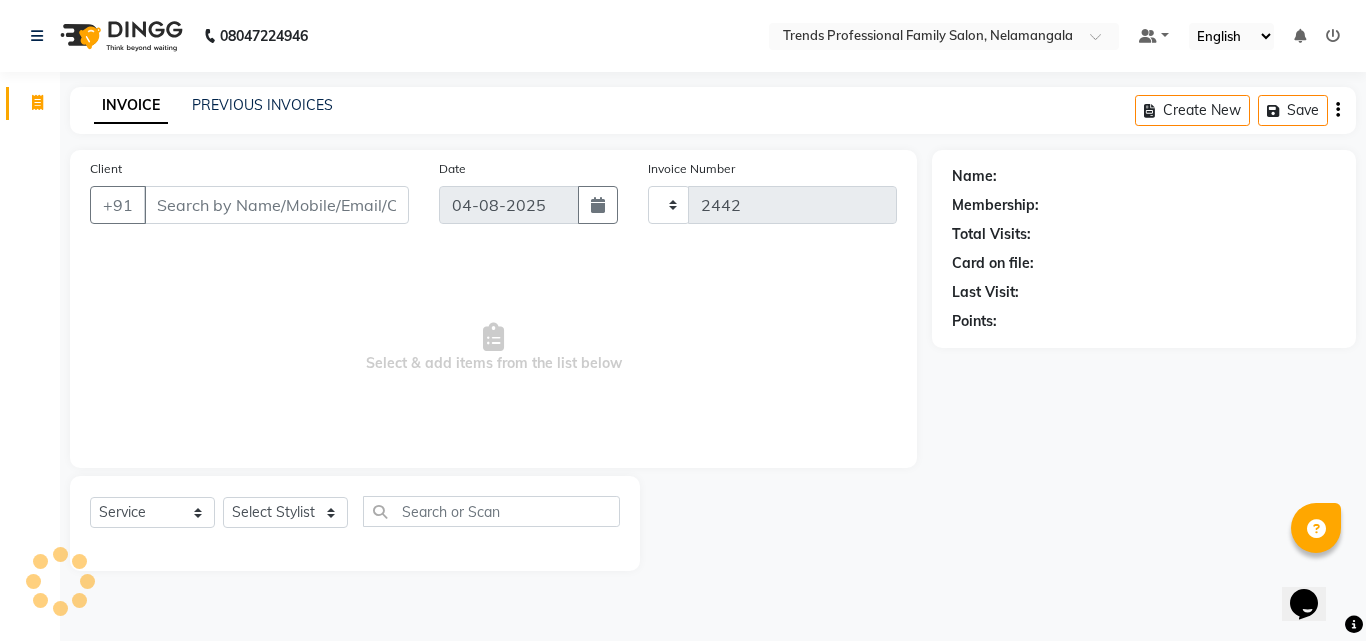 select on "7345" 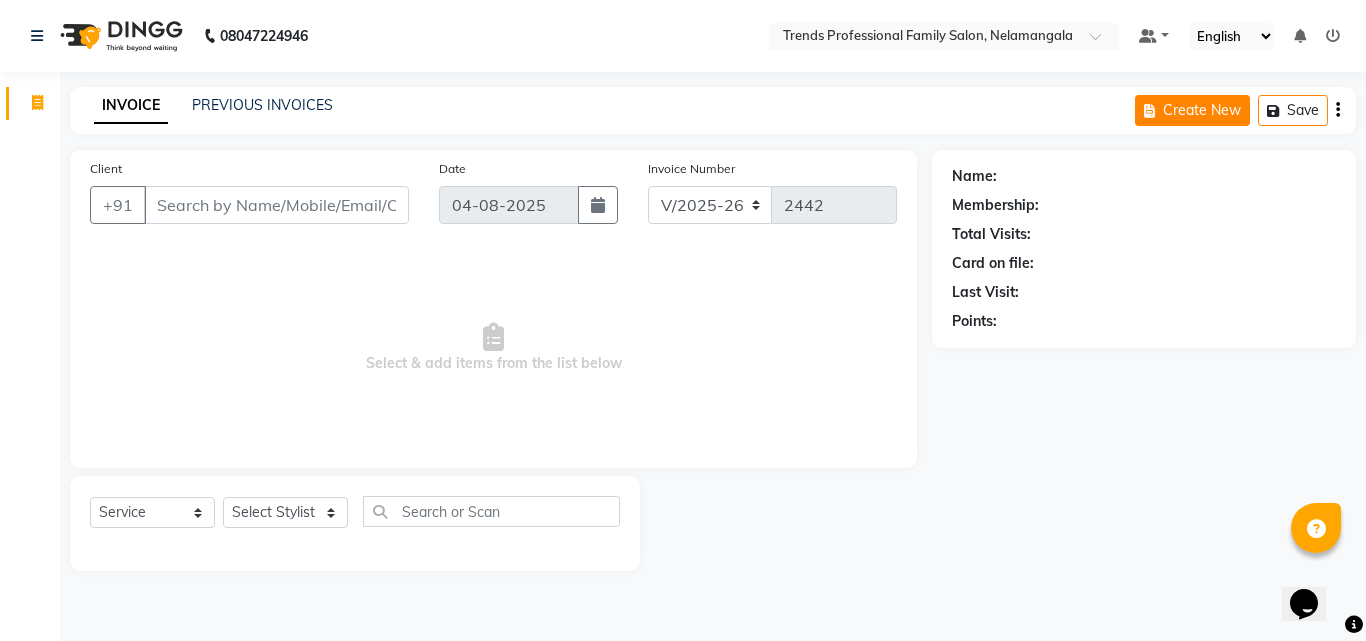 click on "Create New" 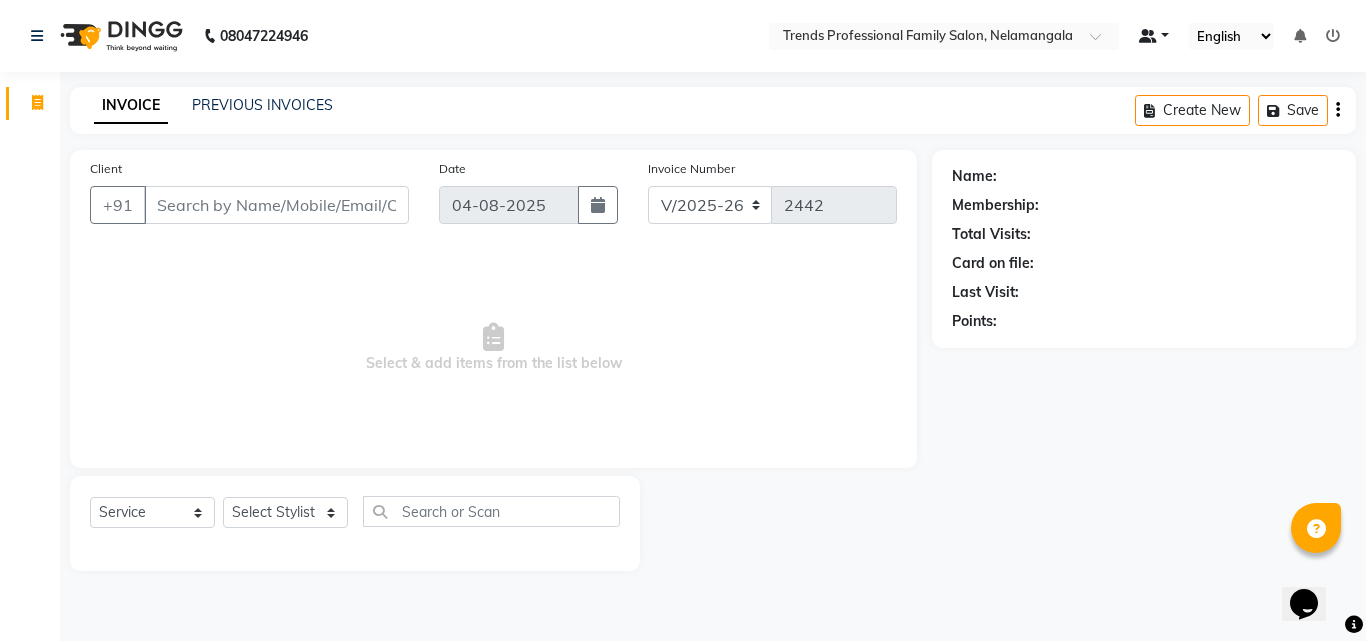 click at bounding box center (1154, 36) 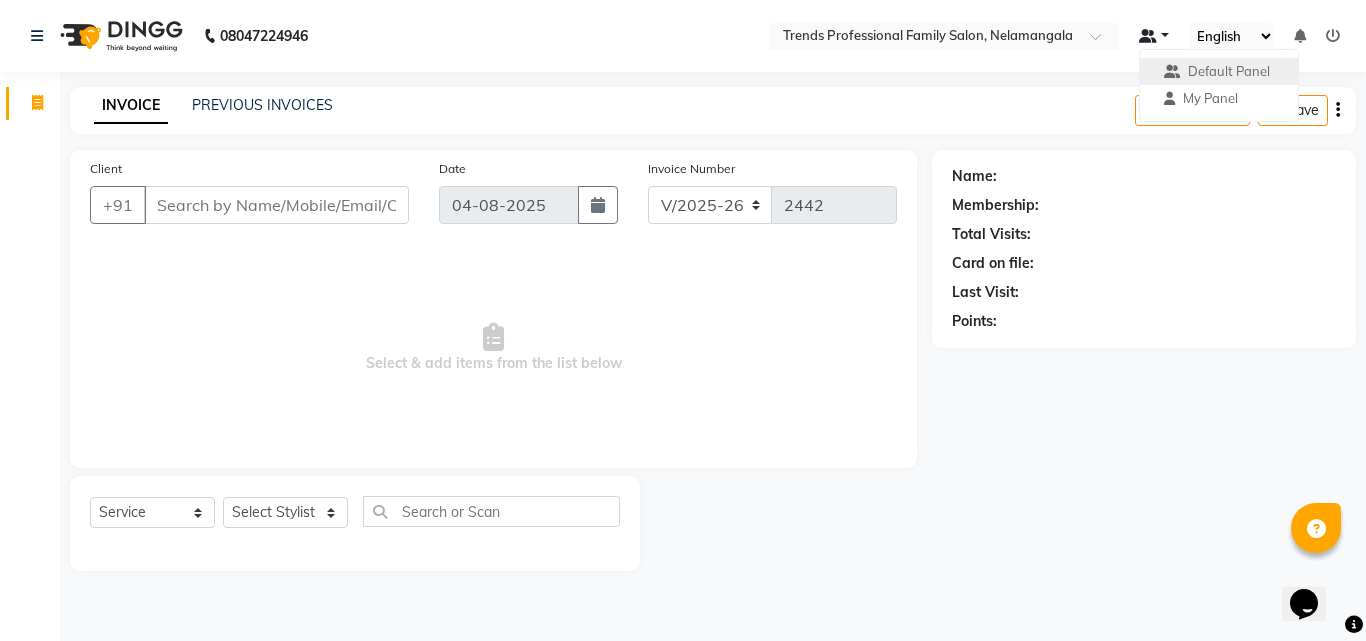 click at bounding box center (1154, 36) 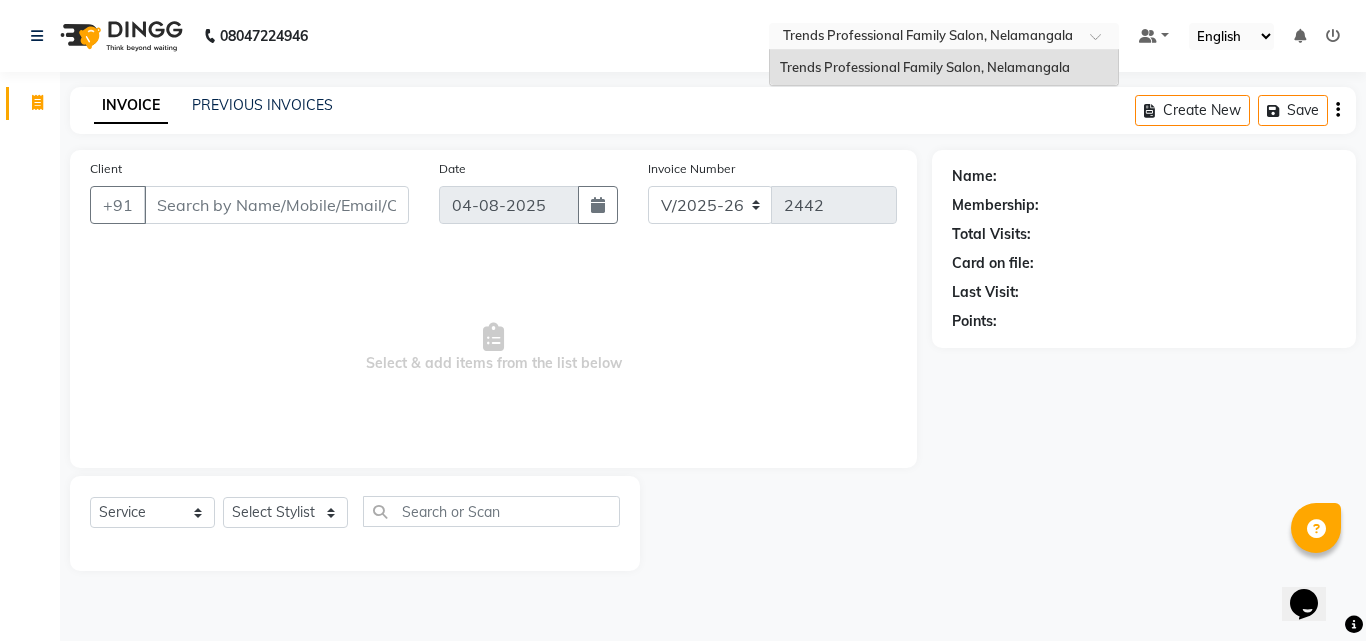 click at bounding box center (924, 38) 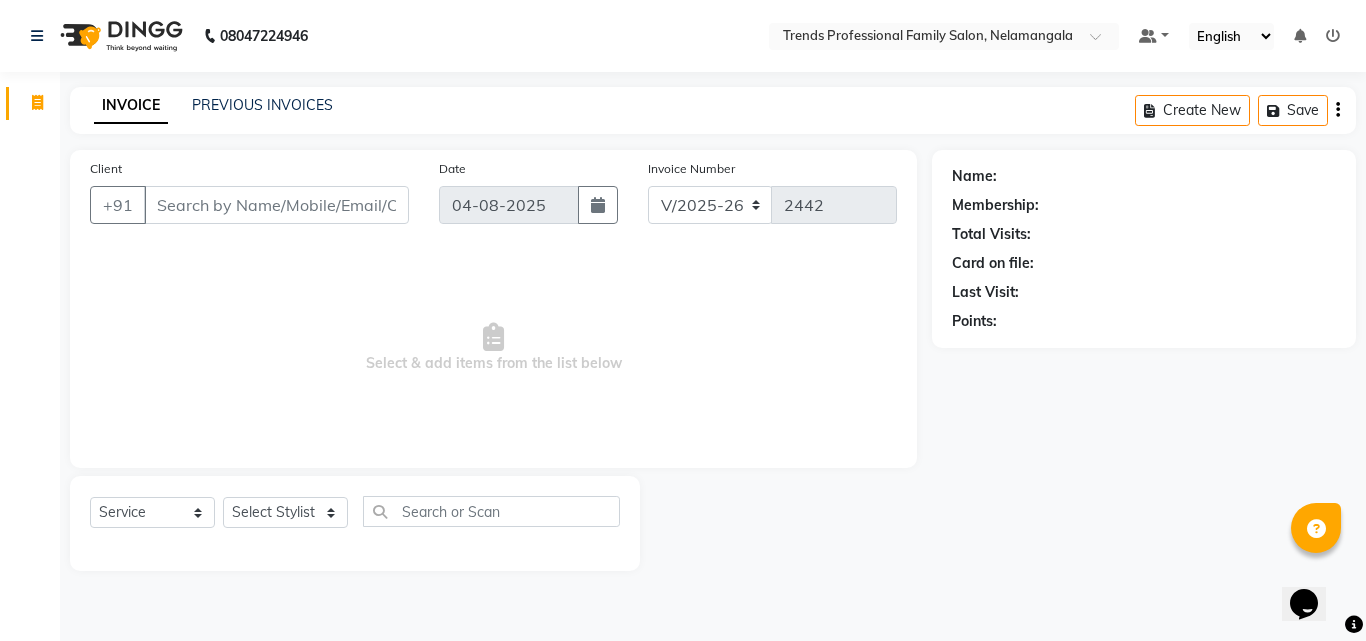 click on "Name:" 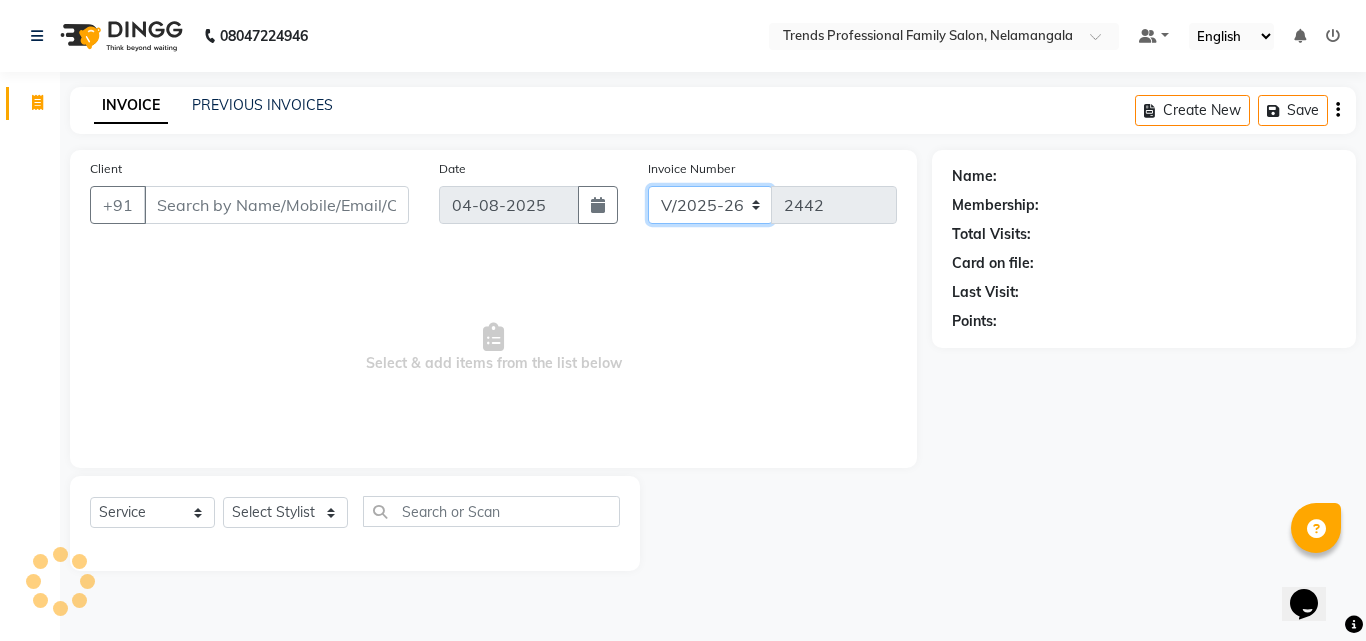 click on "V/2025 V/2025-26" 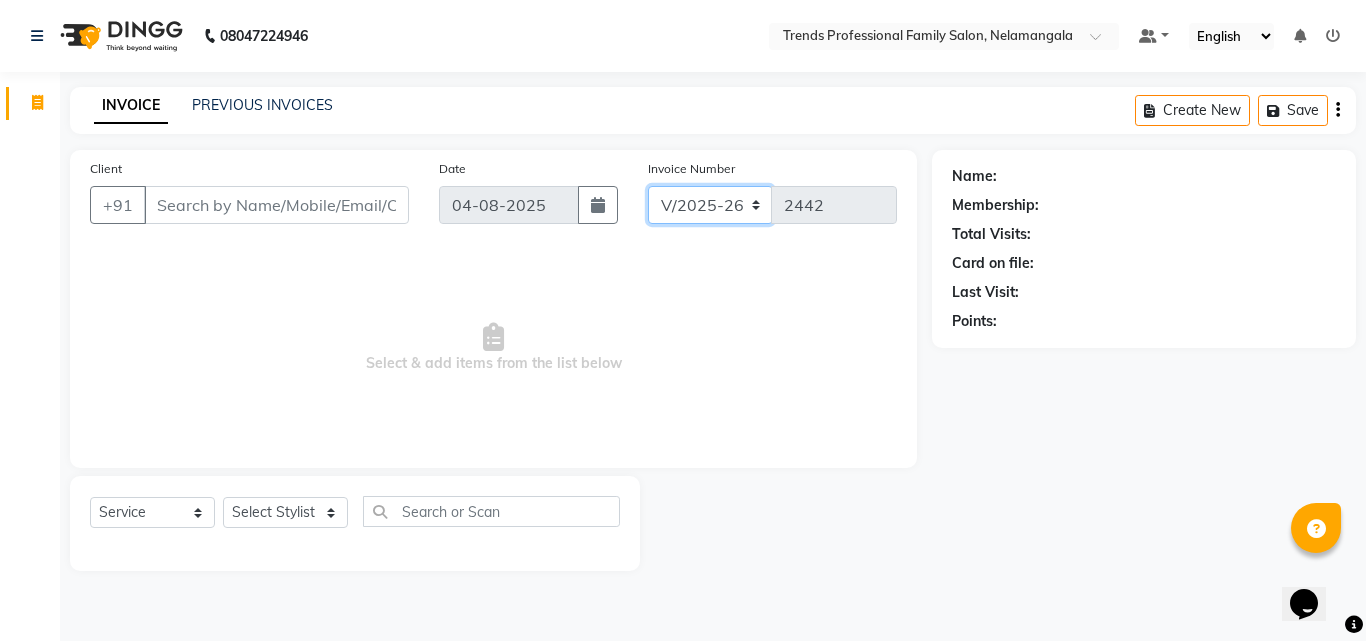 click on "V/2025 V/2025-26" 